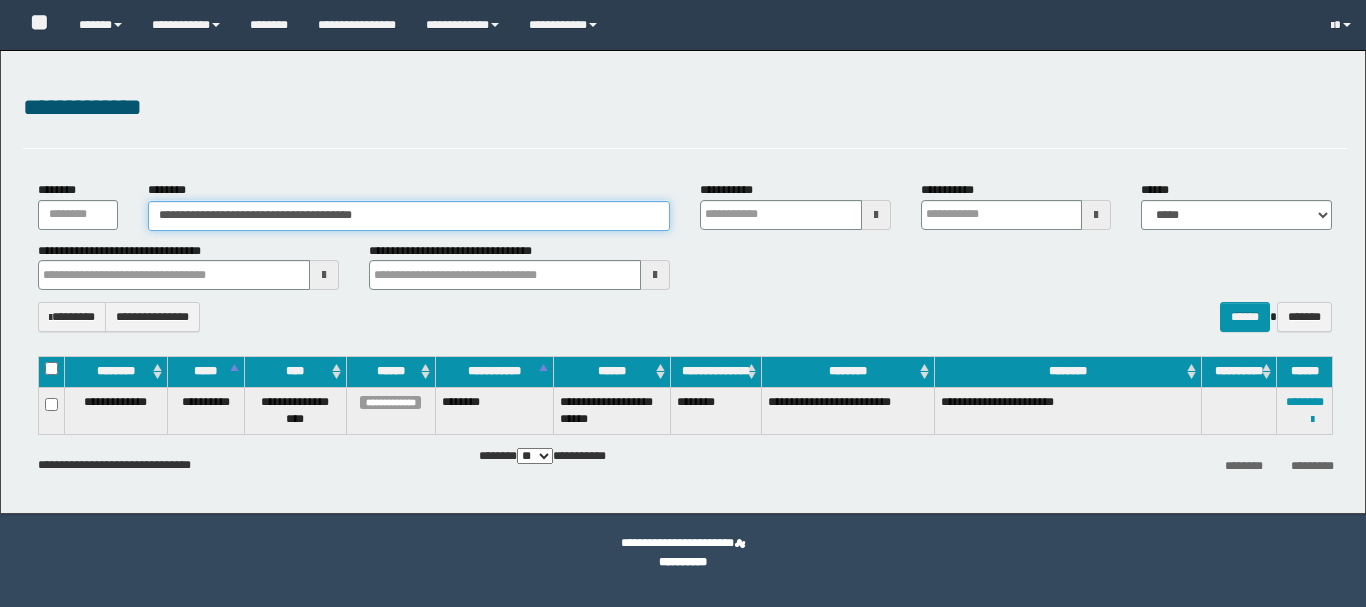 click on "**********" at bounding box center (683, 282) 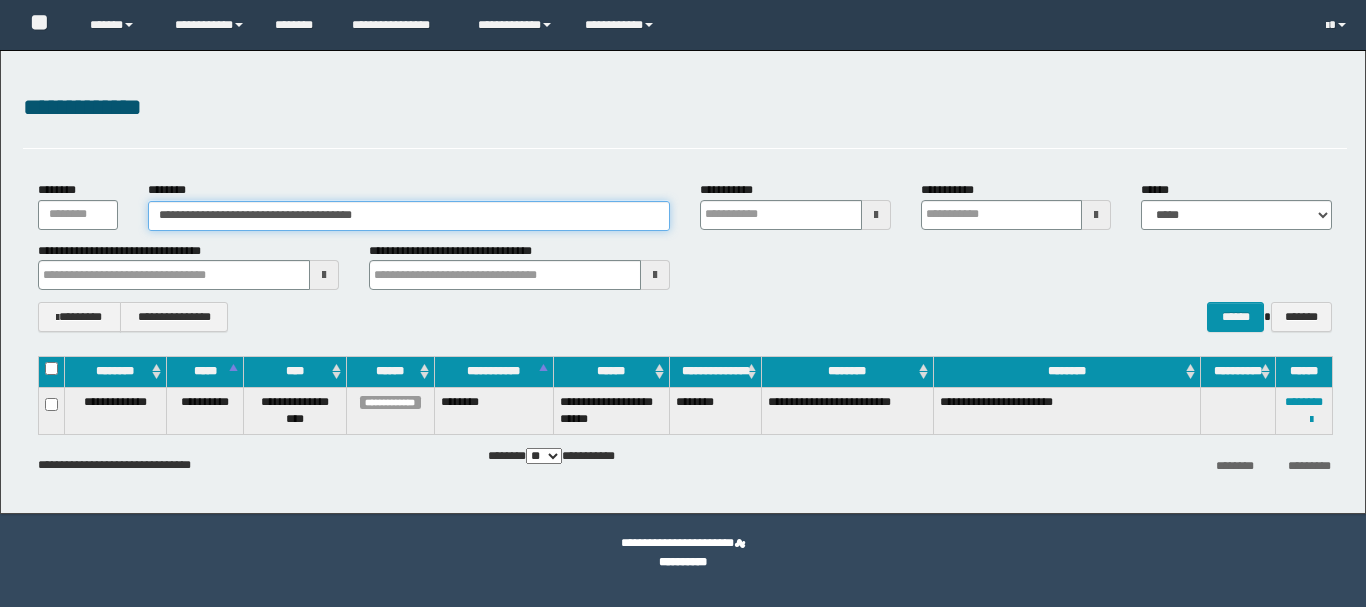 scroll, scrollTop: 0, scrollLeft: 0, axis: both 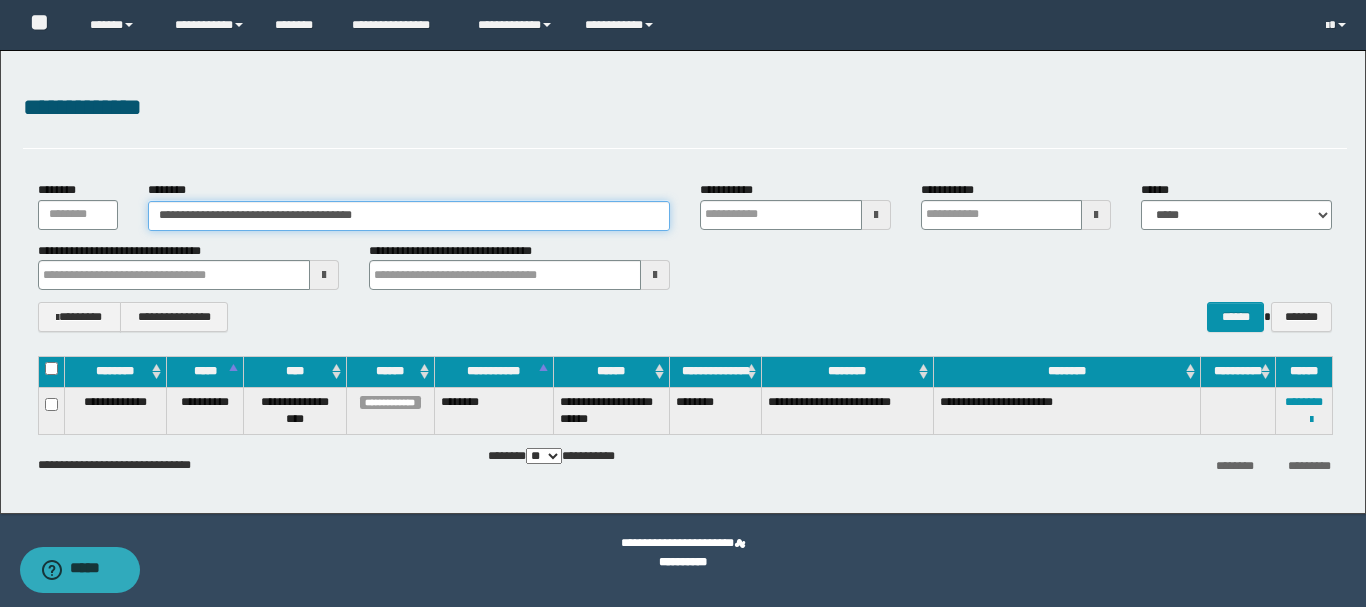paste 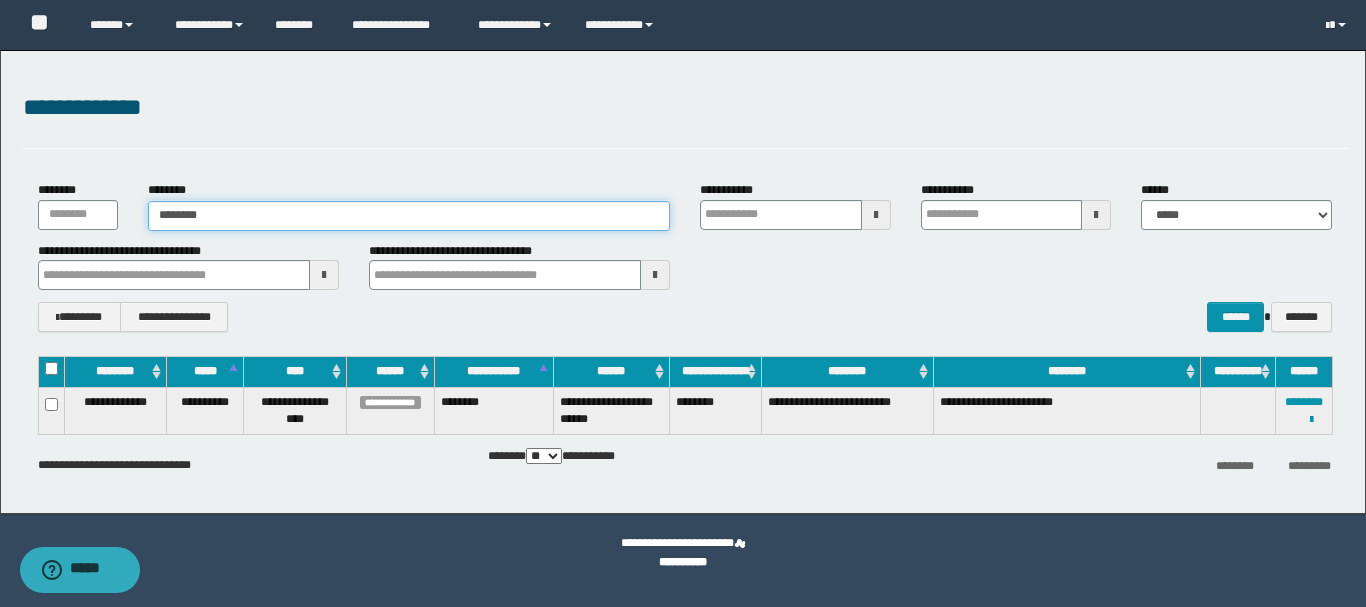 type on "********" 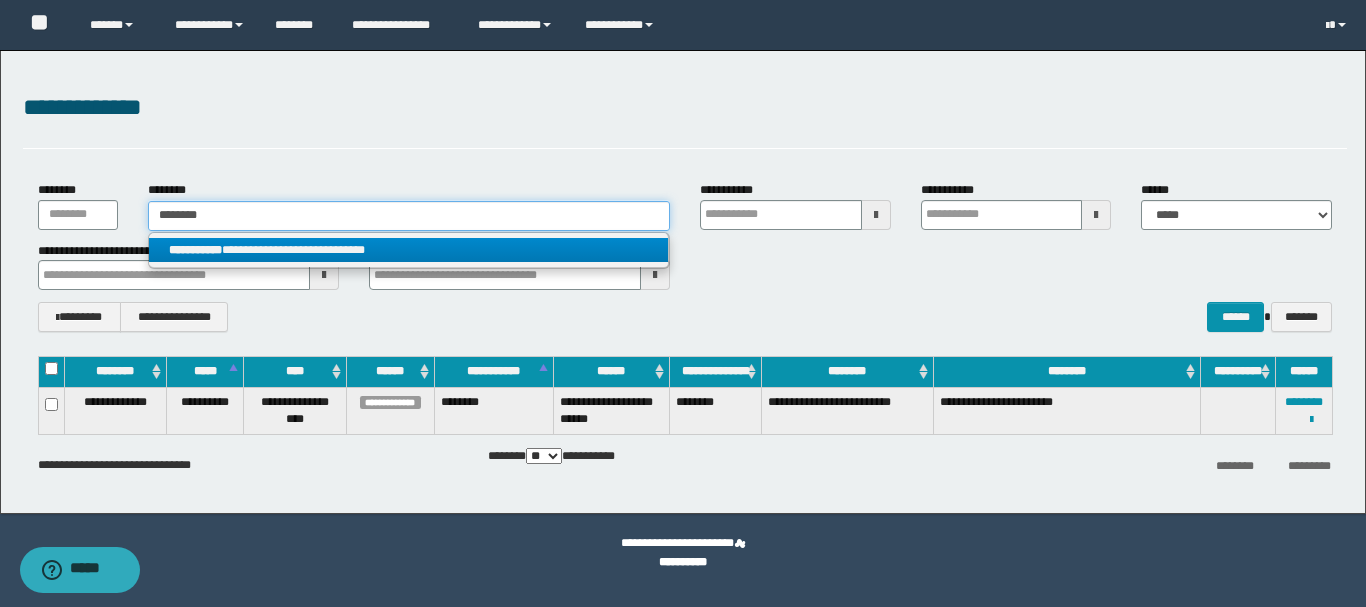 type on "********" 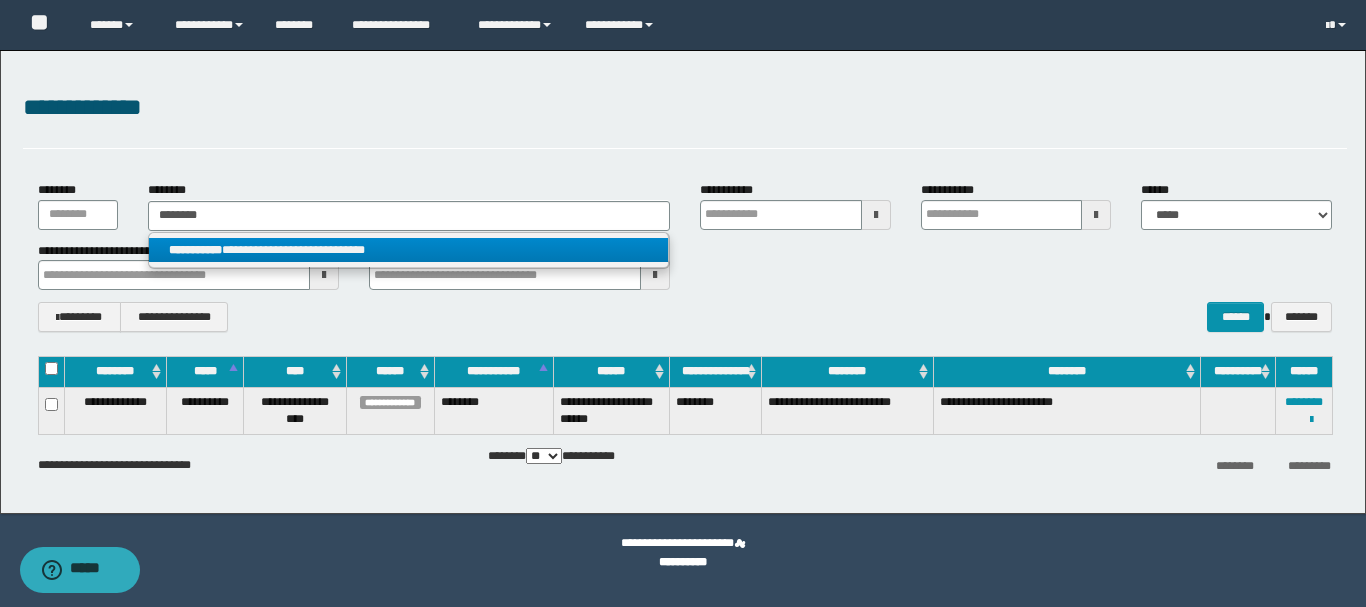 click on "**********" at bounding box center (408, 250) 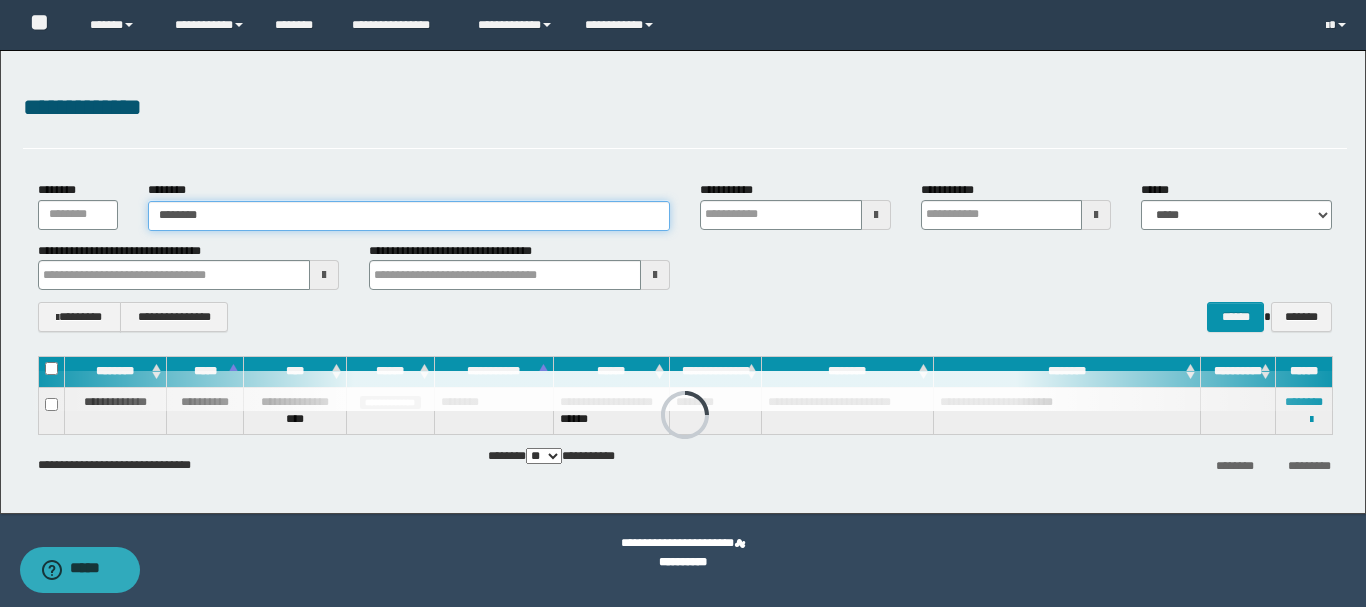 type 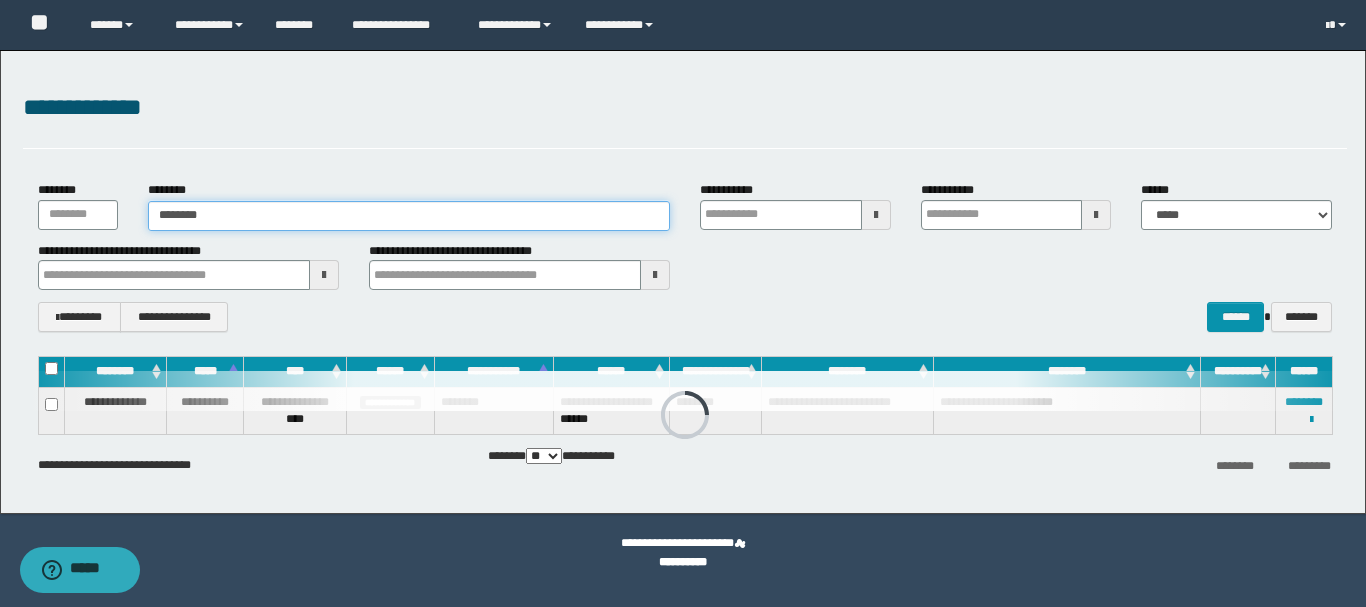 type on "**********" 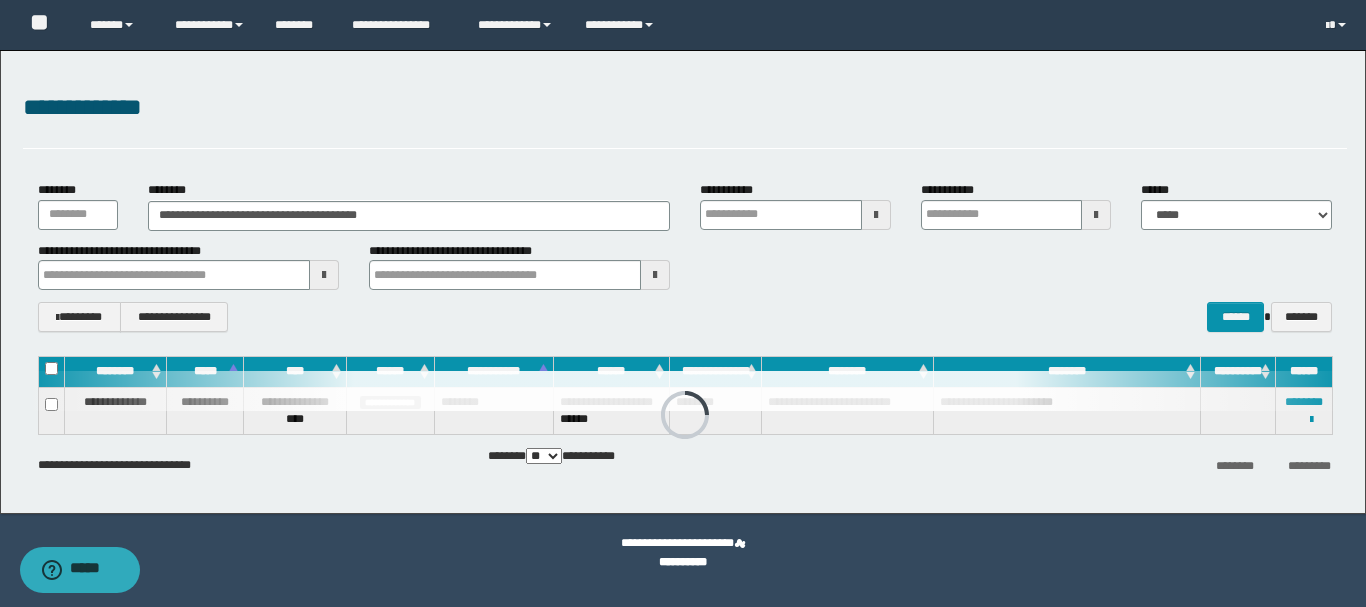 click on "**********" at bounding box center [463, 251] 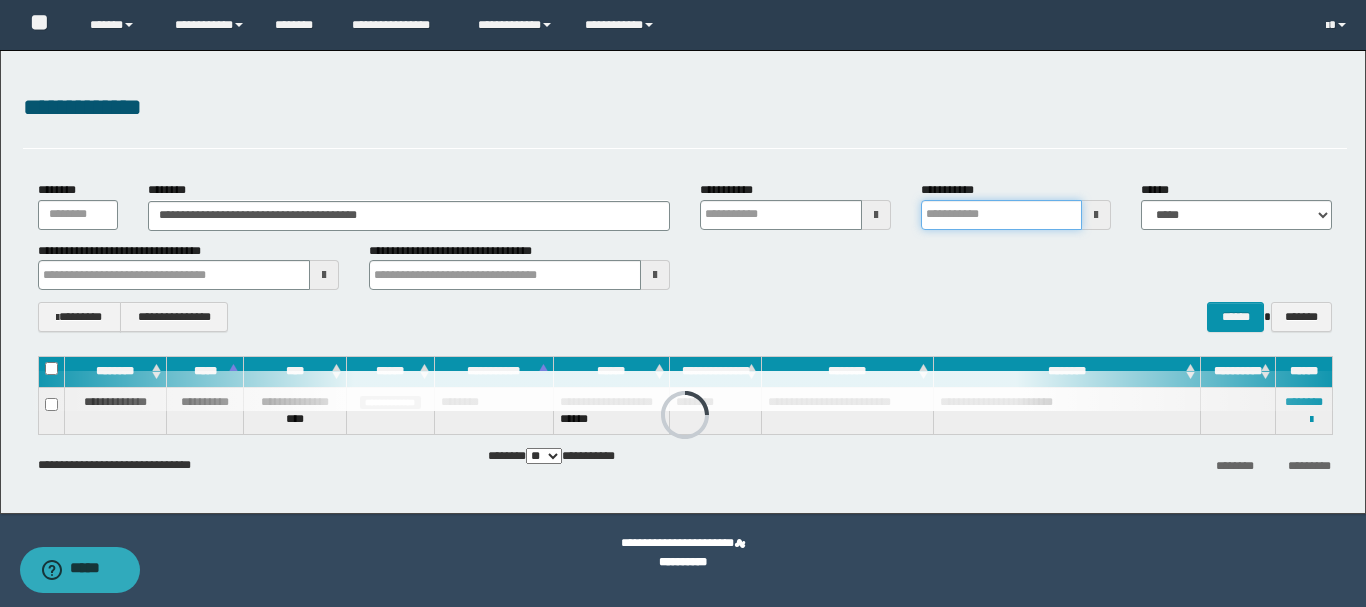 click on "**********" at bounding box center (1002, 215) 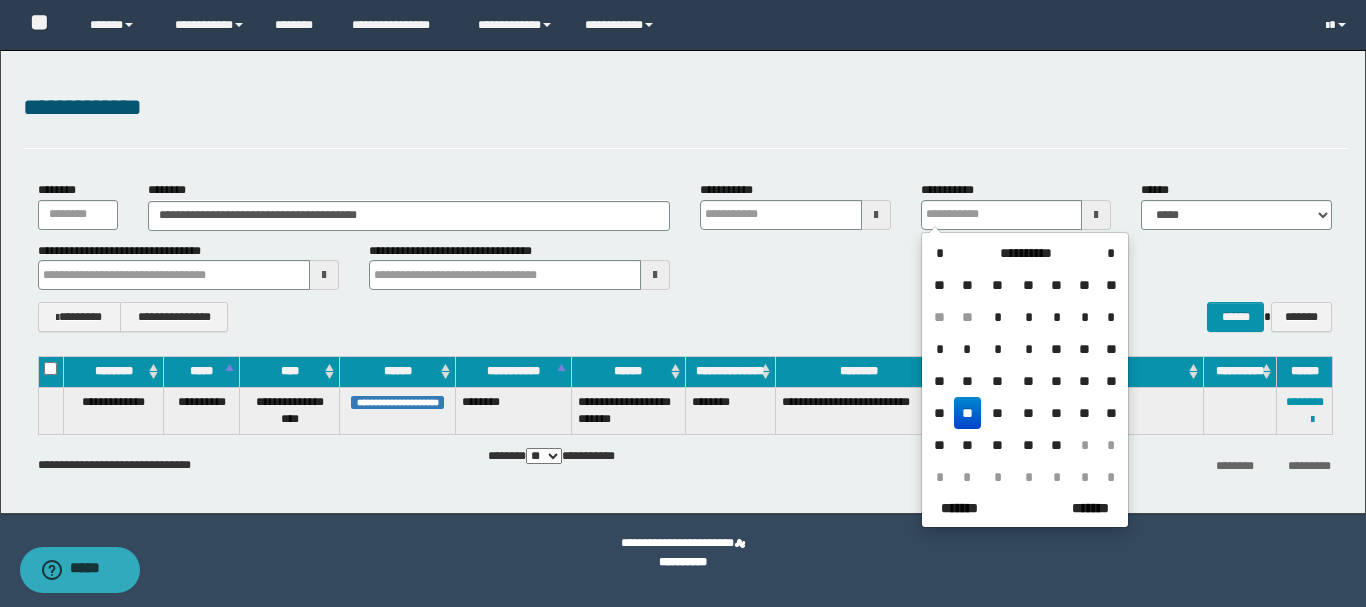 click on "**********" at bounding box center (685, 266) 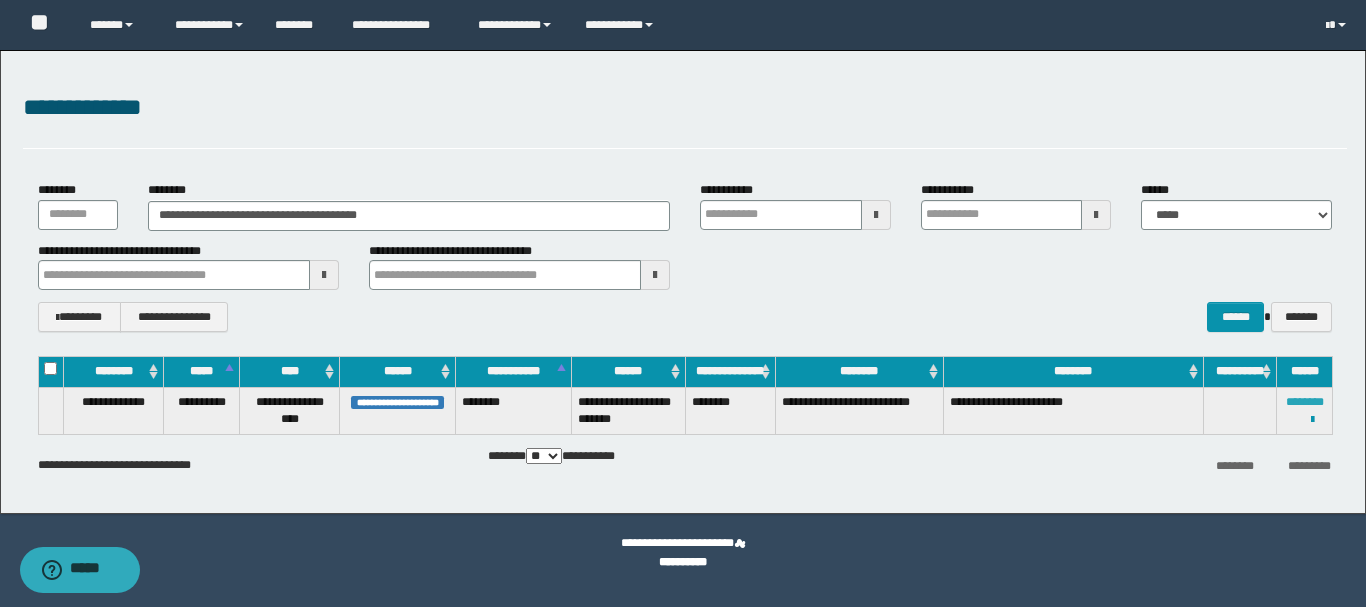 click on "********" at bounding box center [1305, 402] 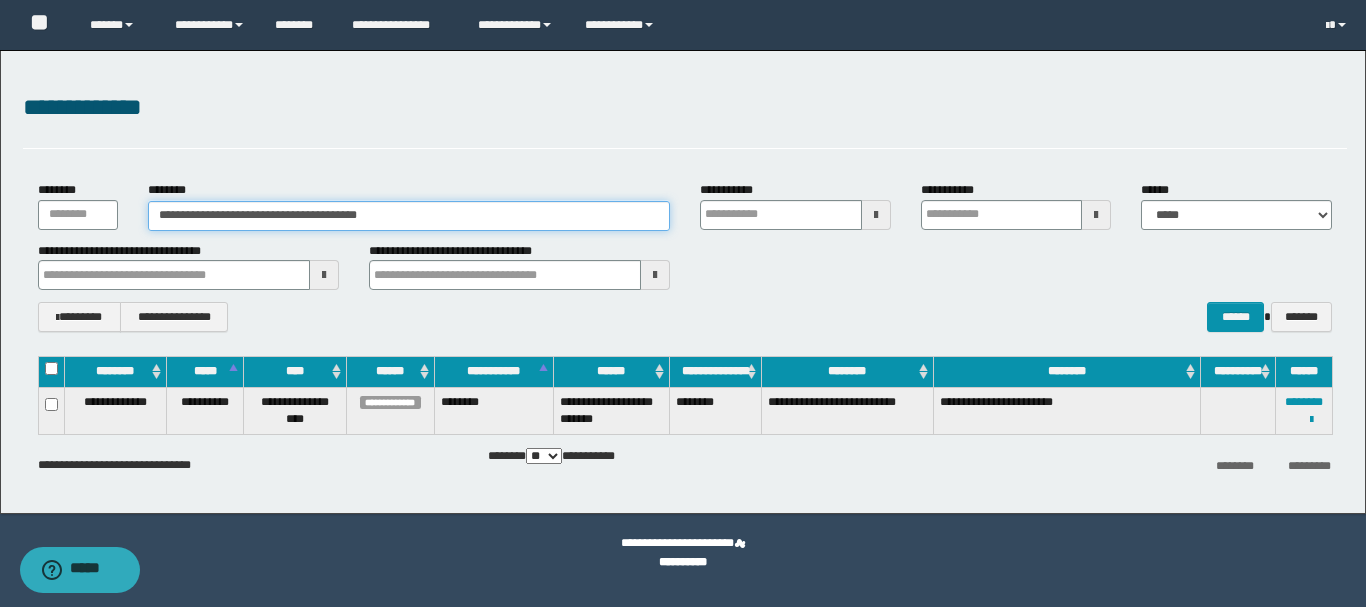 drag, startPoint x: 239, startPoint y: 219, endPoint x: 417, endPoint y: 223, distance: 178.04494 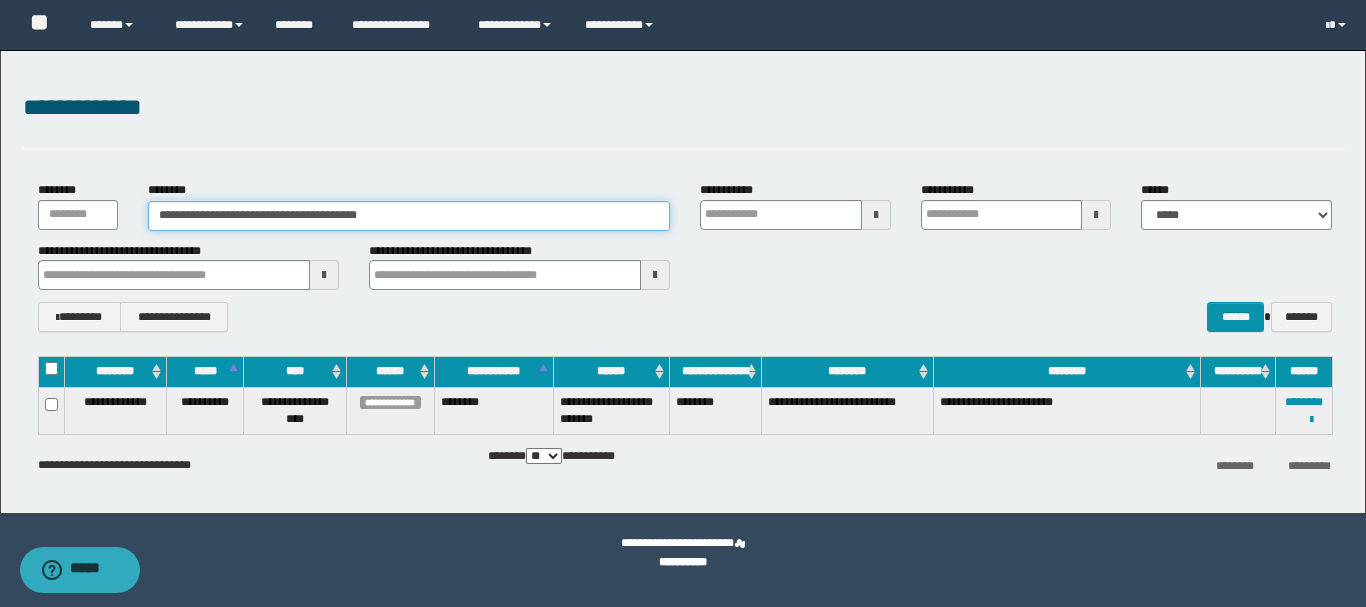 drag, startPoint x: 175, startPoint y: 211, endPoint x: 186, endPoint y: 211, distance: 11 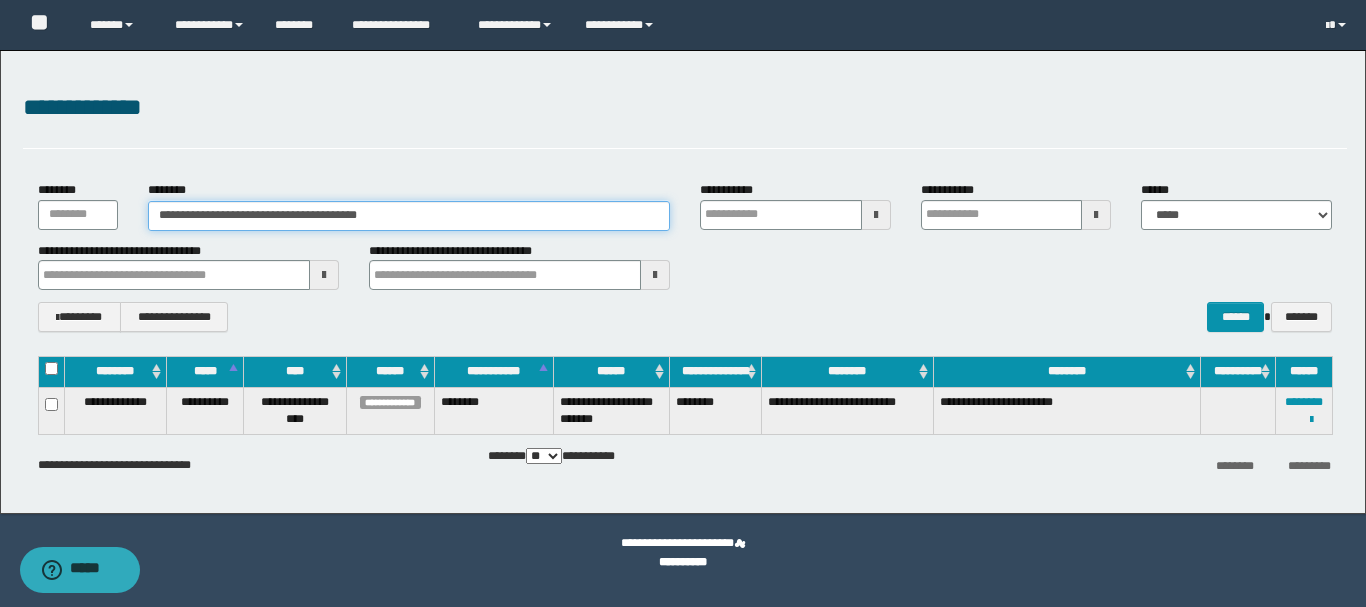 drag, startPoint x: 179, startPoint y: 215, endPoint x: 230, endPoint y: 221, distance: 51.351727 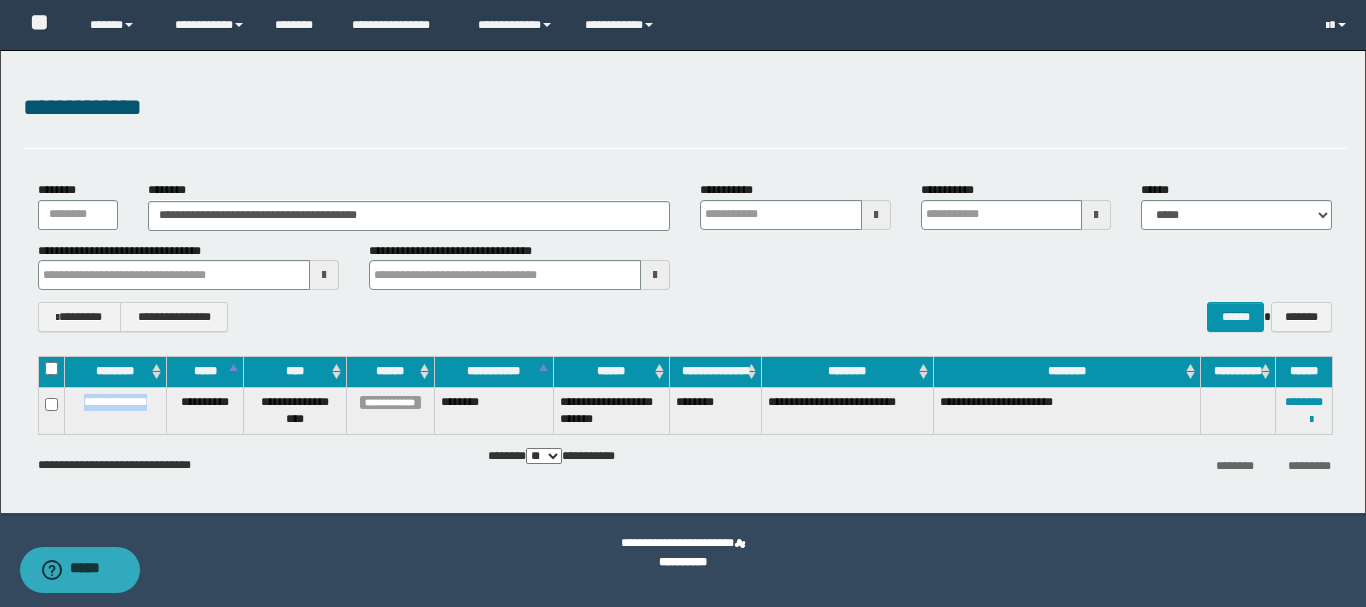 drag, startPoint x: 75, startPoint y: 404, endPoint x: 156, endPoint y: 401, distance: 81.055534 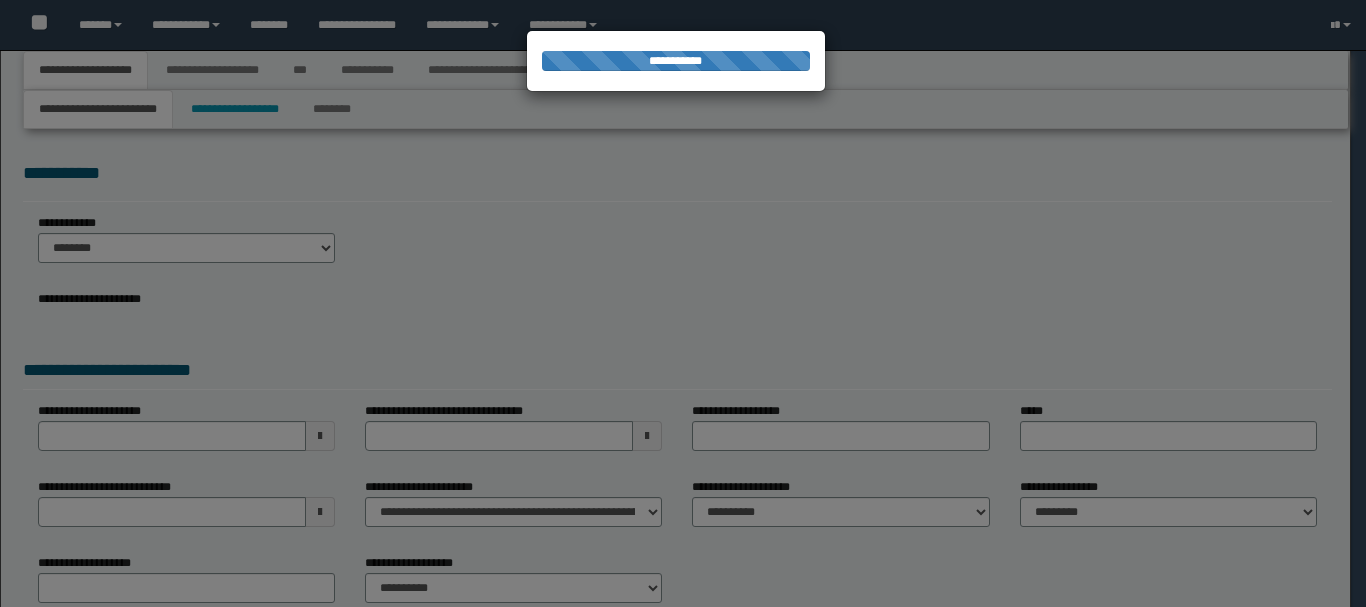 click at bounding box center [683, 303] 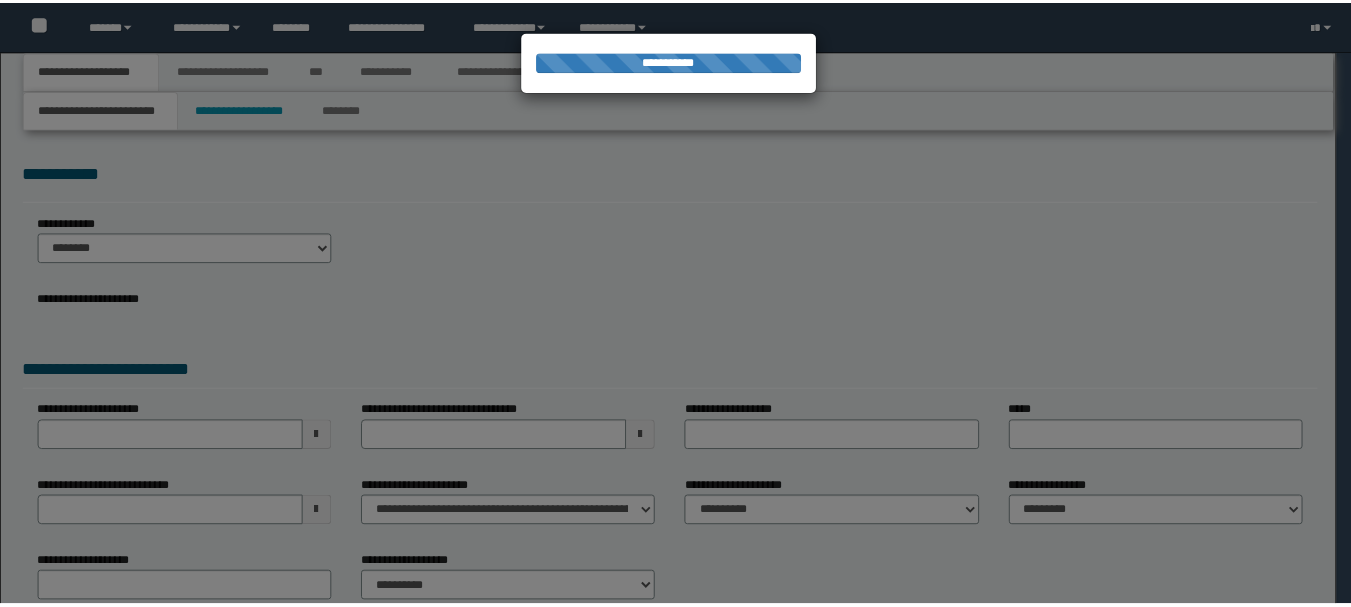 scroll, scrollTop: 0, scrollLeft: 0, axis: both 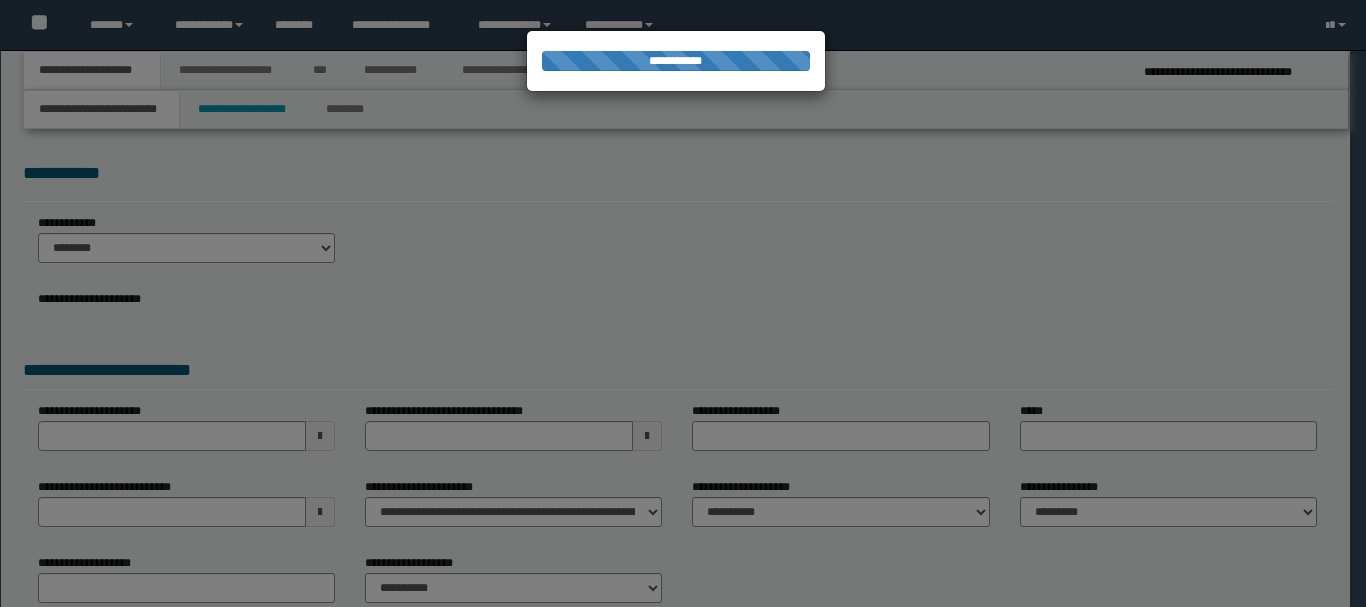 select on "*" 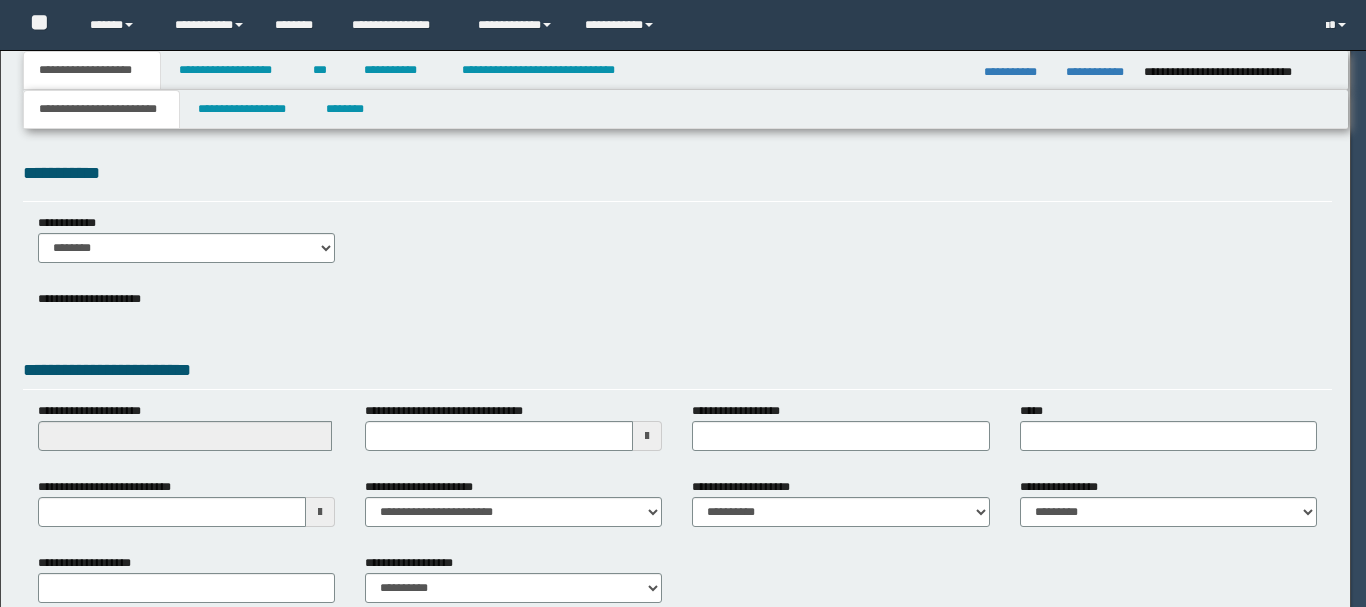 click on "**********" at bounding box center (677, 246) 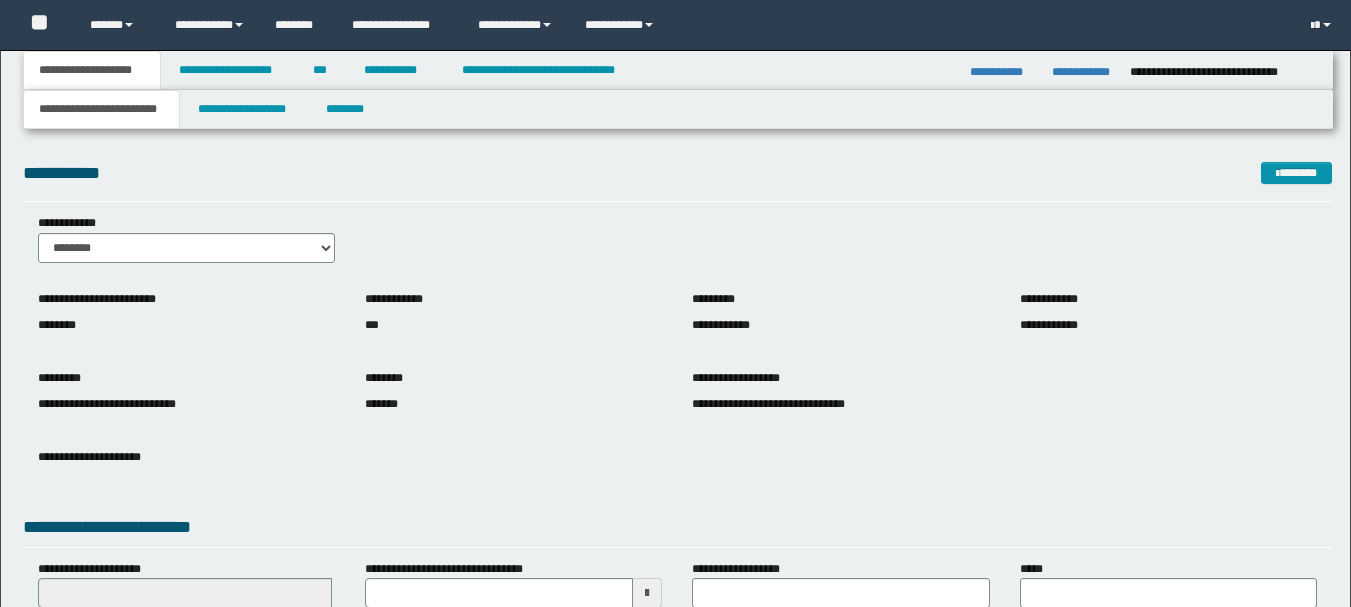 scroll, scrollTop: 0, scrollLeft: 0, axis: both 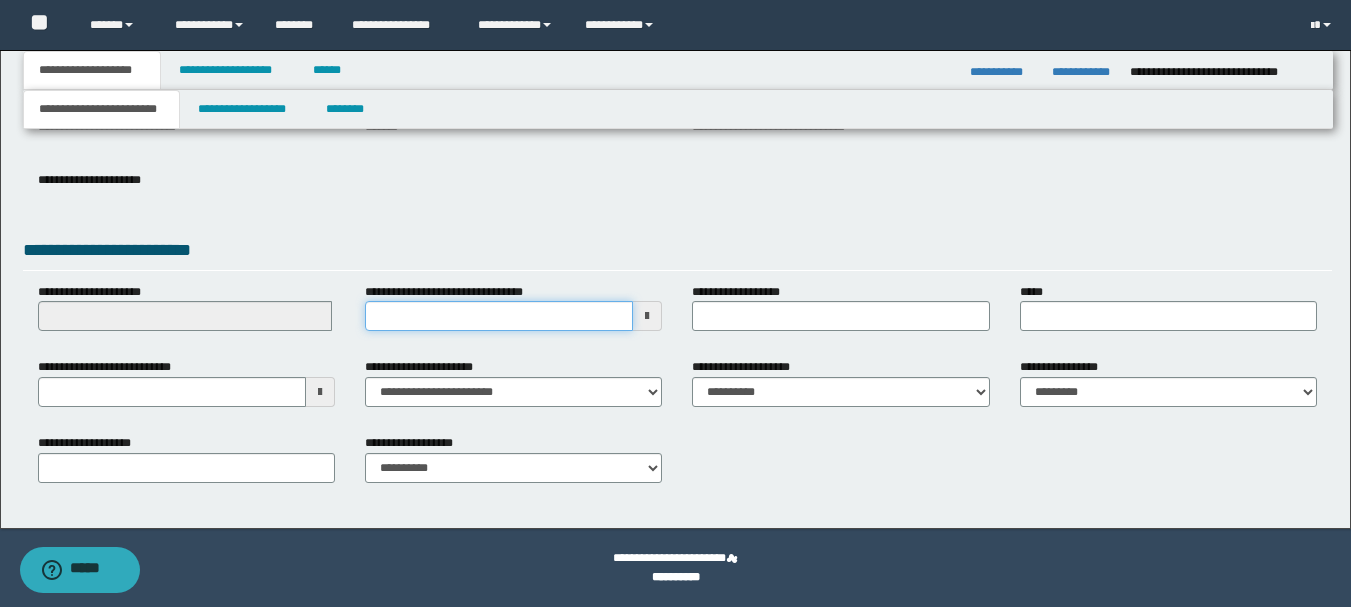 click on "**********" at bounding box center (499, 316) 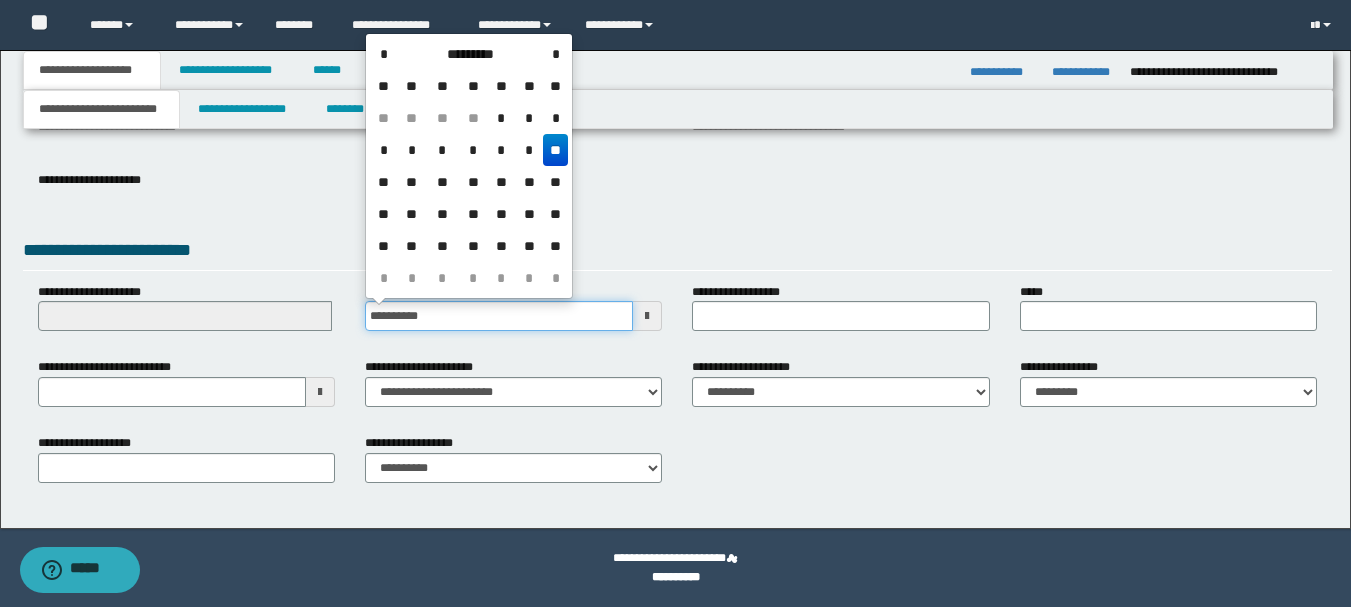 type on "**********" 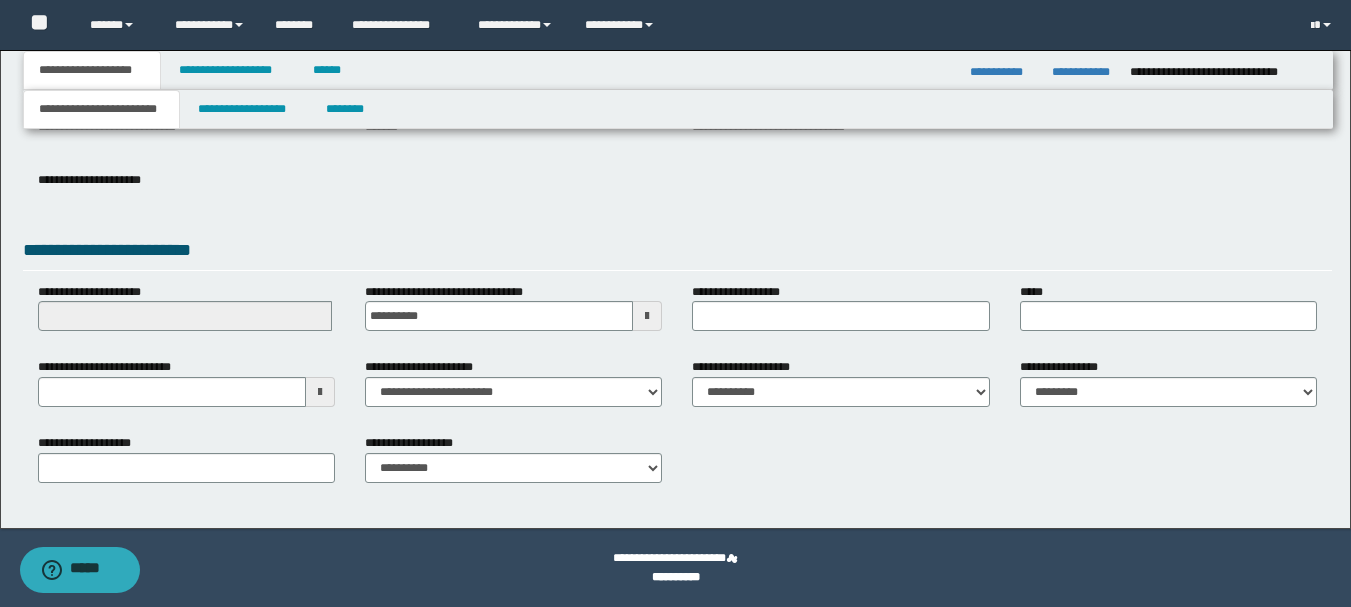 click on "**********" at bounding box center (677, 466) 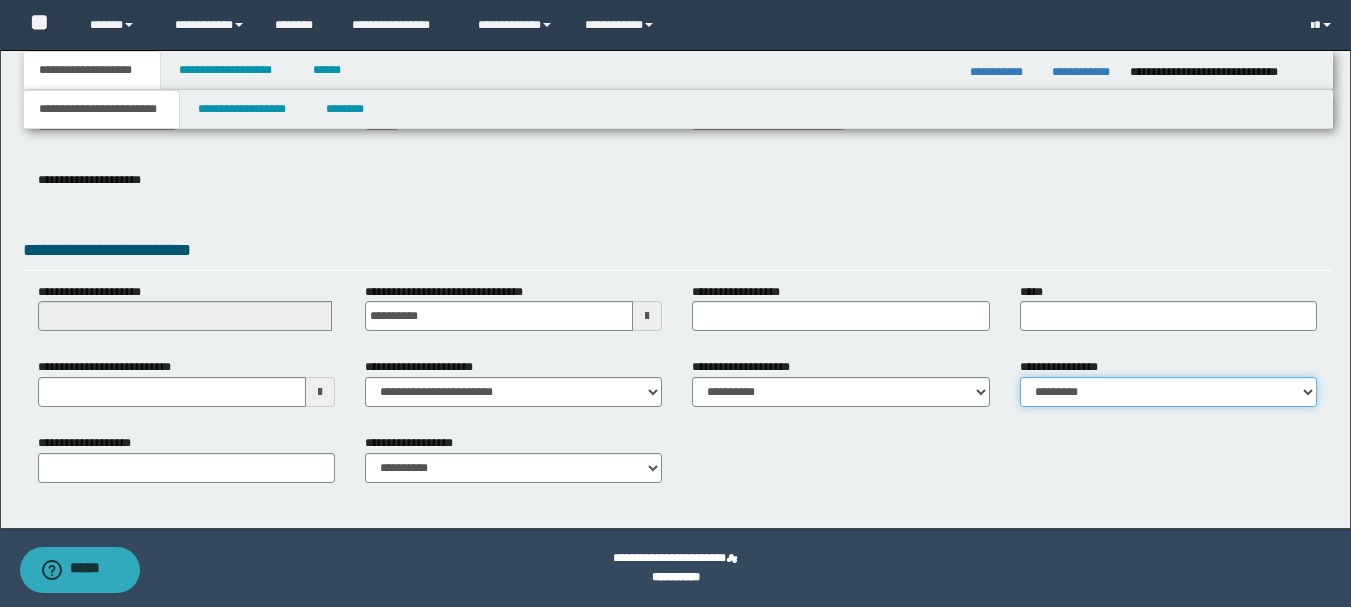 click on "**********" at bounding box center (1168, 392) 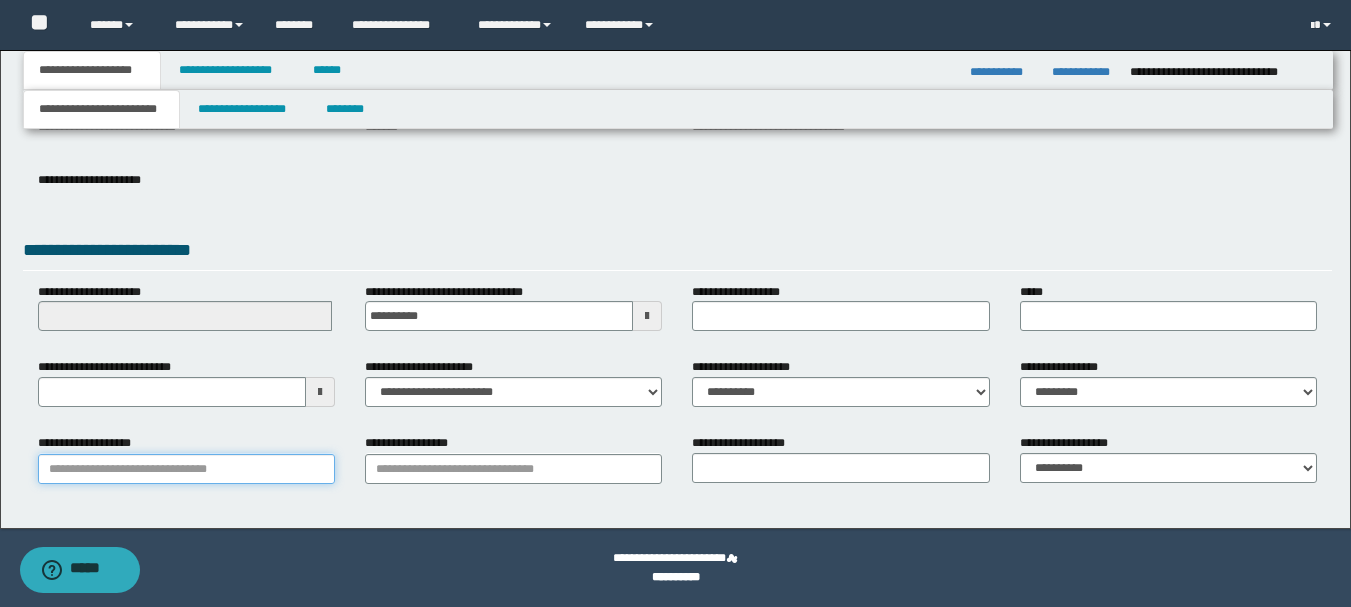 click on "**********" at bounding box center [186, 469] 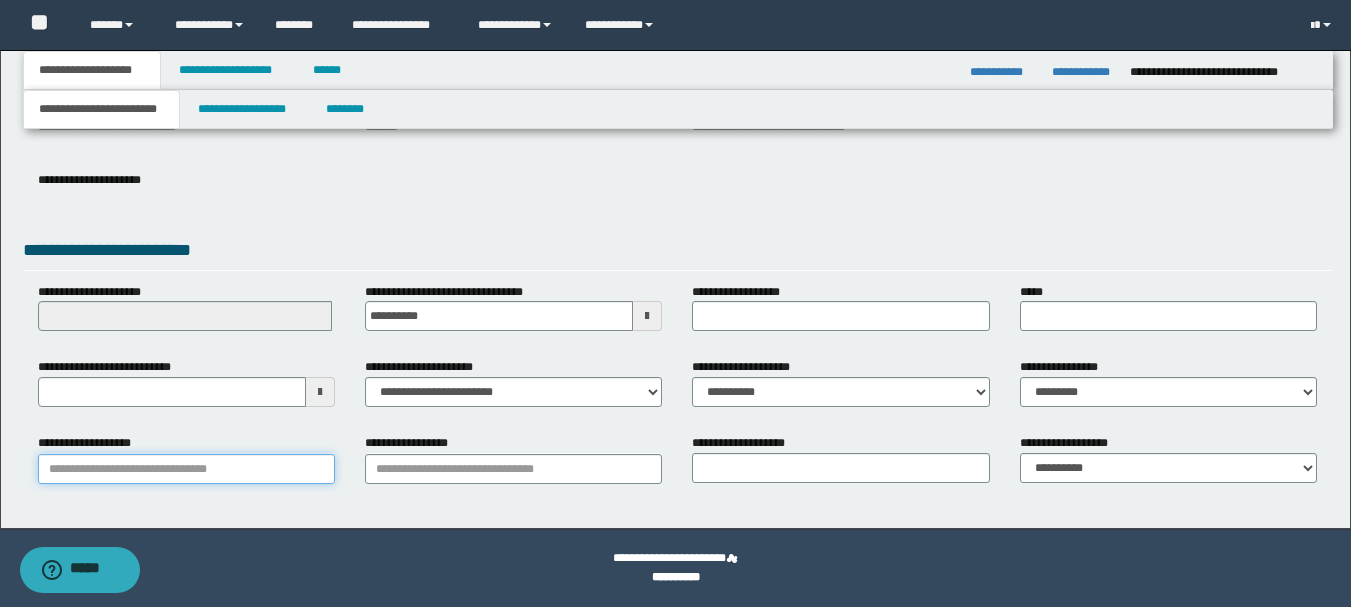 click on "**********" at bounding box center [186, 469] 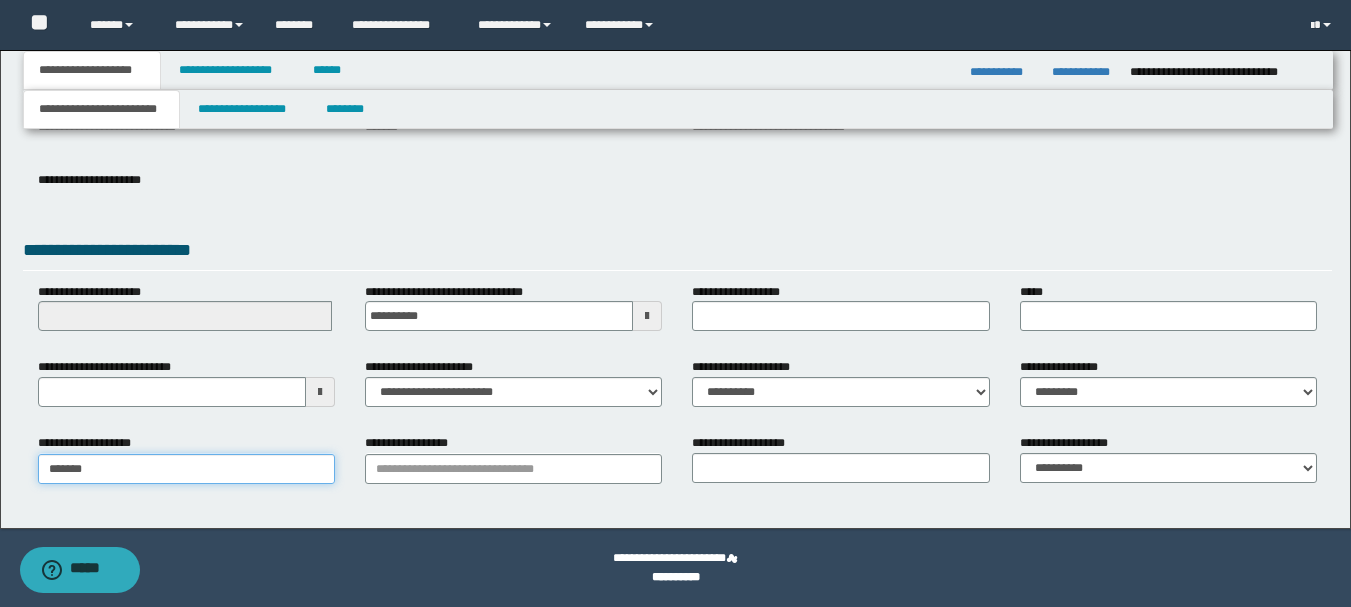 type on "********" 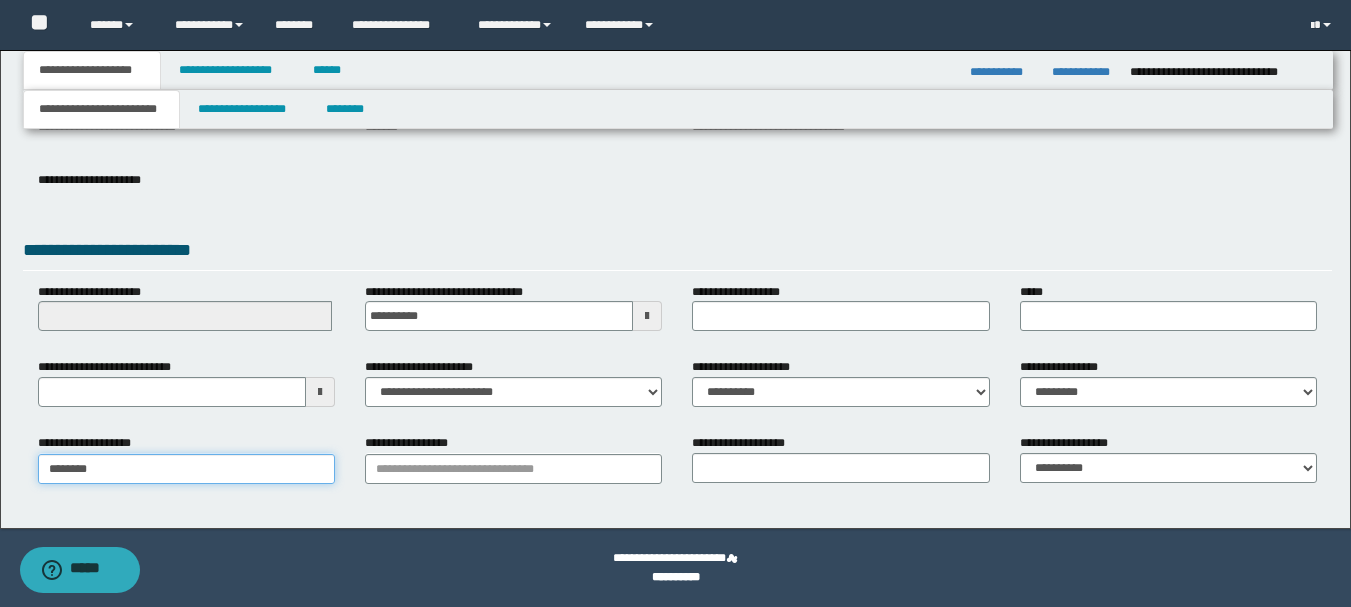 type on "********" 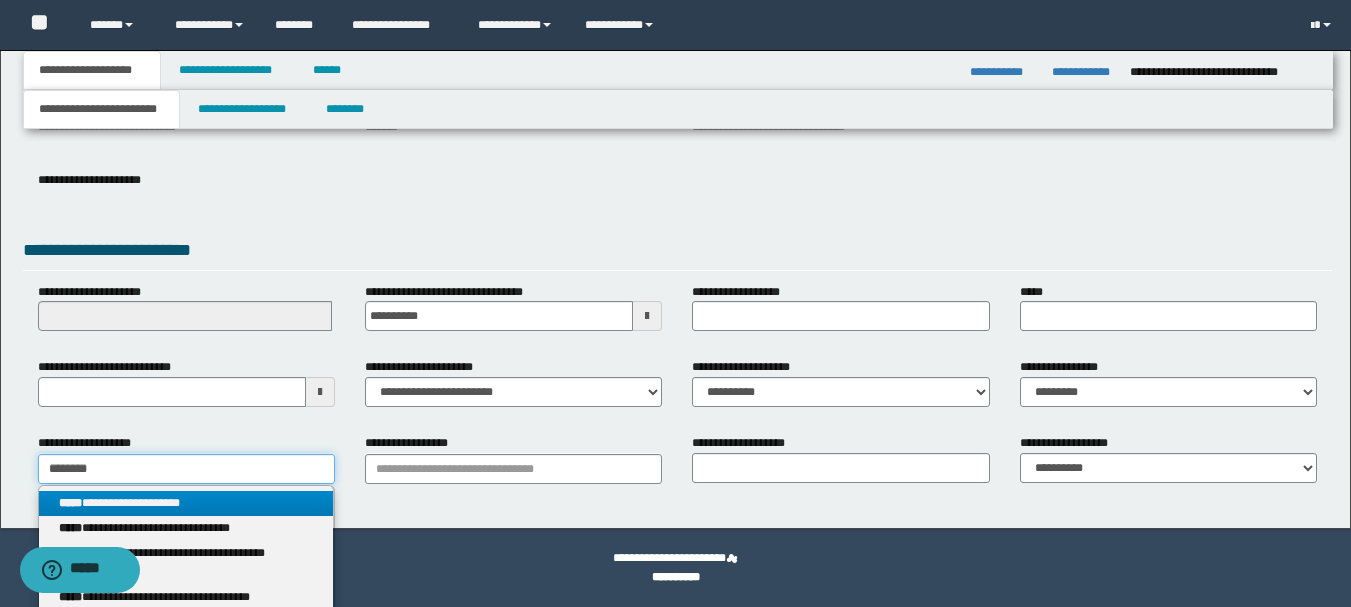 type on "********" 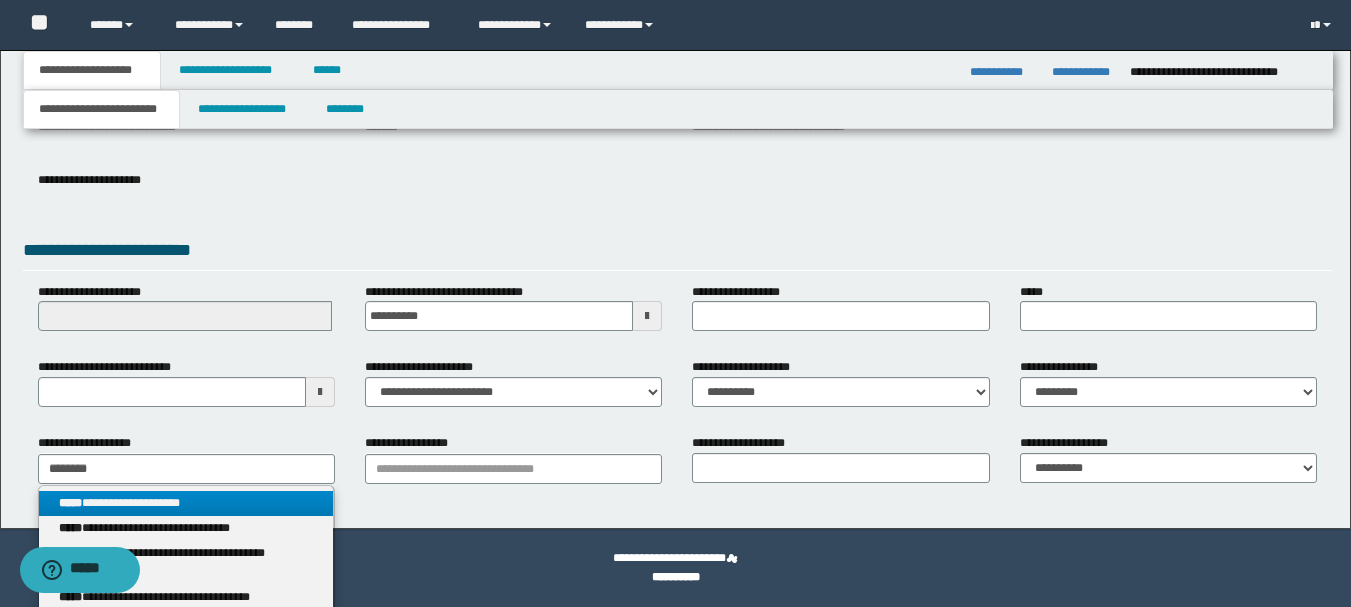 click on "**********" at bounding box center [186, 503] 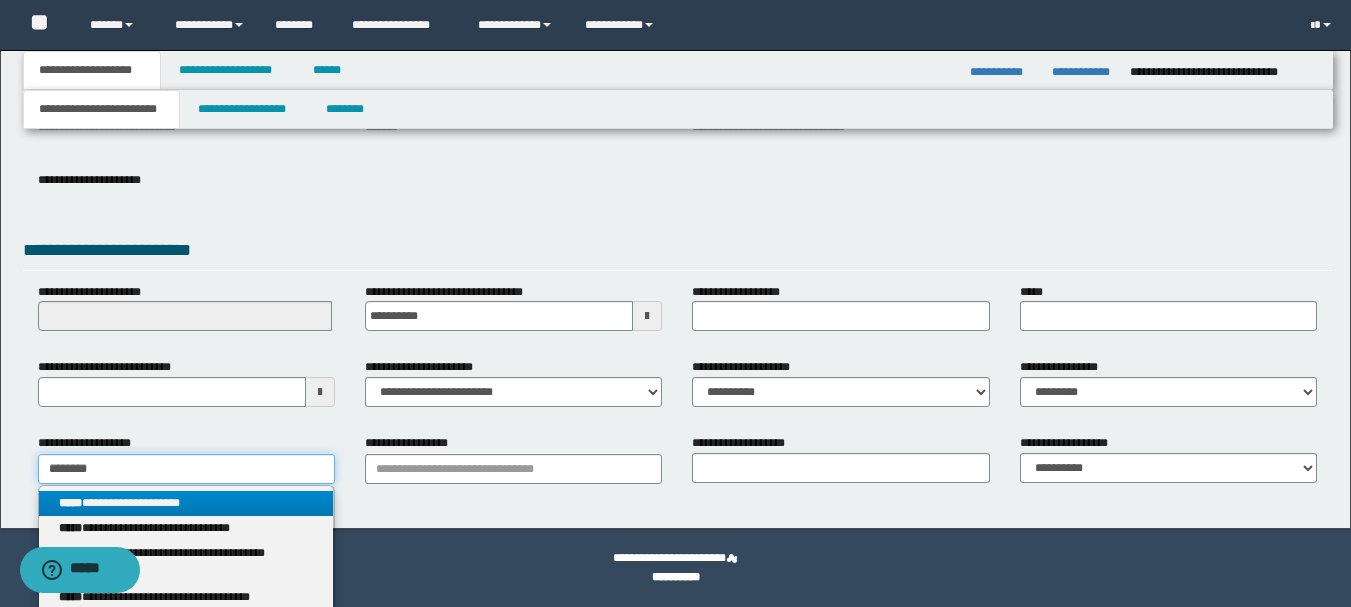 type 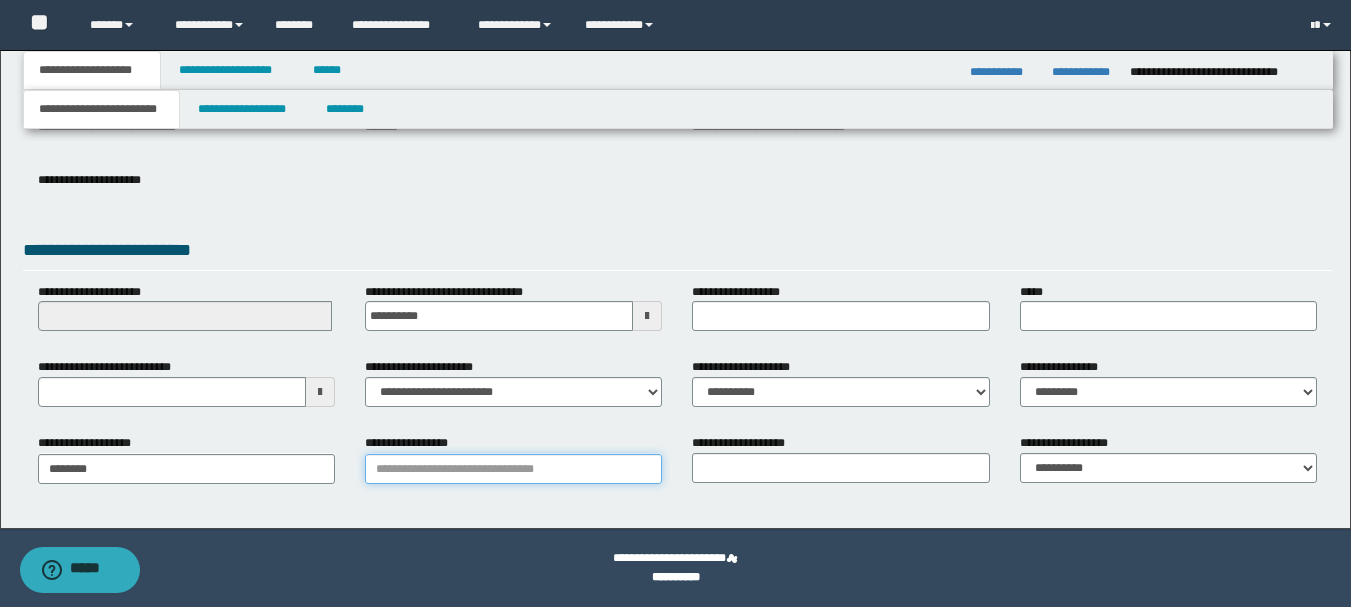 click on "**********" at bounding box center [513, 469] 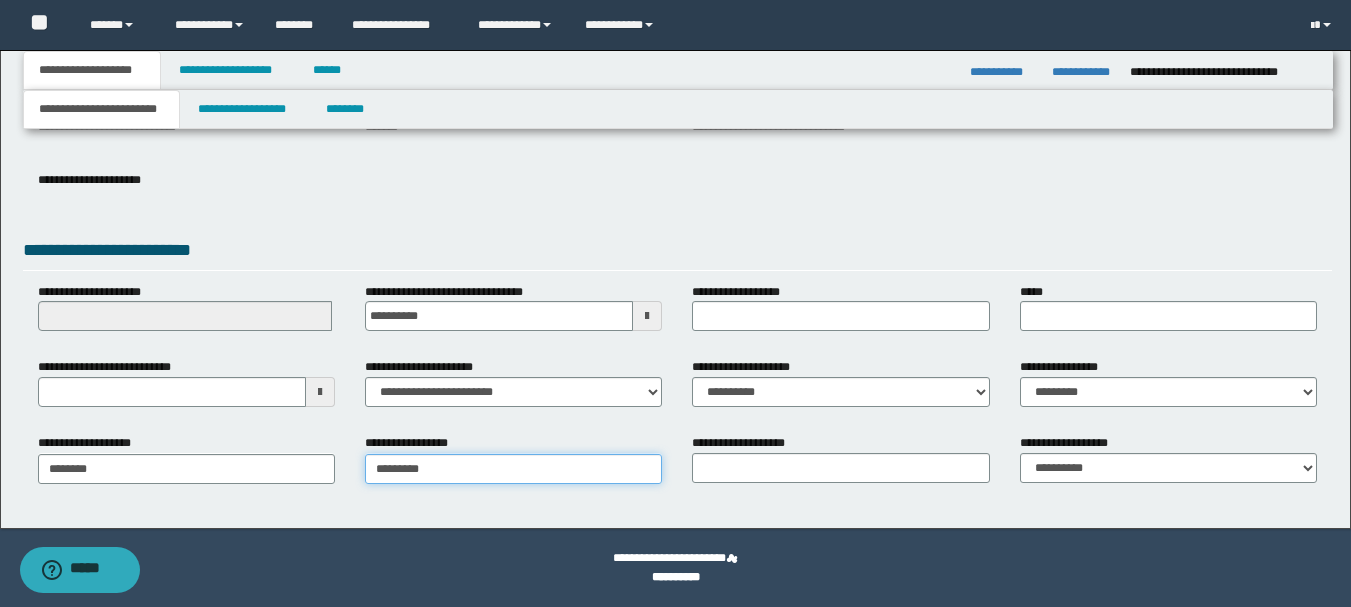 type on "**********" 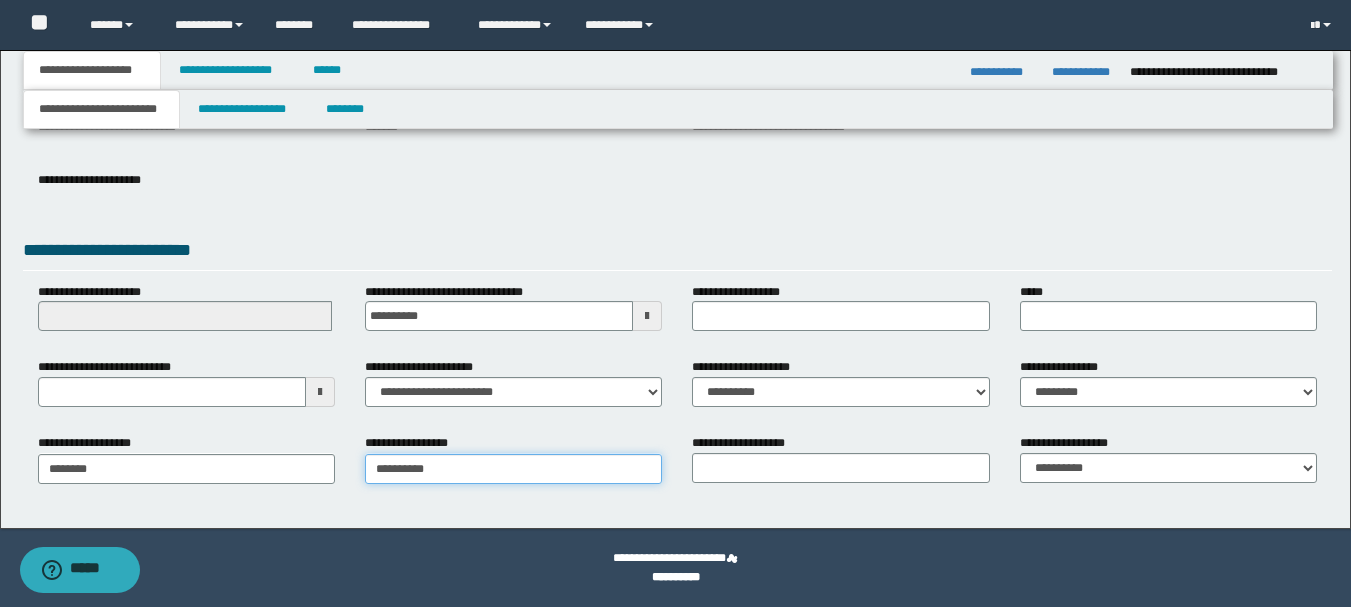 type on "**********" 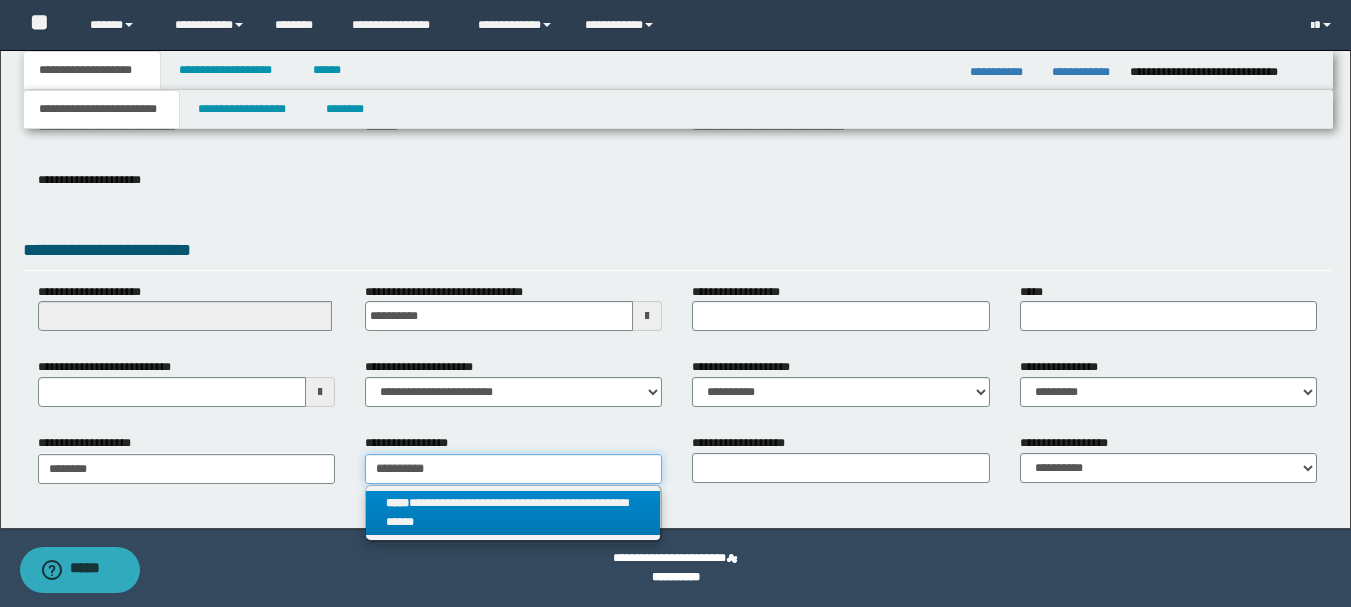 type on "**********" 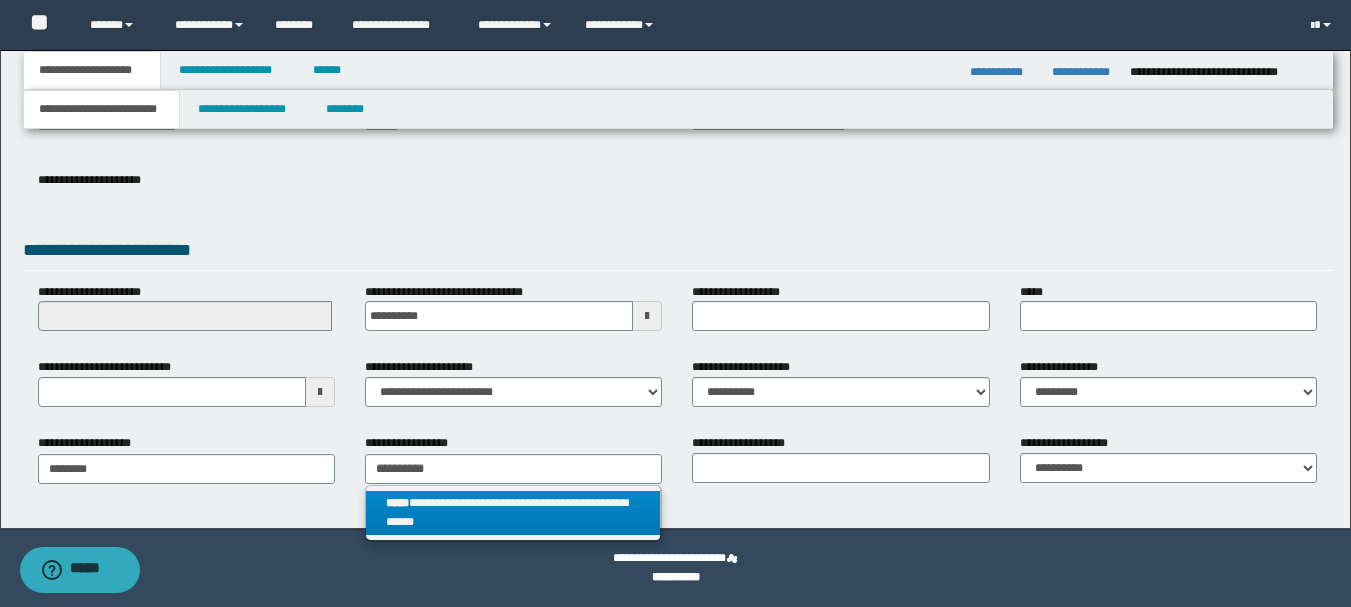 click on "**********" at bounding box center (513, 513) 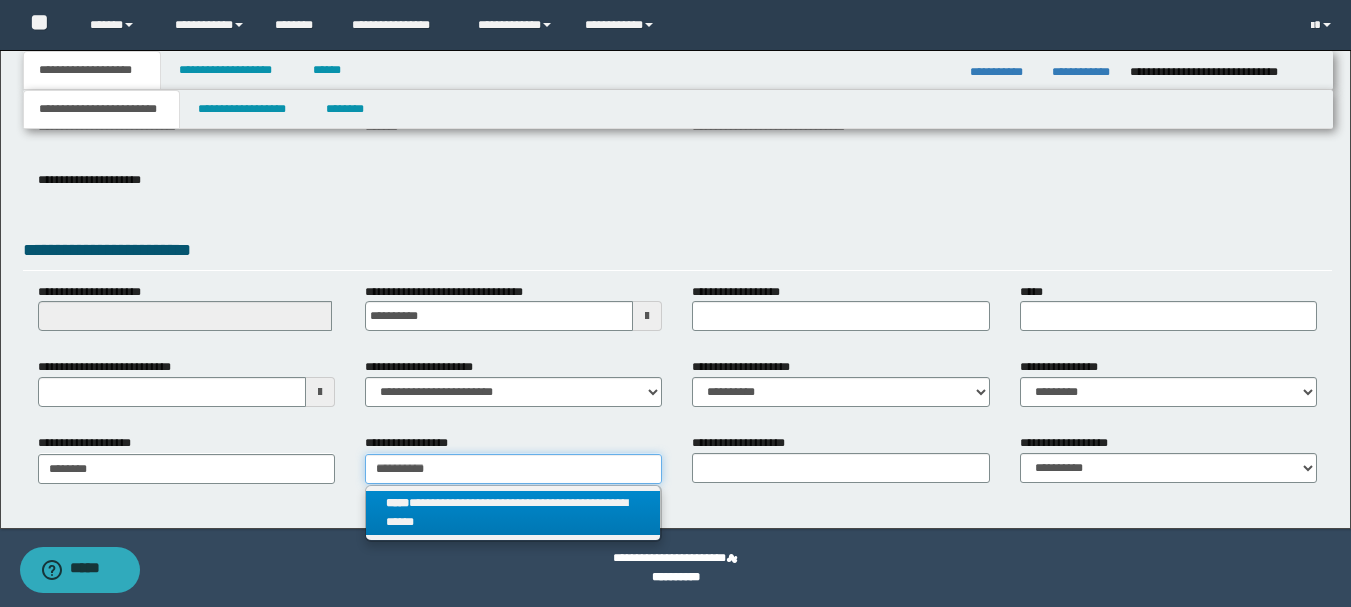 type 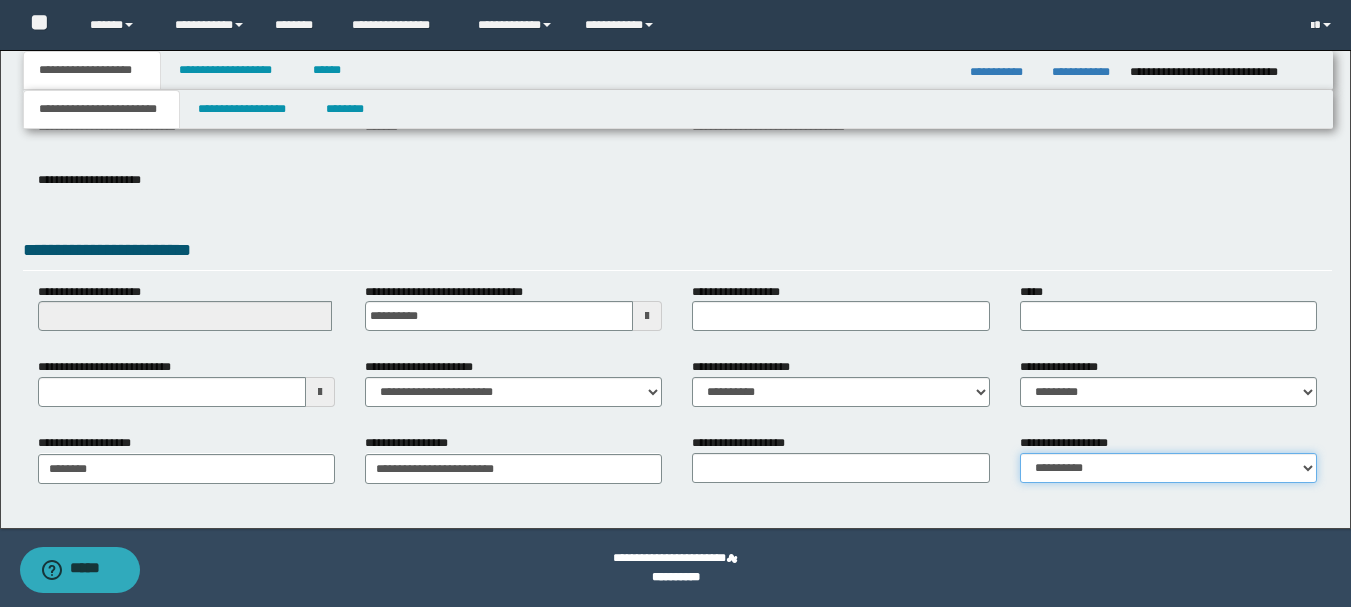 click on "**********" at bounding box center [1168, 468] 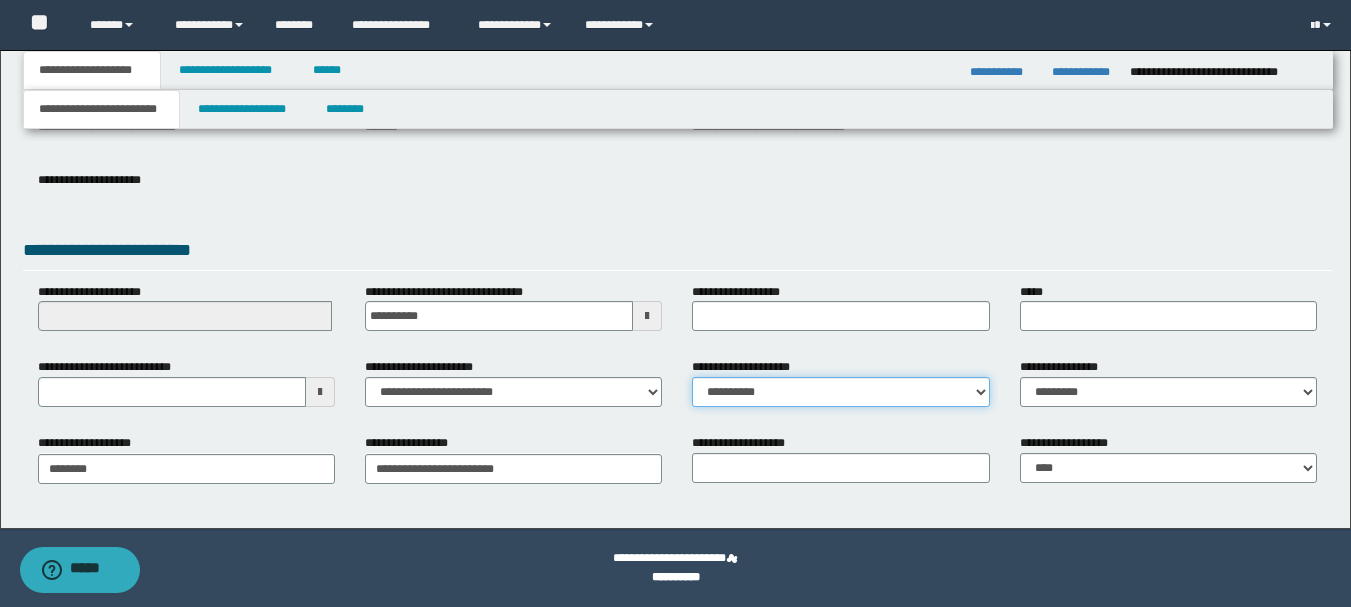 click on "**********" at bounding box center (840, 392) 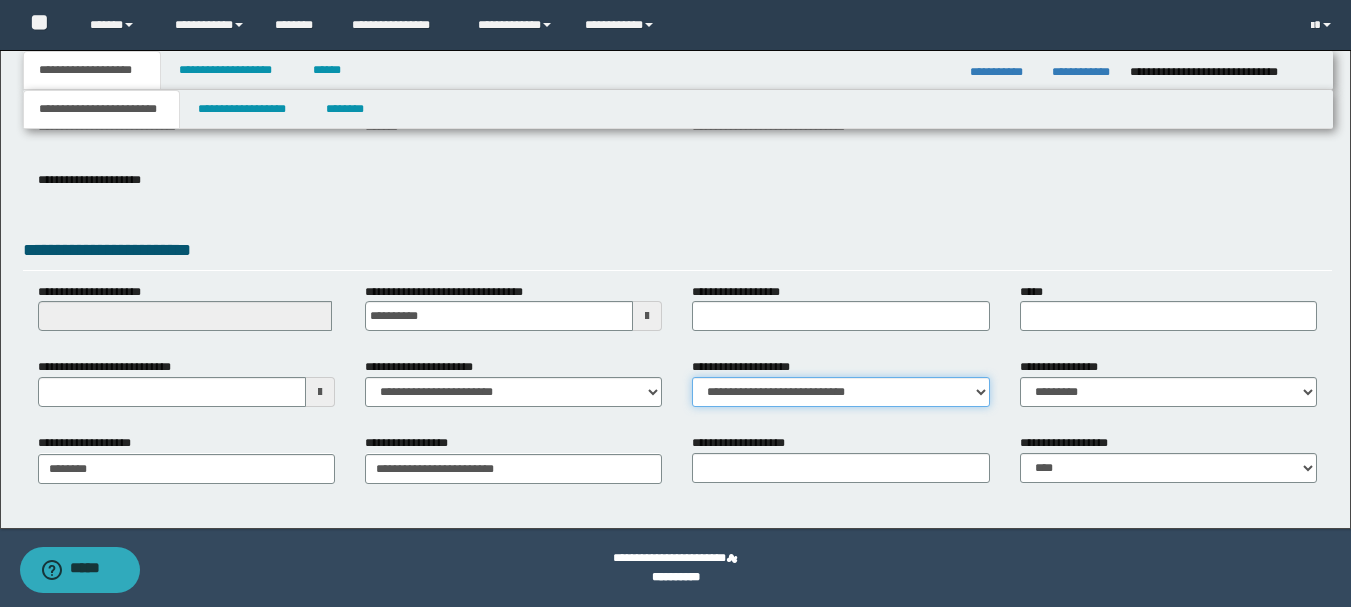 click on "**********" at bounding box center [840, 392] 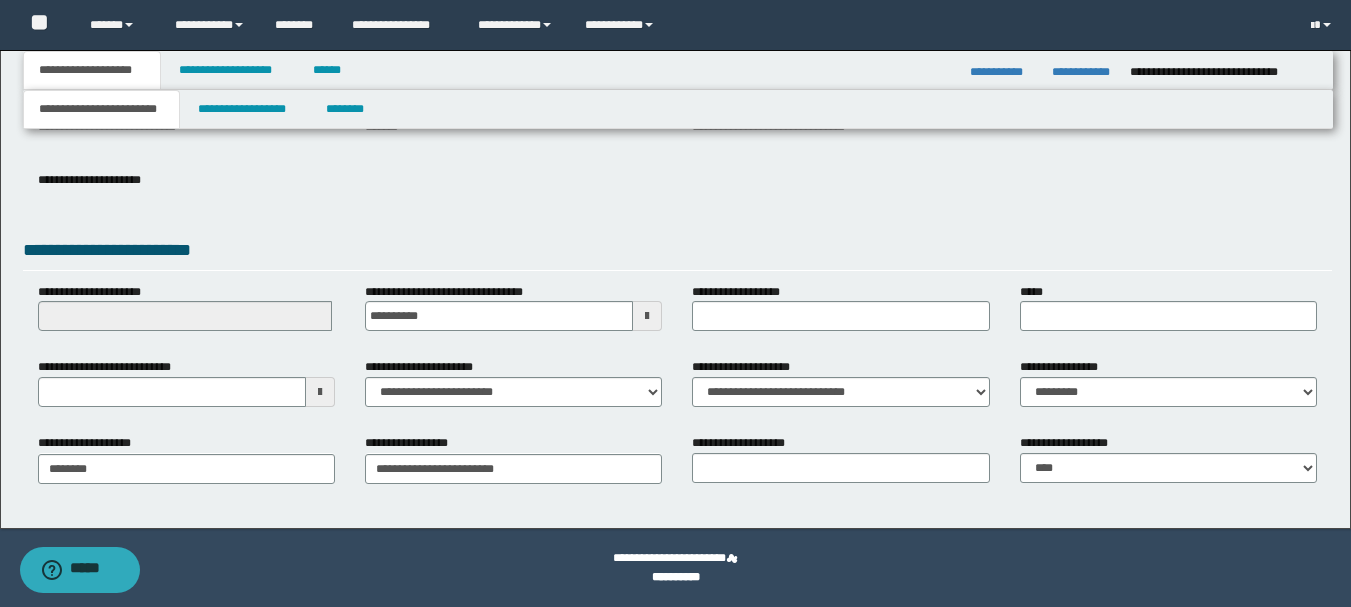 click on "**********" at bounding box center [677, 190] 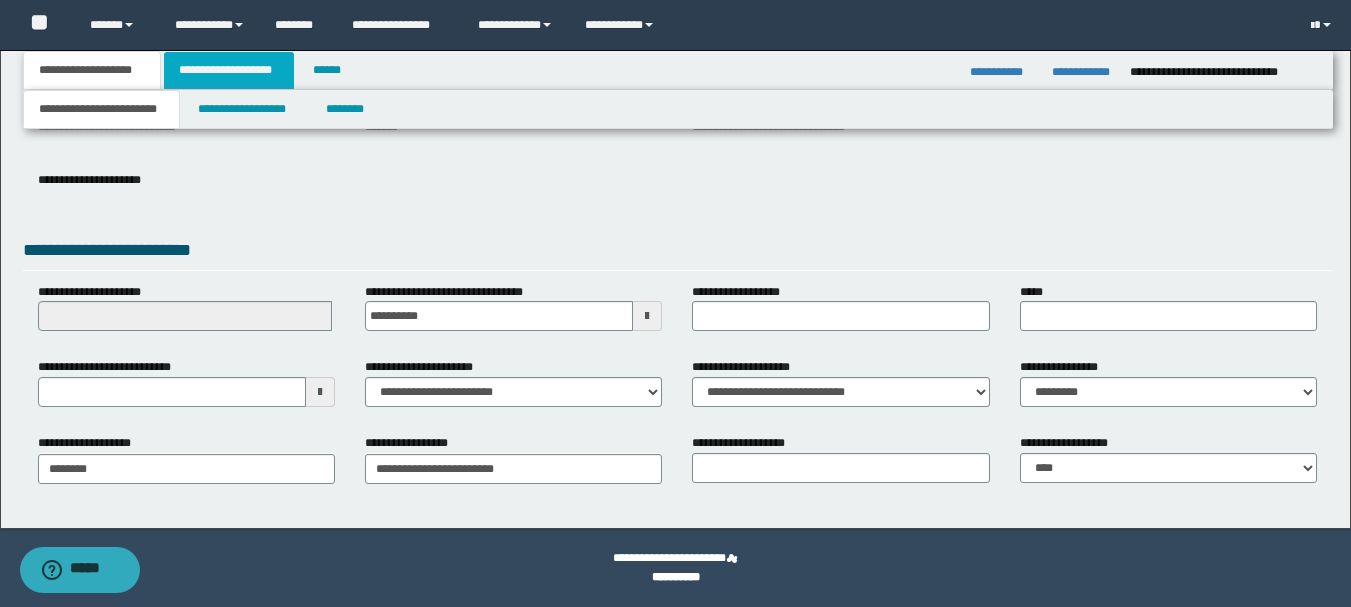 click on "**********" at bounding box center (229, 70) 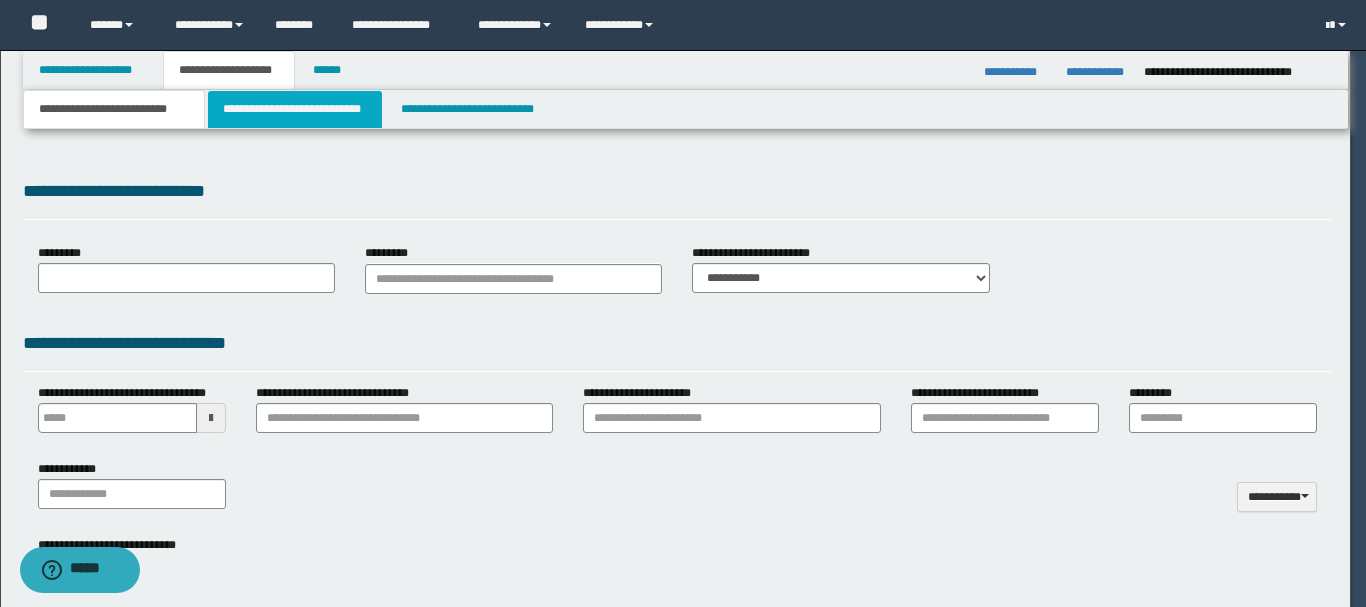 type 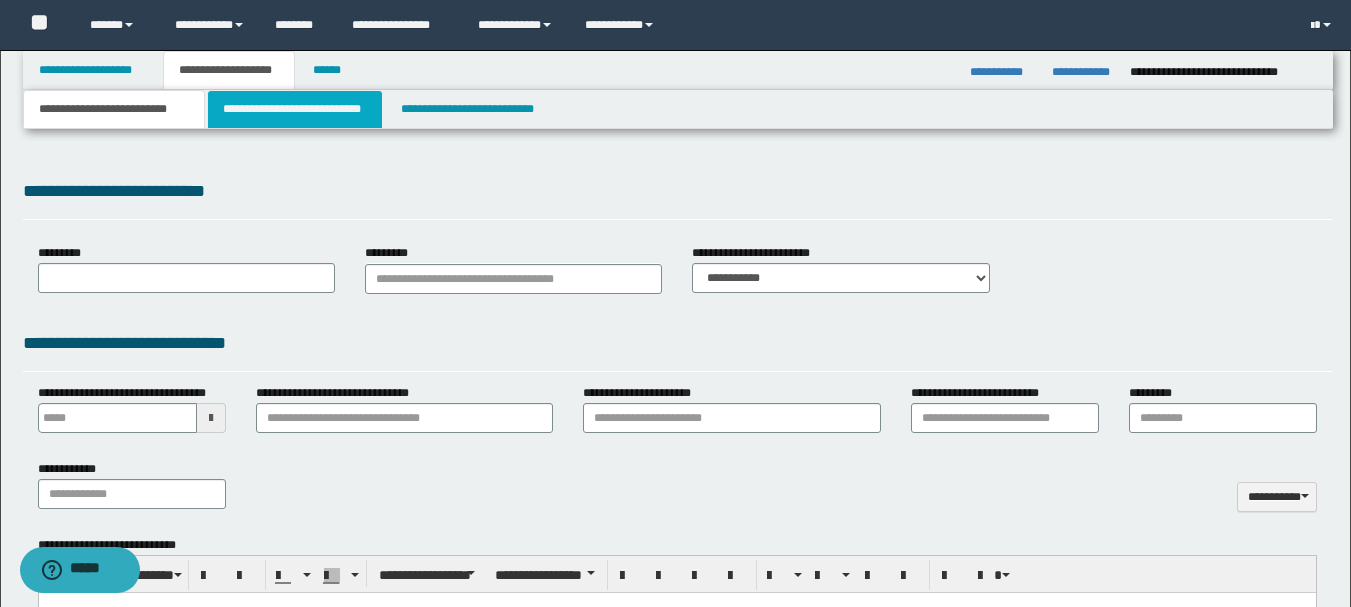 select on "*" 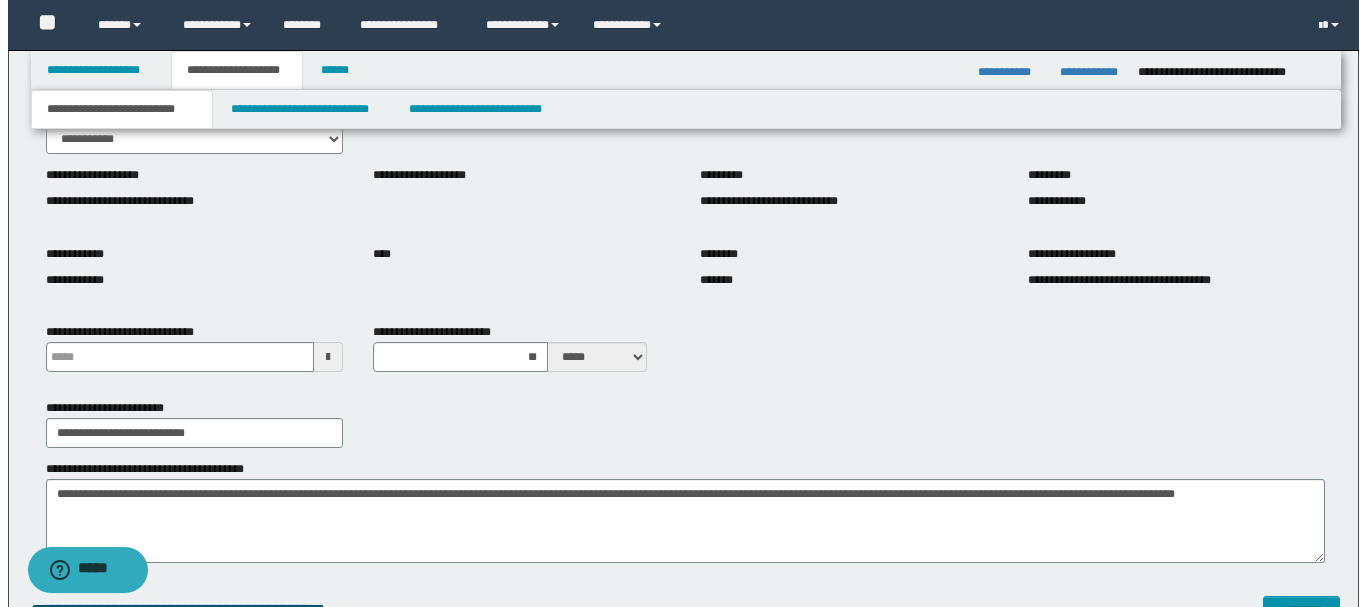 scroll, scrollTop: 0, scrollLeft: 0, axis: both 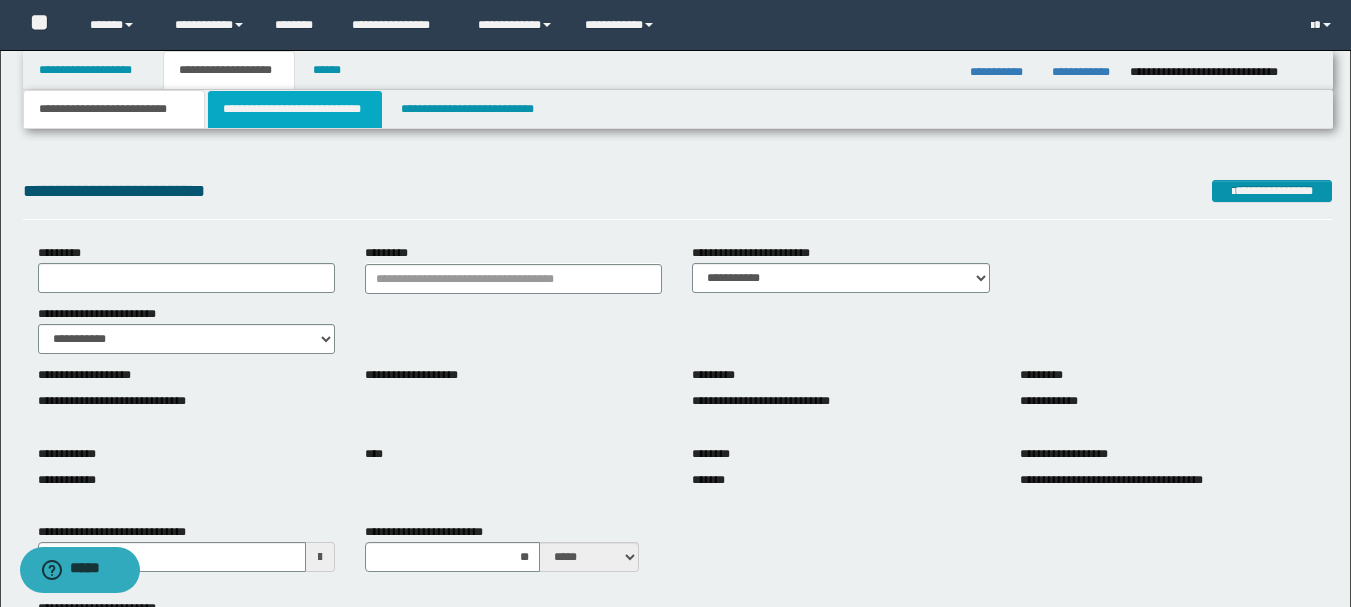 click on "**********" at bounding box center (295, 109) 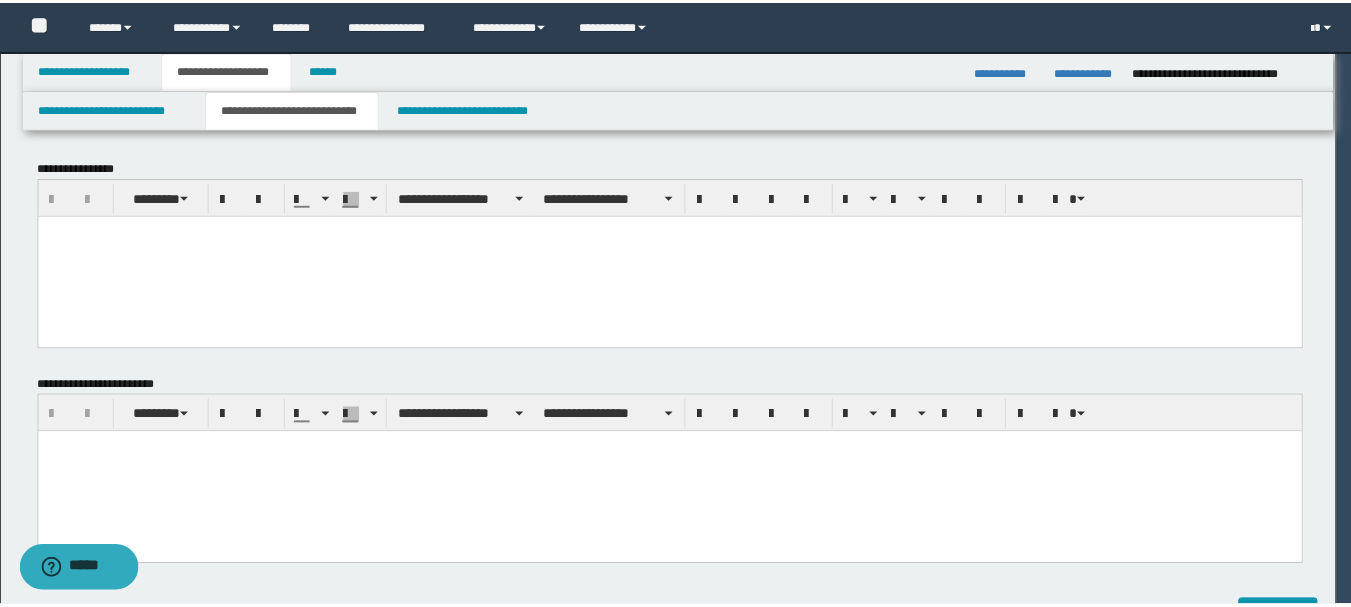 scroll, scrollTop: 0, scrollLeft: 0, axis: both 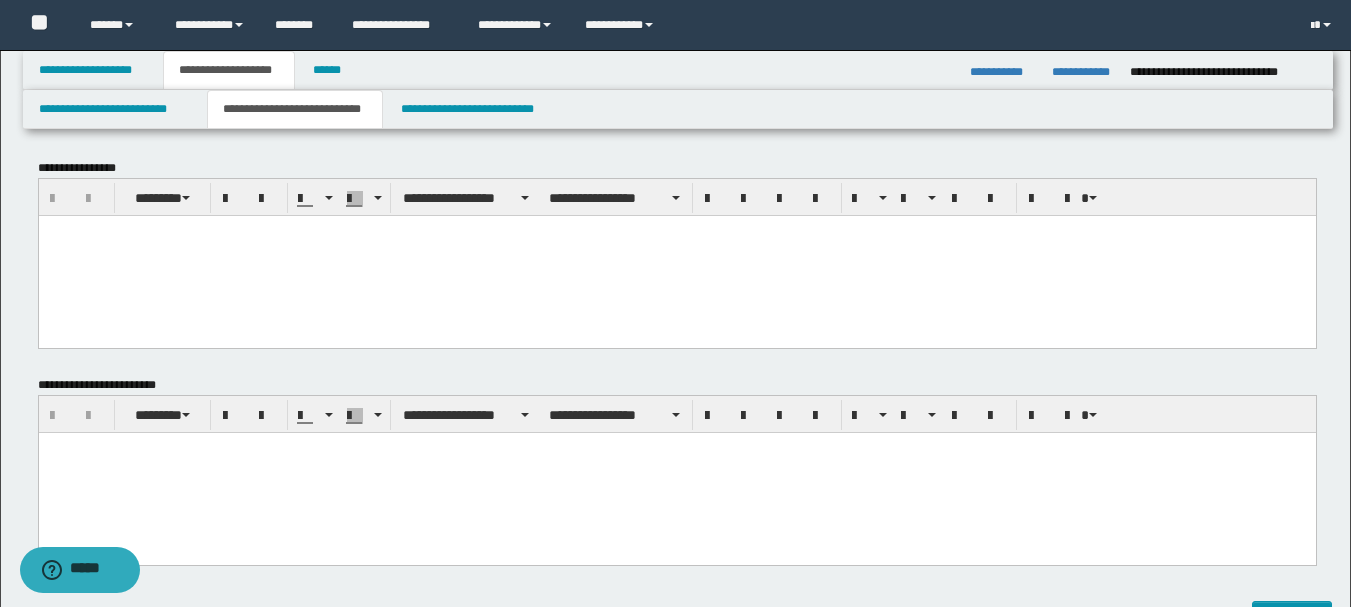 click at bounding box center [676, 255] 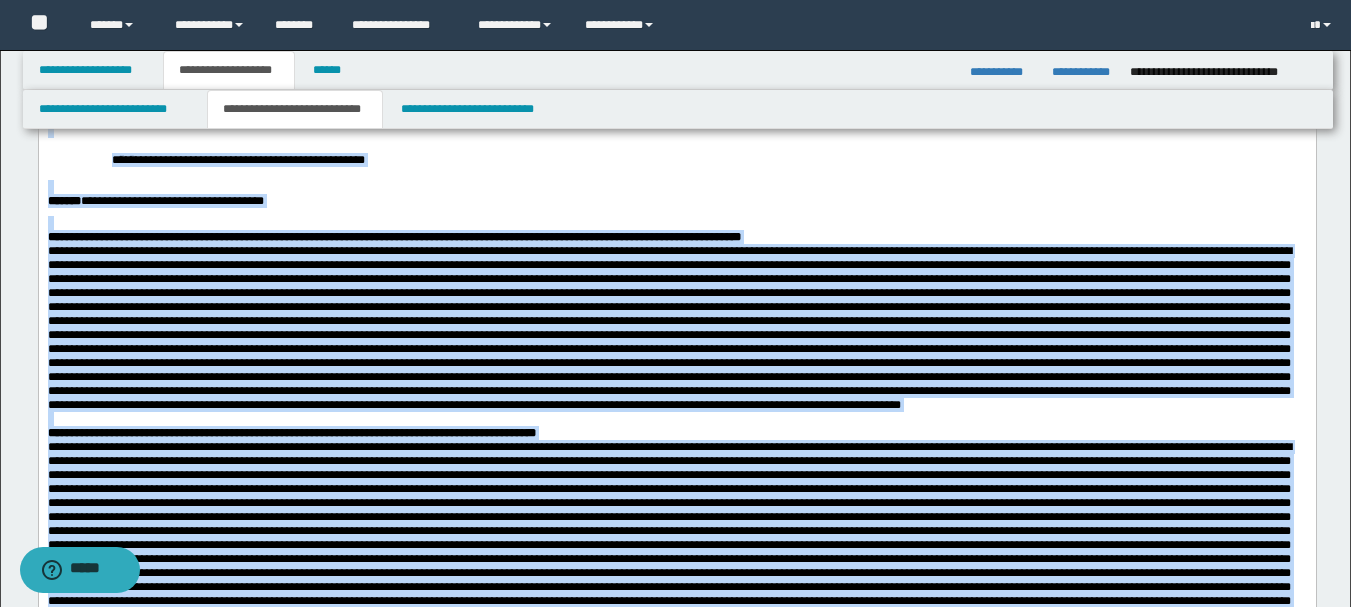 scroll, scrollTop: 854, scrollLeft: 0, axis: vertical 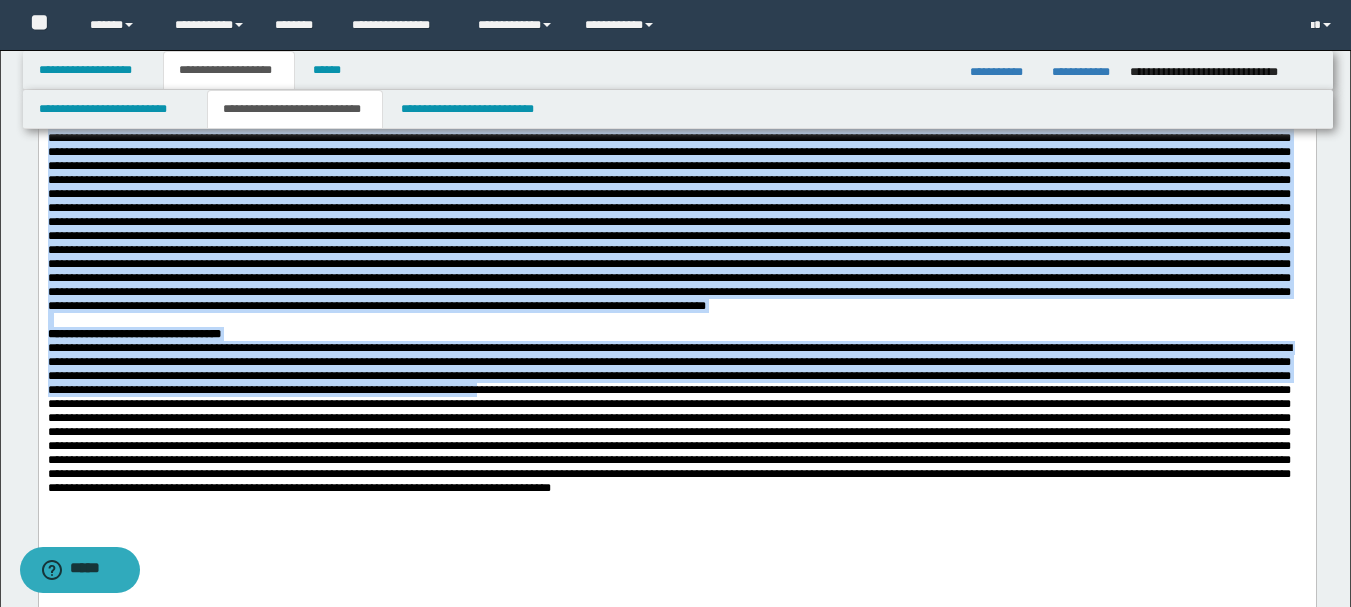 drag, startPoint x: 49, startPoint y: -622, endPoint x: 872, endPoint y: 156, distance: 1132.525 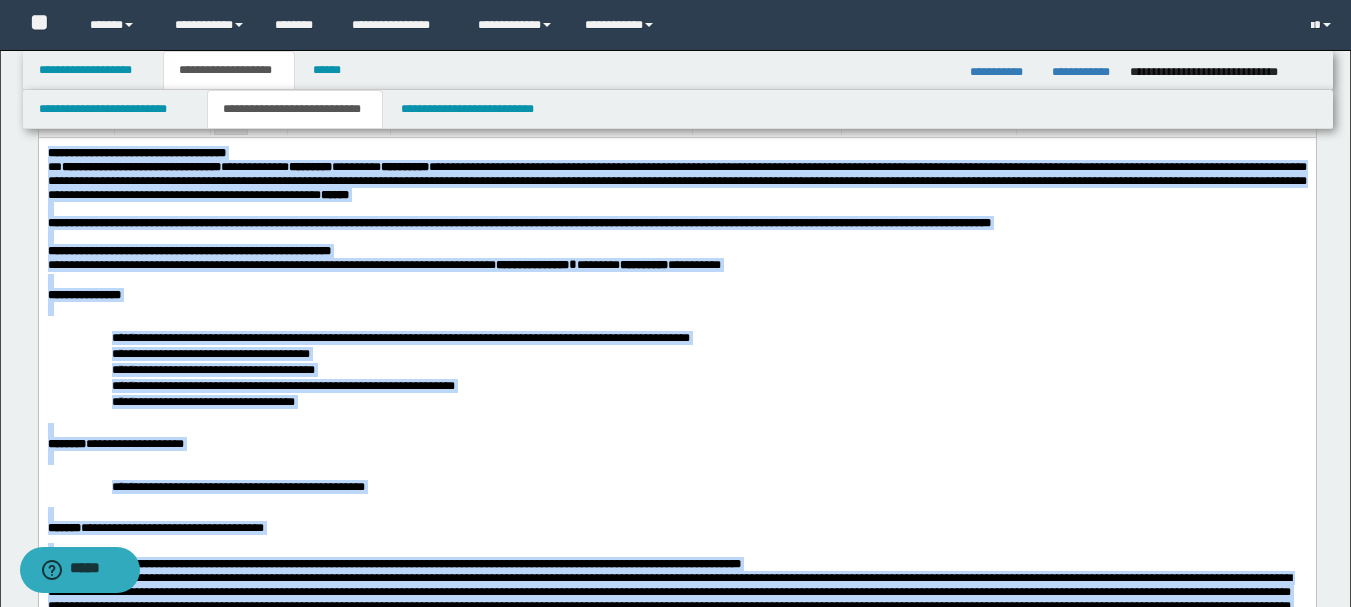 scroll, scrollTop: 0, scrollLeft: 0, axis: both 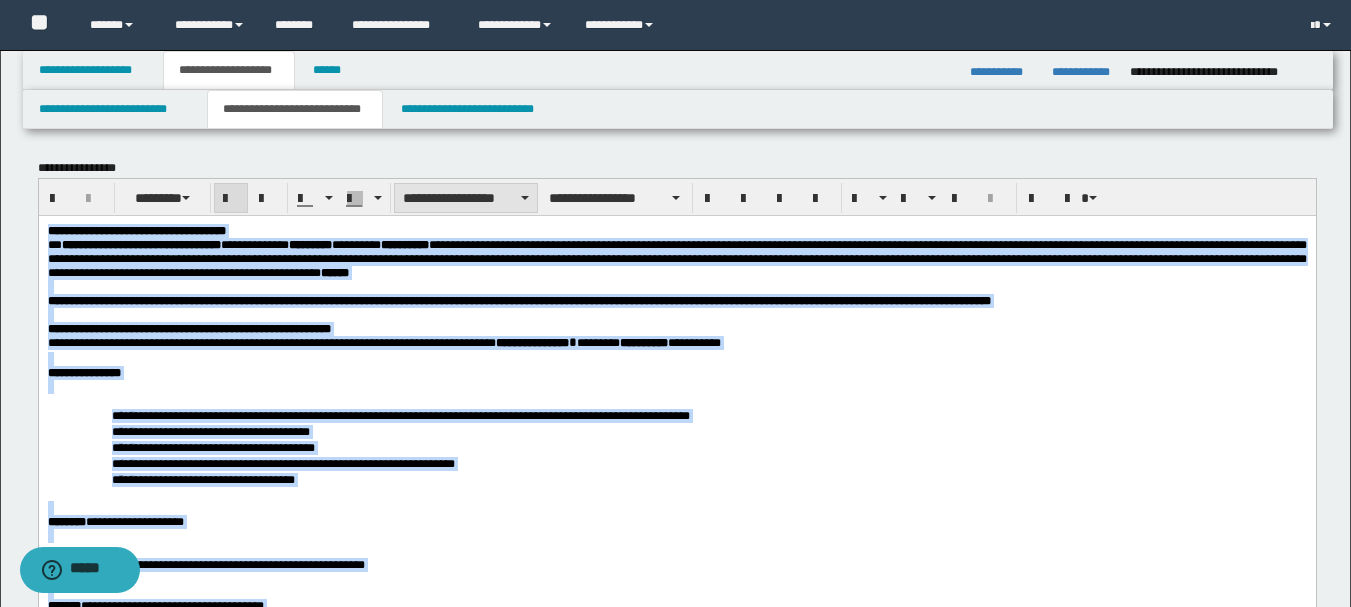 click on "**********" at bounding box center (466, 198) 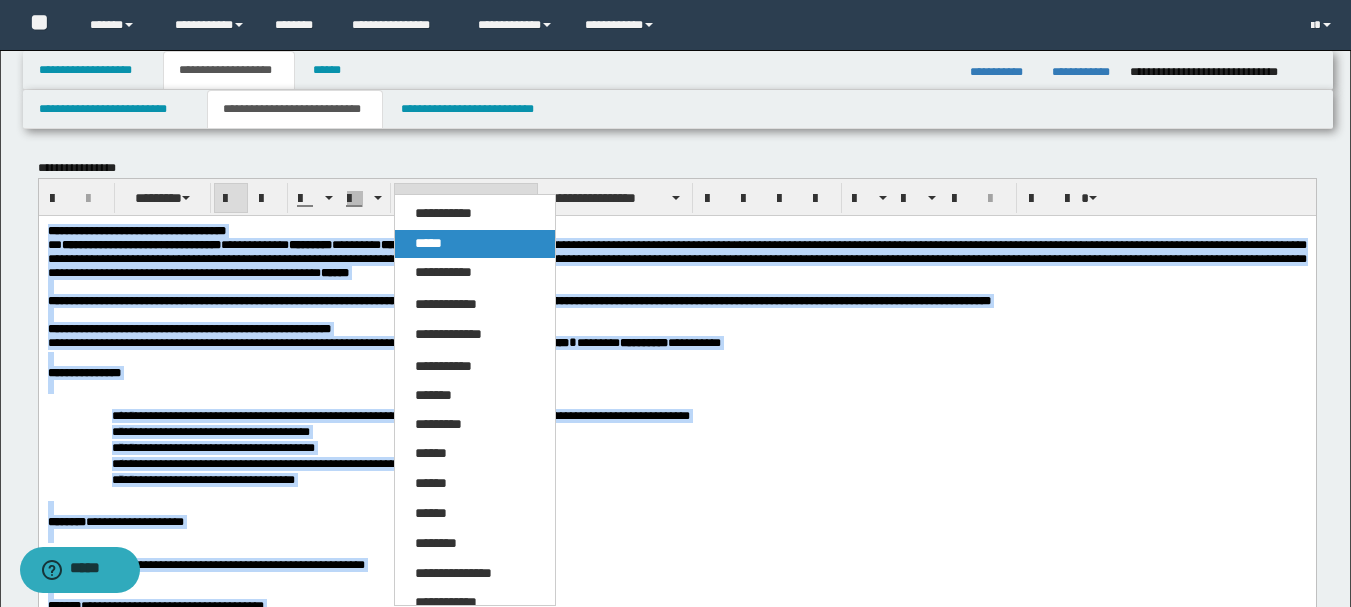 click on "*****" at bounding box center [475, 244] 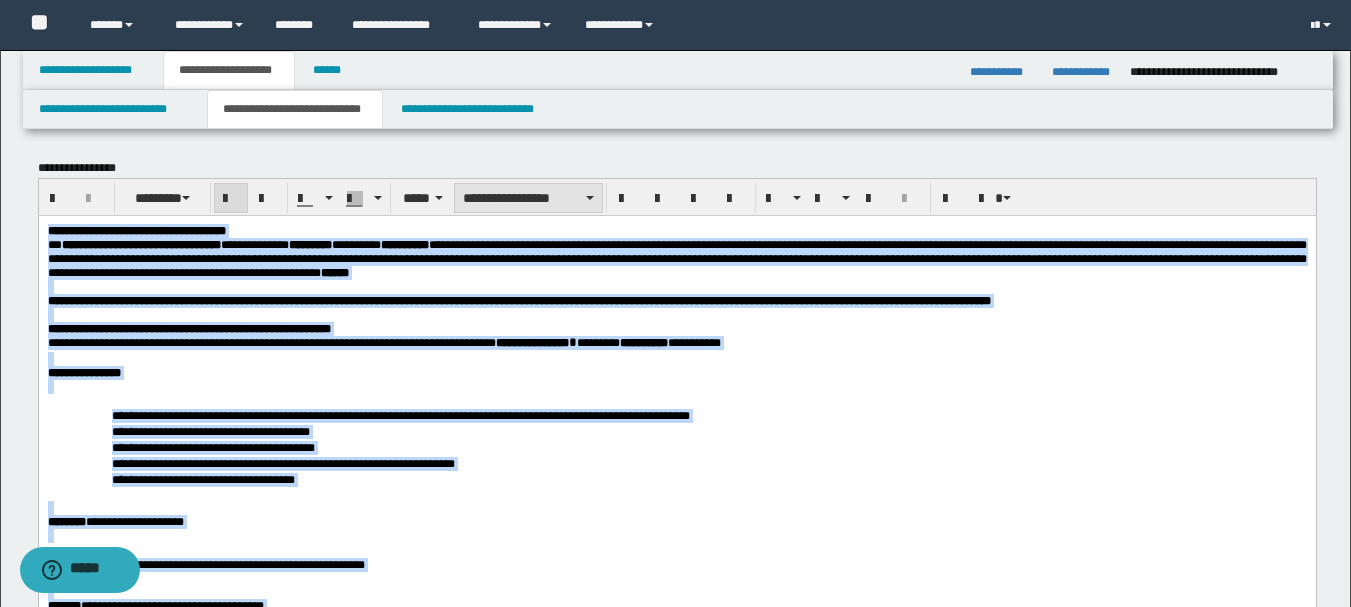 click on "**********" at bounding box center (528, 198) 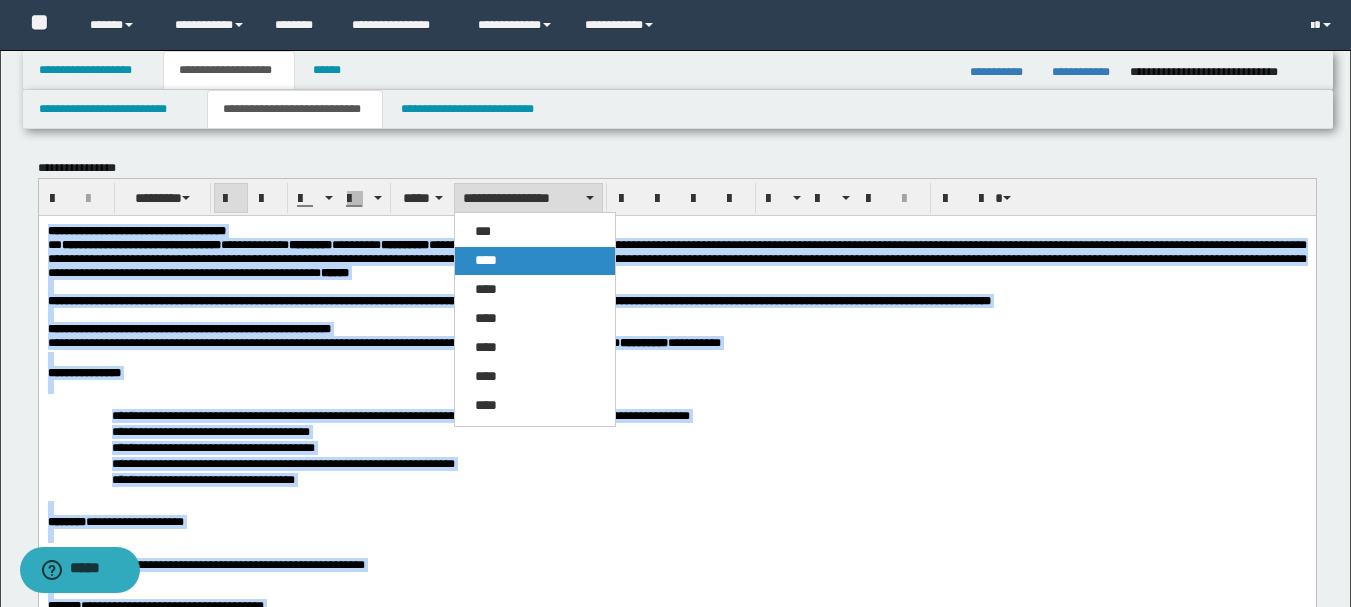 click on "****" at bounding box center [535, 261] 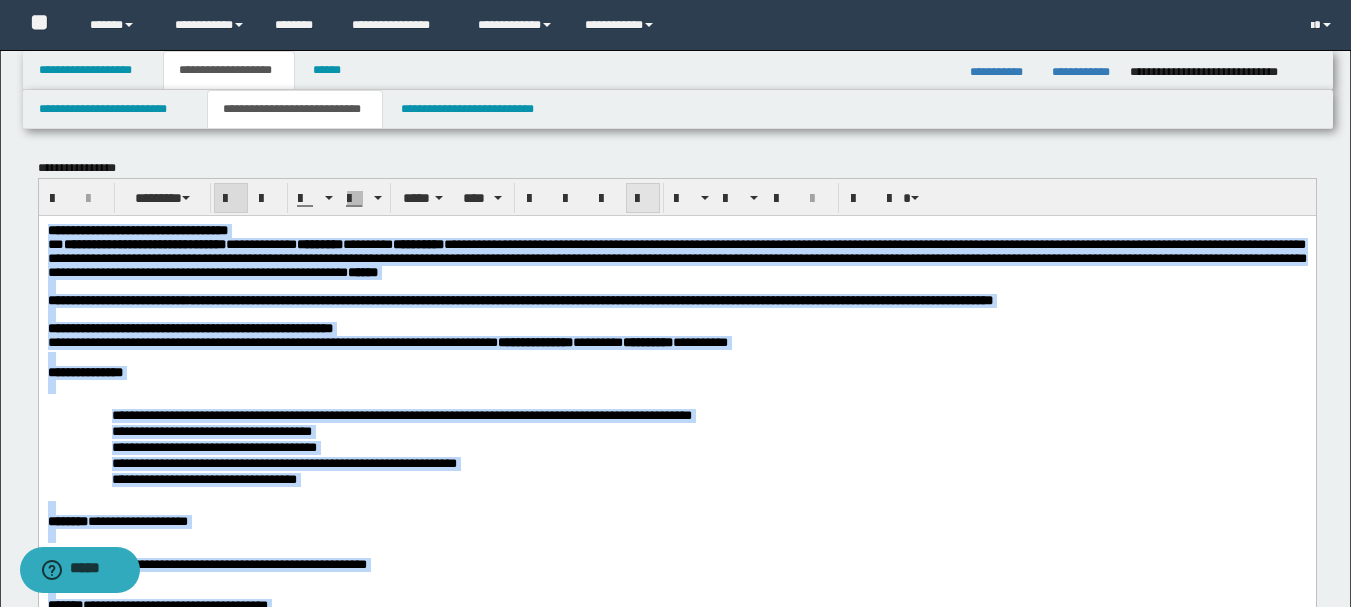 click at bounding box center (643, 199) 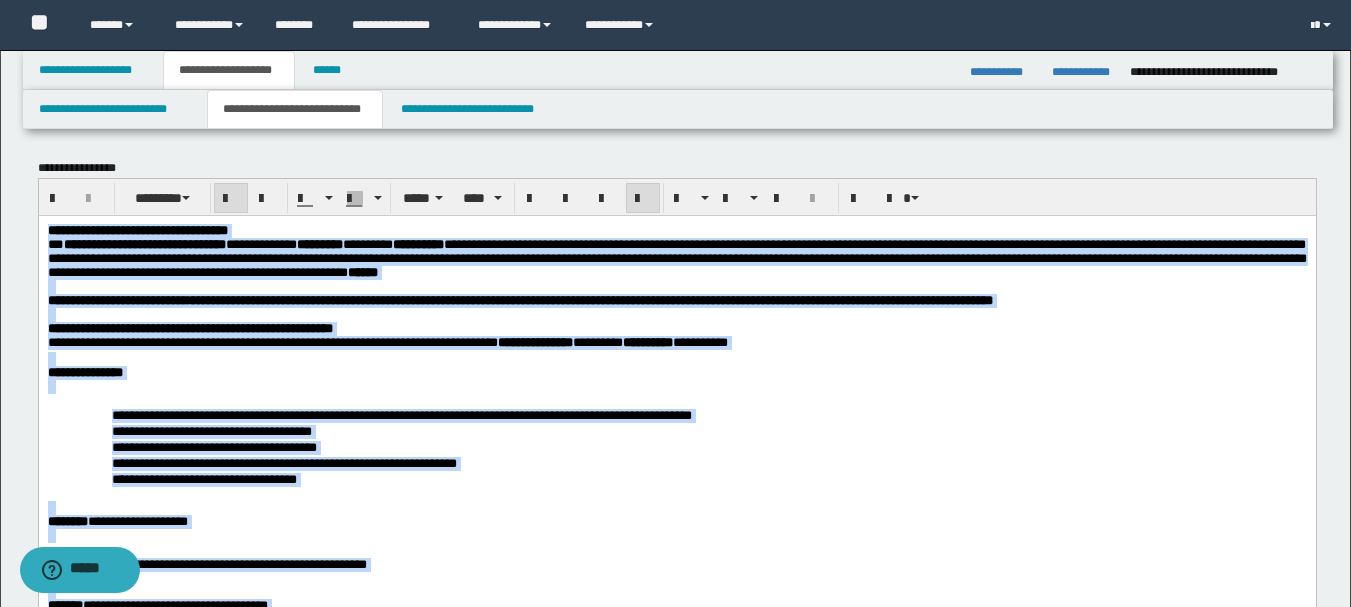 click at bounding box center [643, 198] 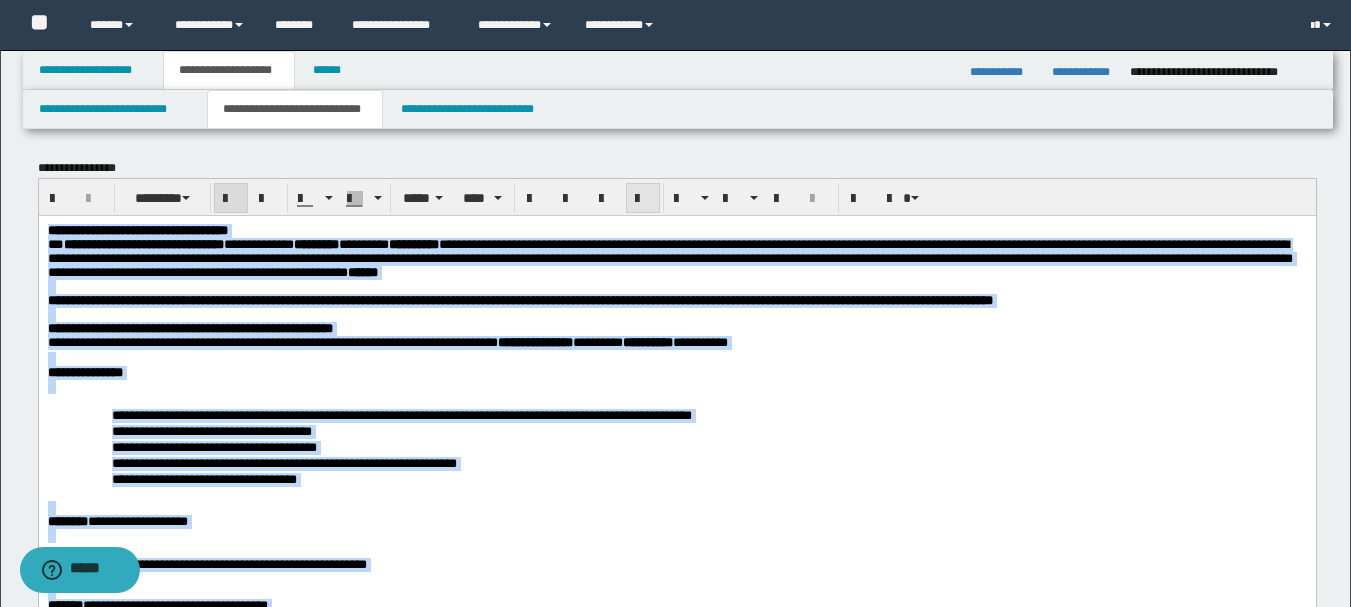 click at bounding box center (643, 198) 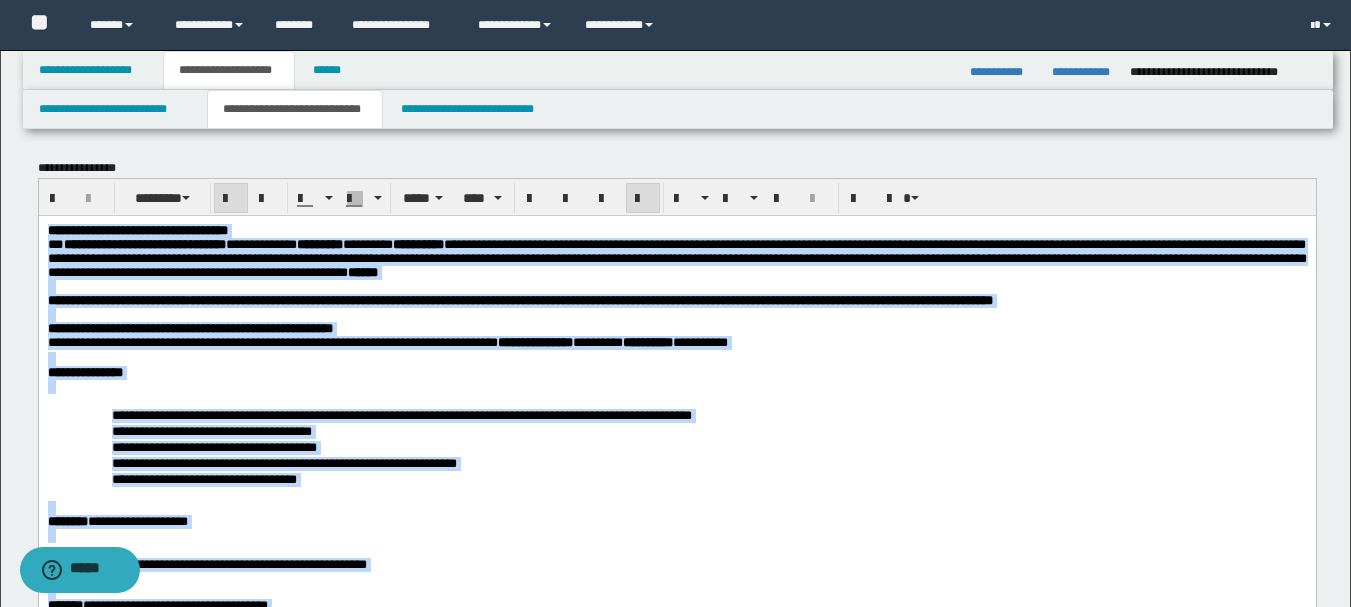 click at bounding box center [676, 314] 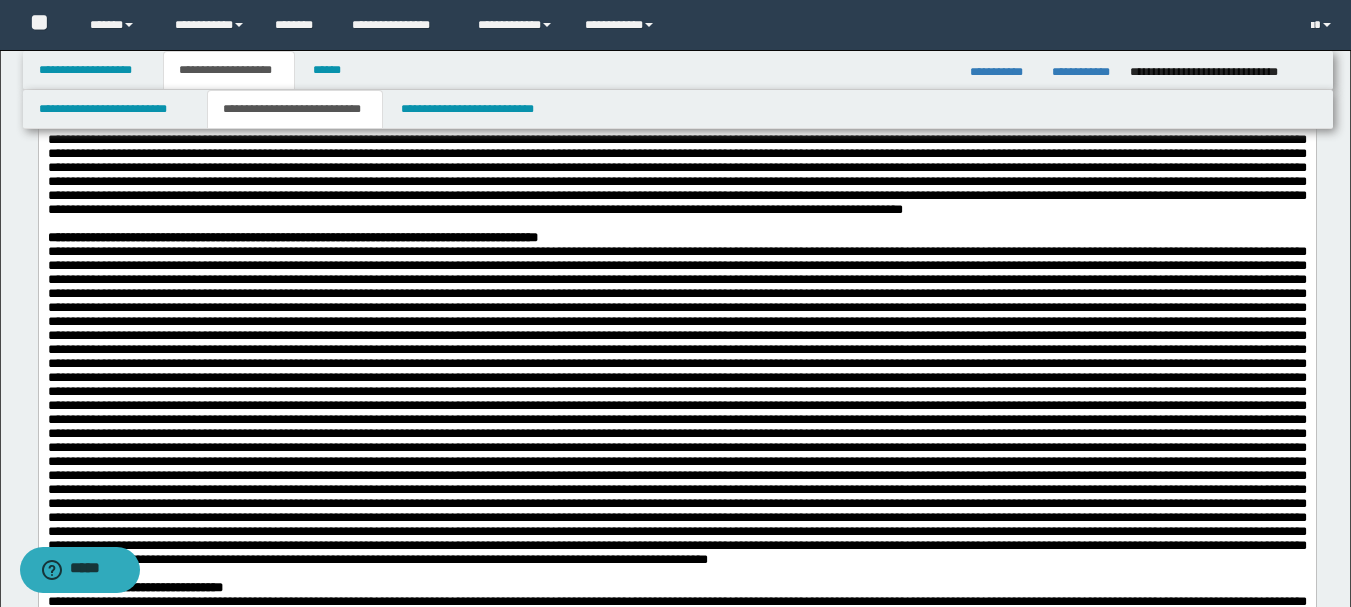 scroll, scrollTop: 500, scrollLeft: 0, axis: vertical 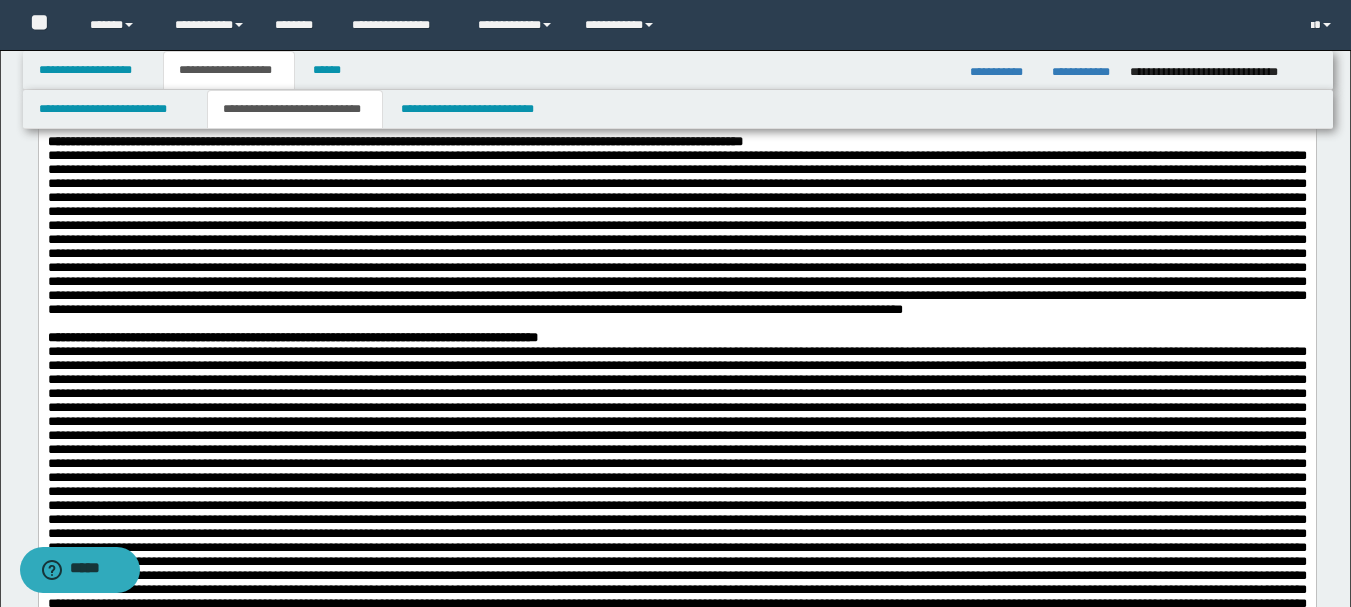click on "**********" at bounding box center [676, 142] 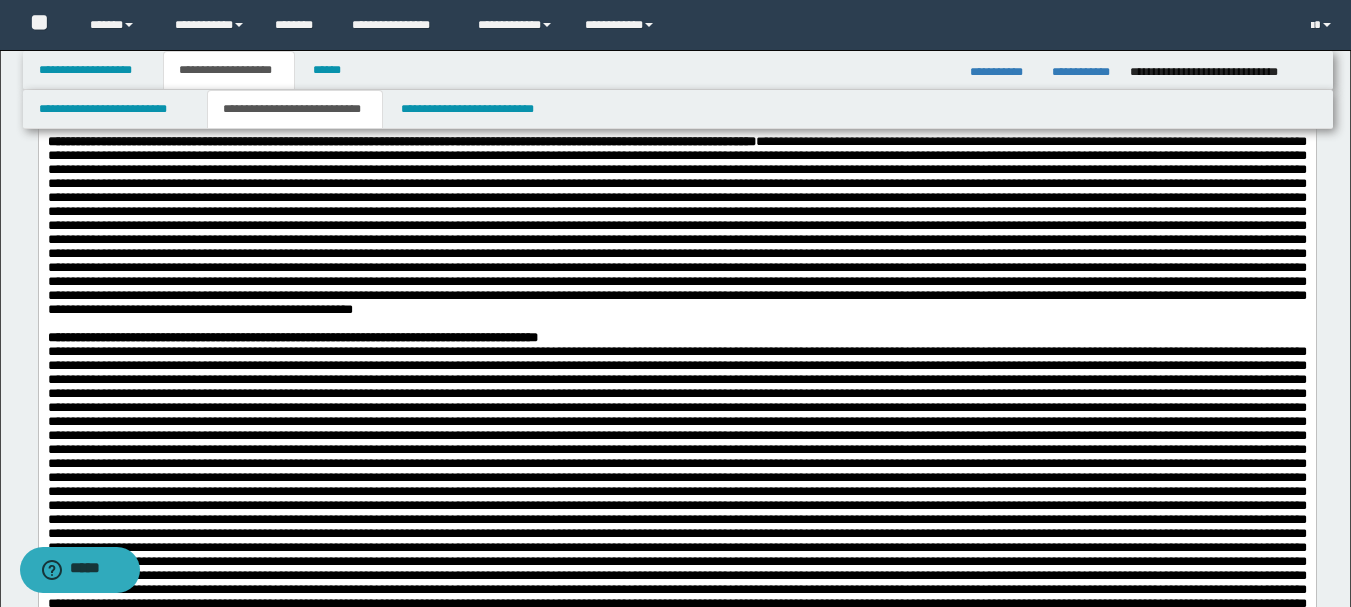 scroll, scrollTop: 600, scrollLeft: 0, axis: vertical 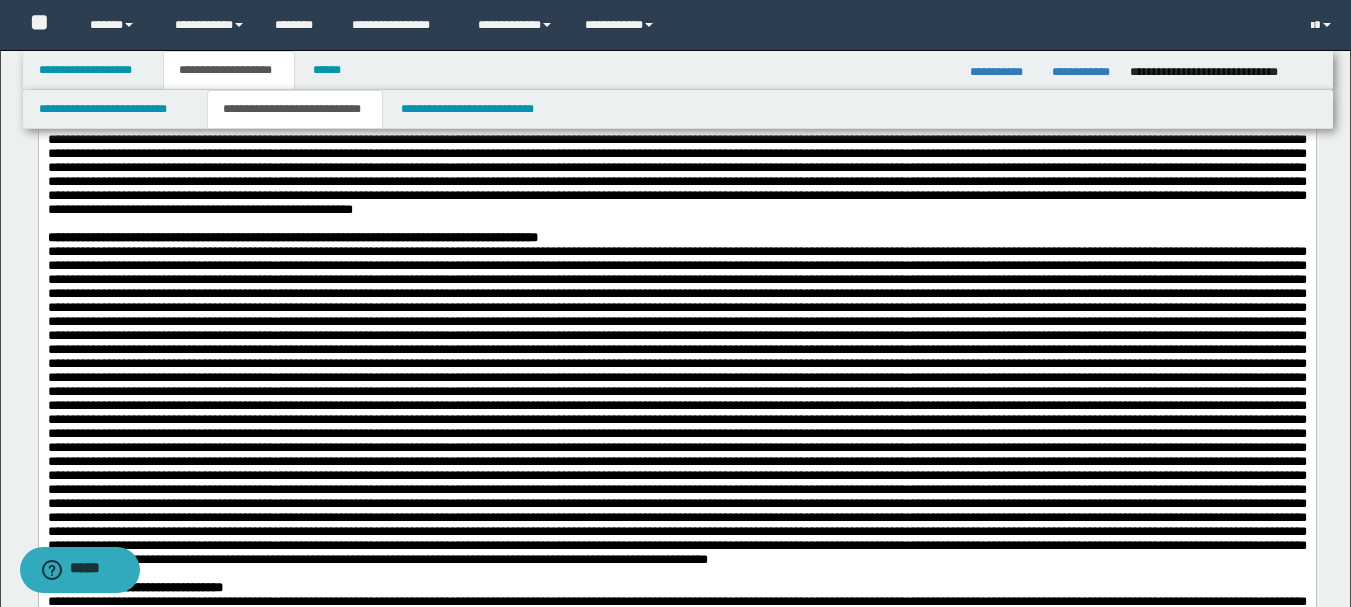 click on "**********" at bounding box center [676, 238] 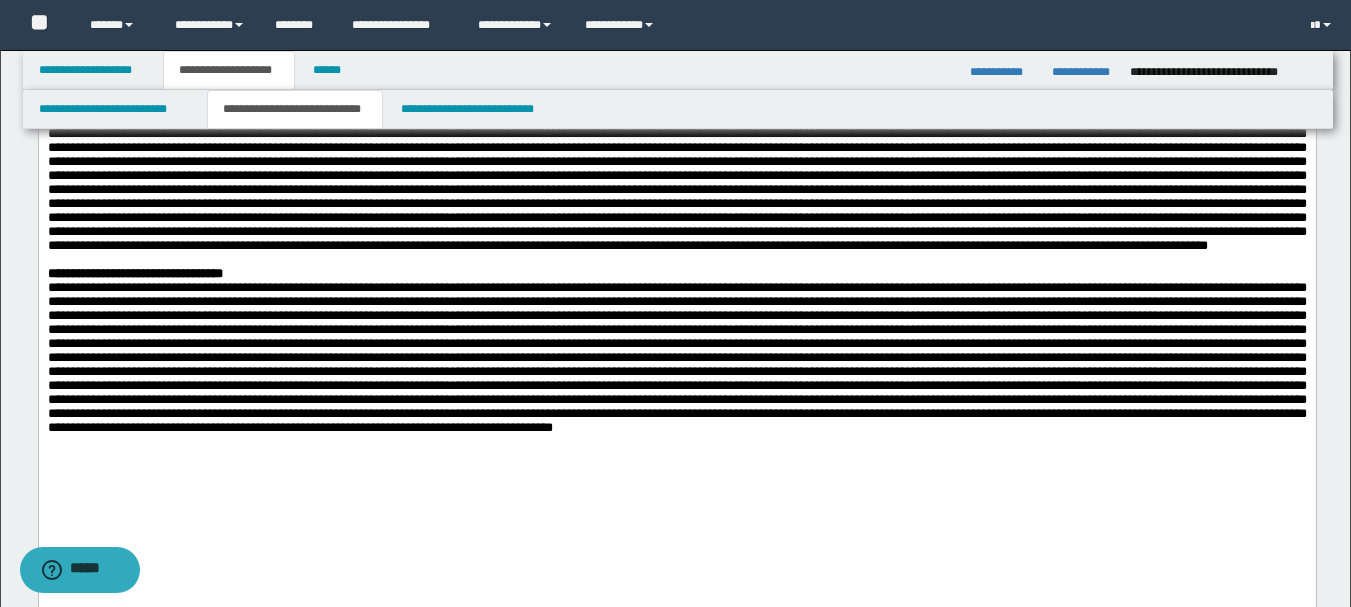 scroll, scrollTop: 1100, scrollLeft: 0, axis: vertical 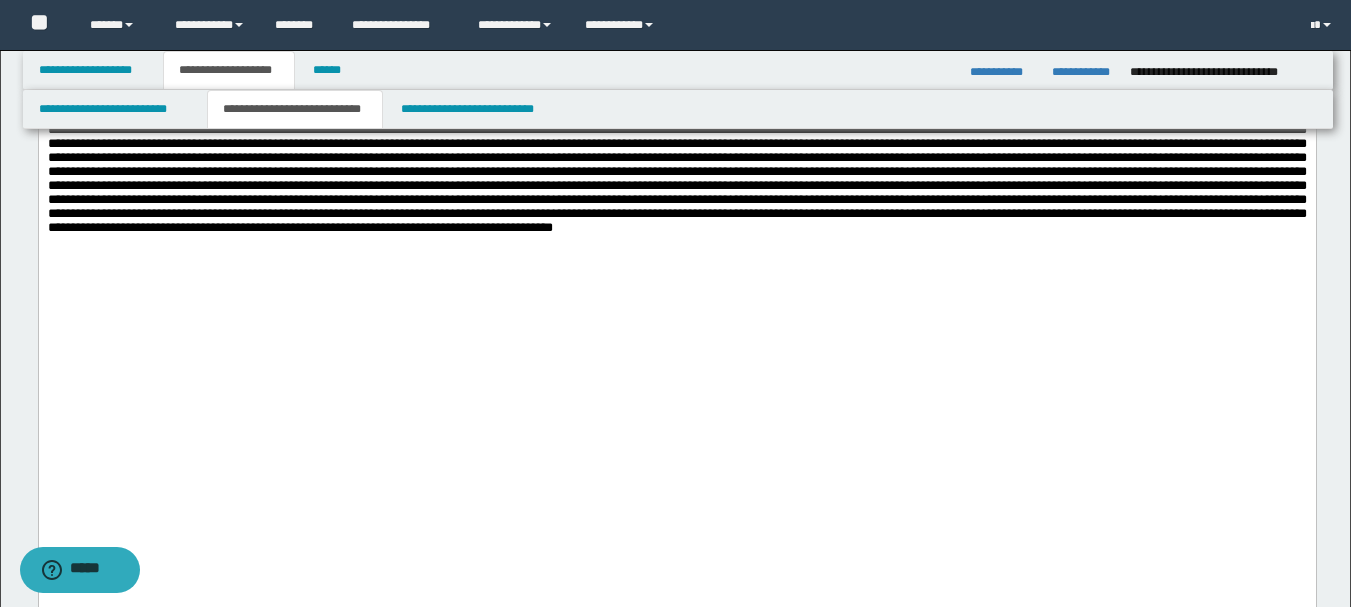 click at bounding box center [676, 60] 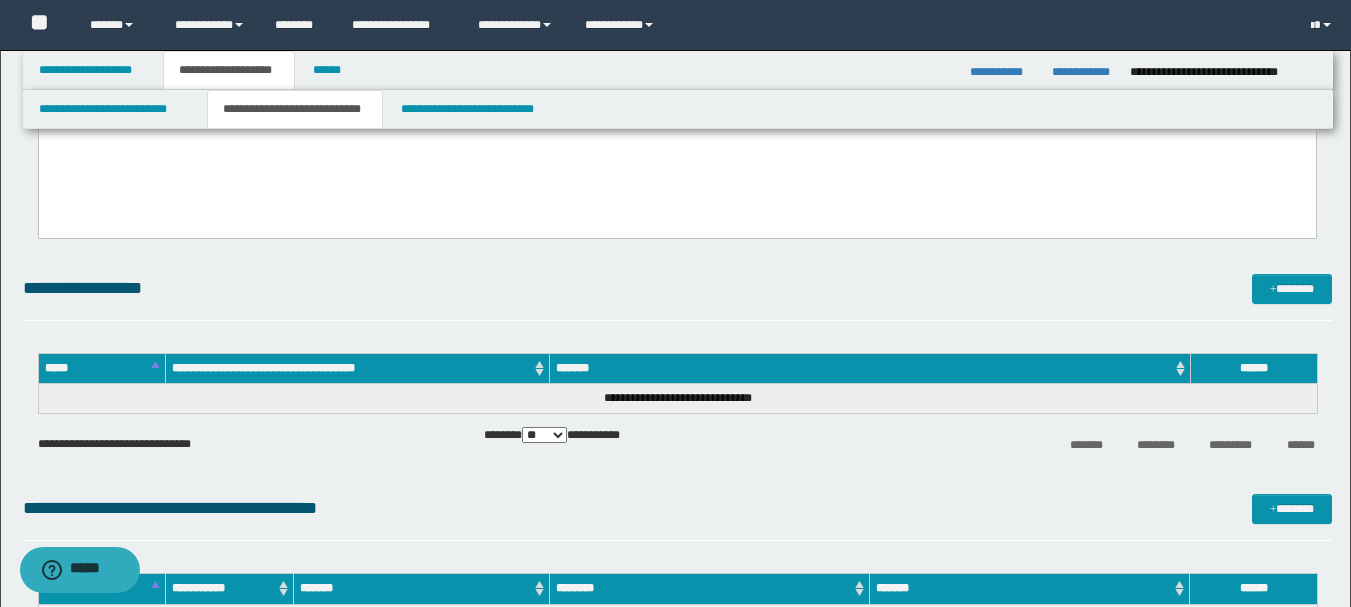 scroll, scrollTop: 1500, scrollLeft: 0, axis: vertical 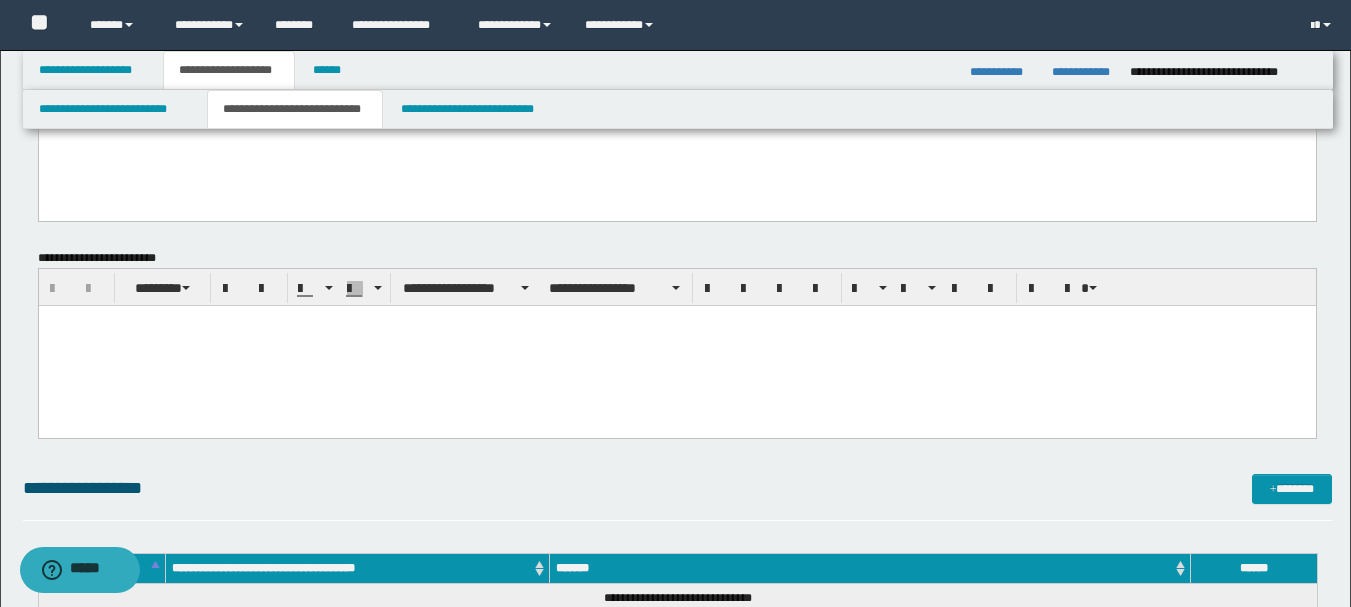 click at bounding box center [676, 345] 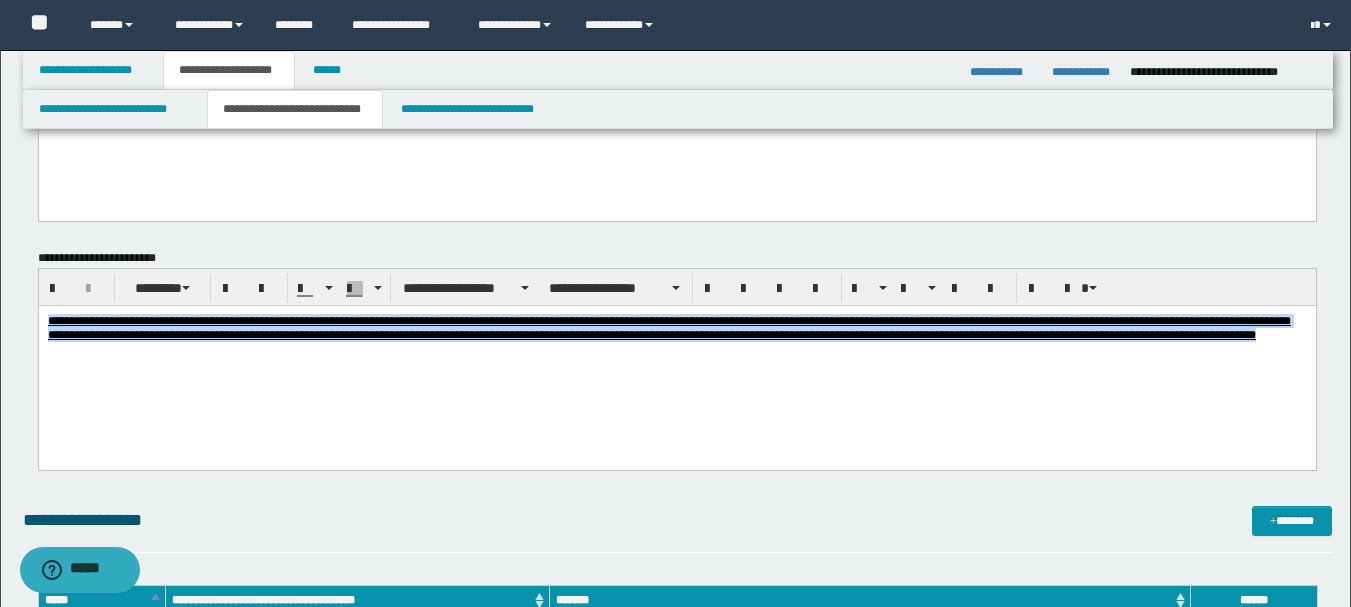 drag, startPoint x: 208, startPoint y: 355, endPoint x: 55, endPoint y: 601, distance: 289.69812 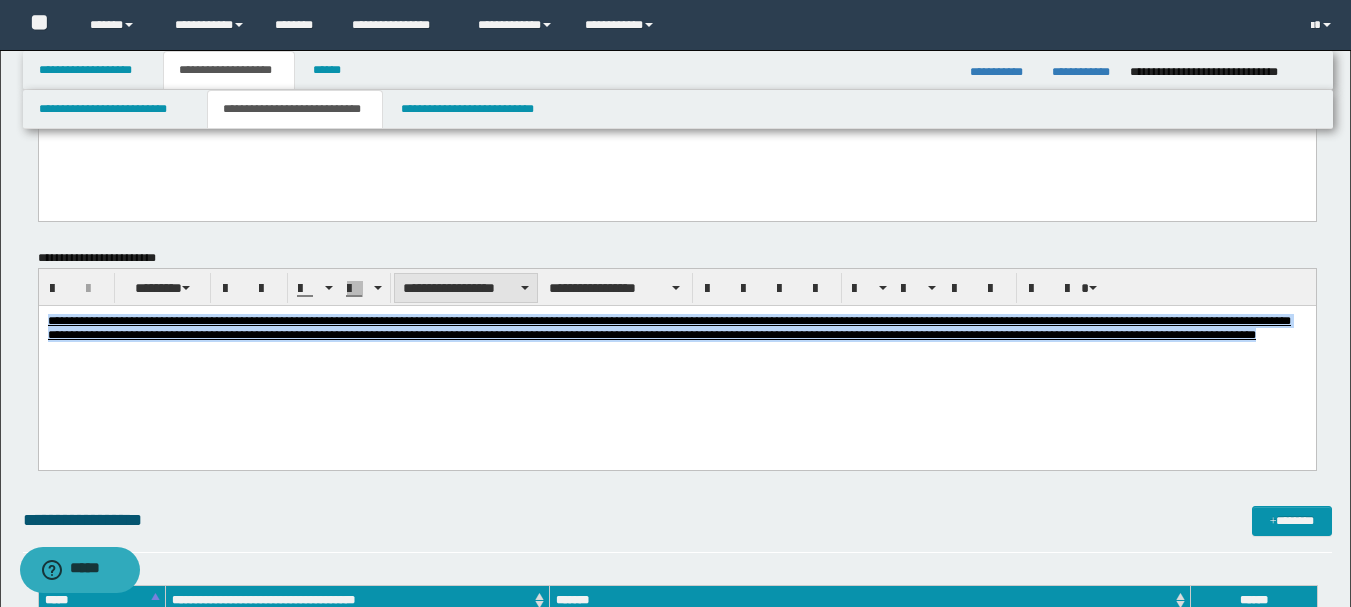 click on "**********" at bounding box center [466, 288] 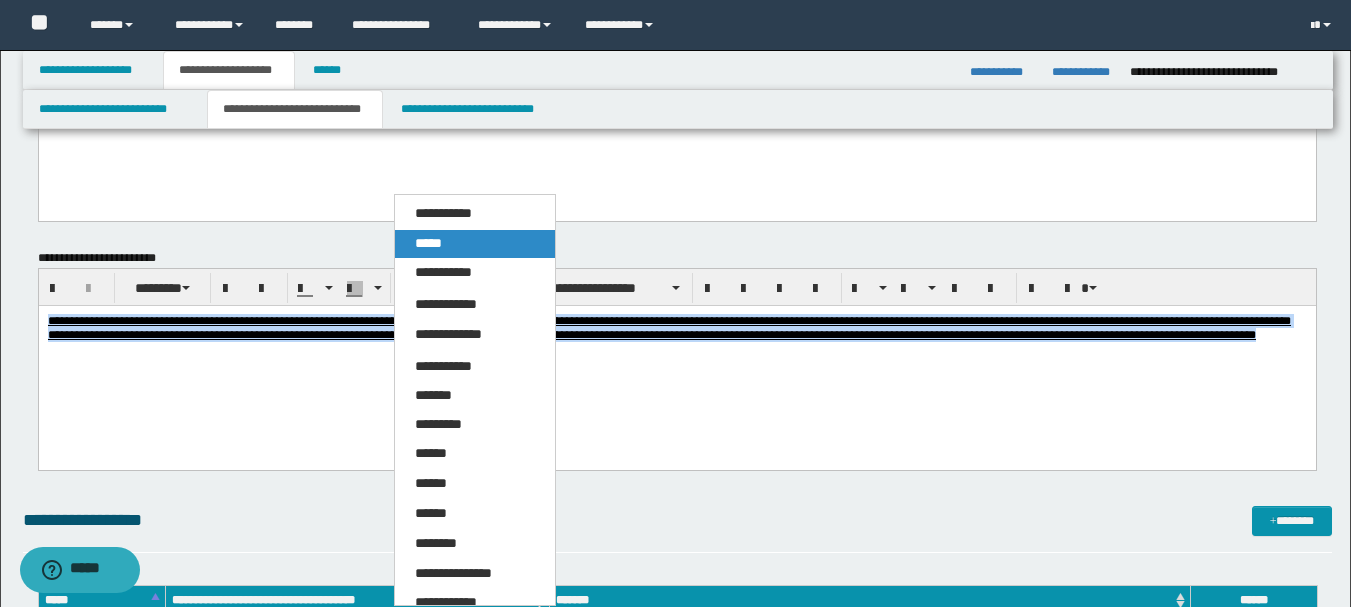 click on "*****" at bounding box center (475, 244) 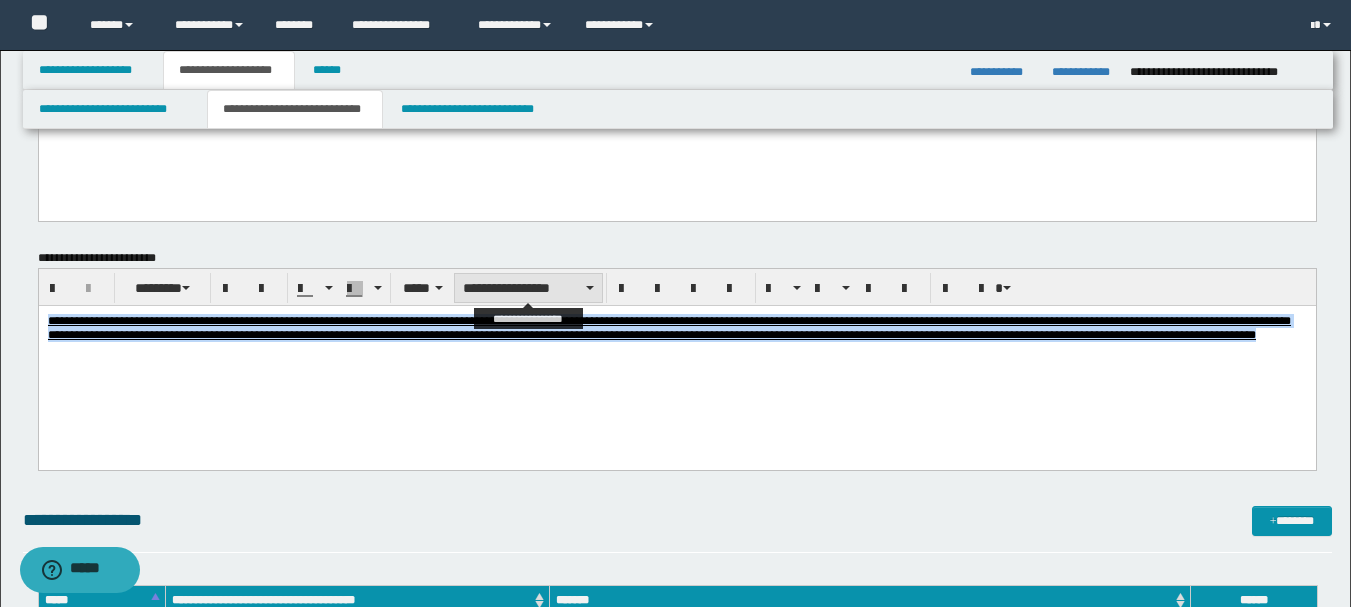 click on "**********" at bounding box center (528, 288) 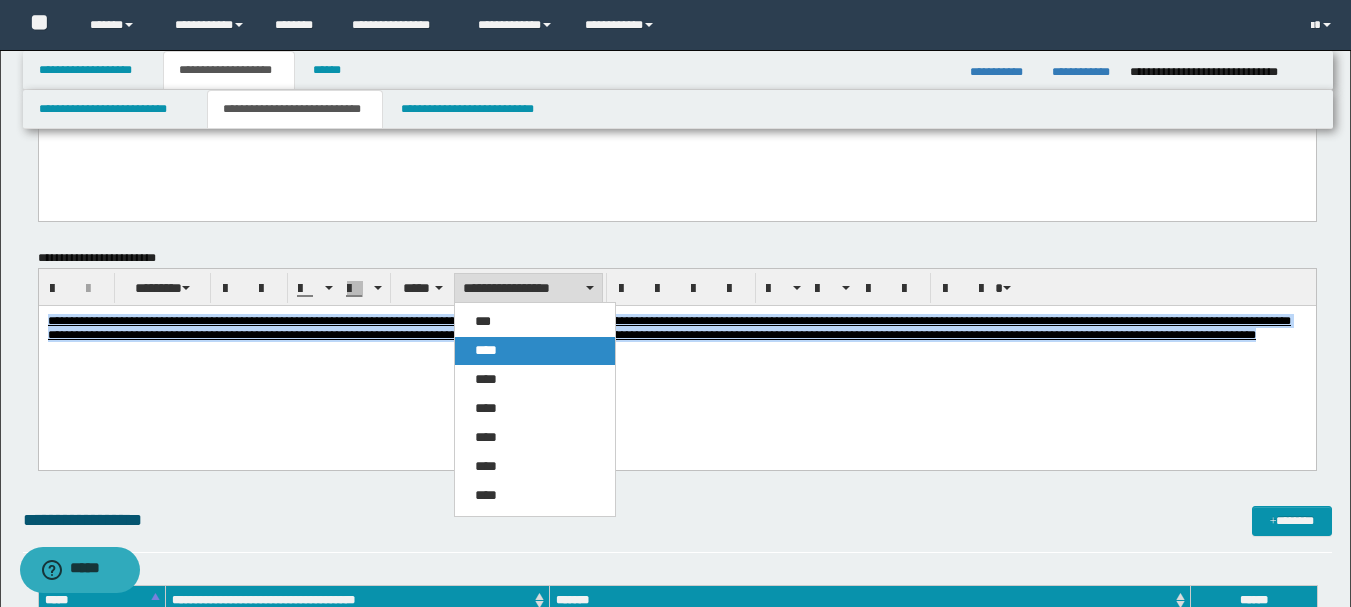 click on "****" at bounding box center (486, 350) 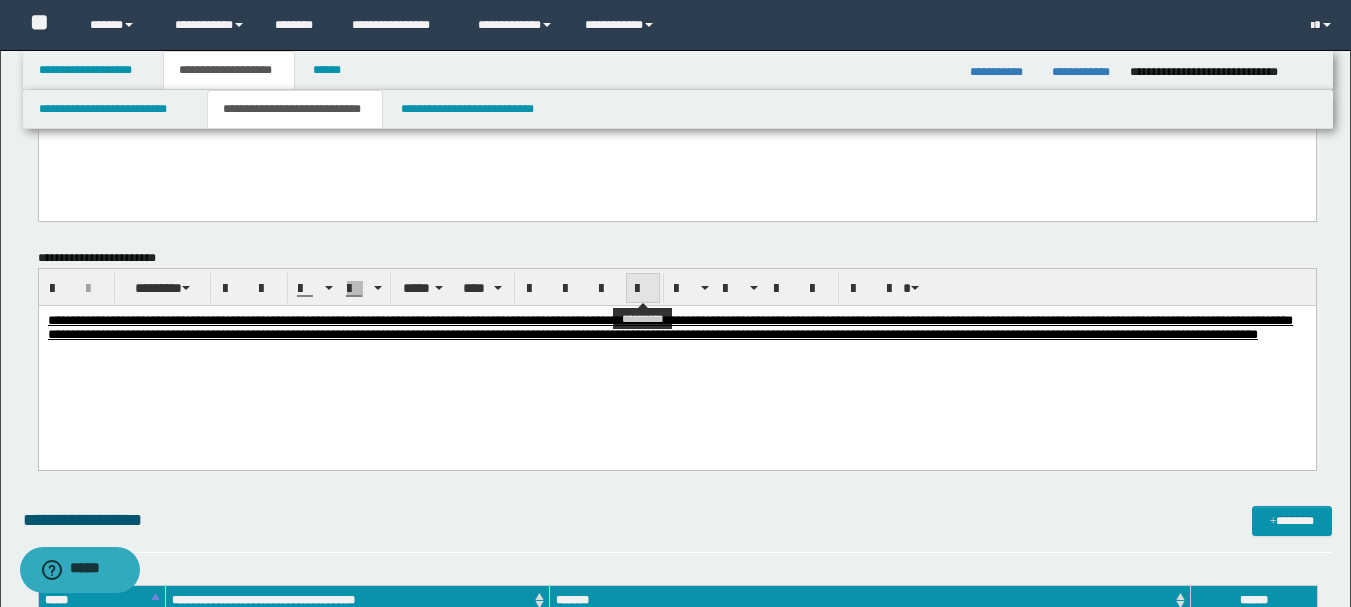 click at bounding box center (643, 289) 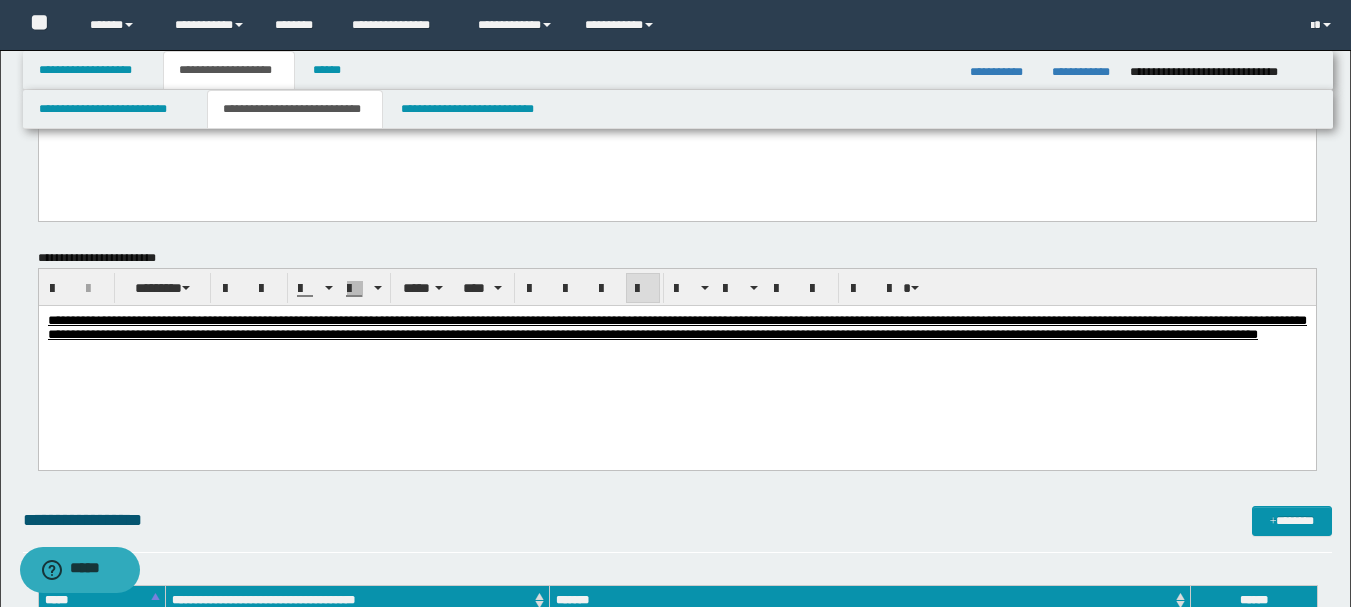 click on "**********" at bounding box center (676, 352) 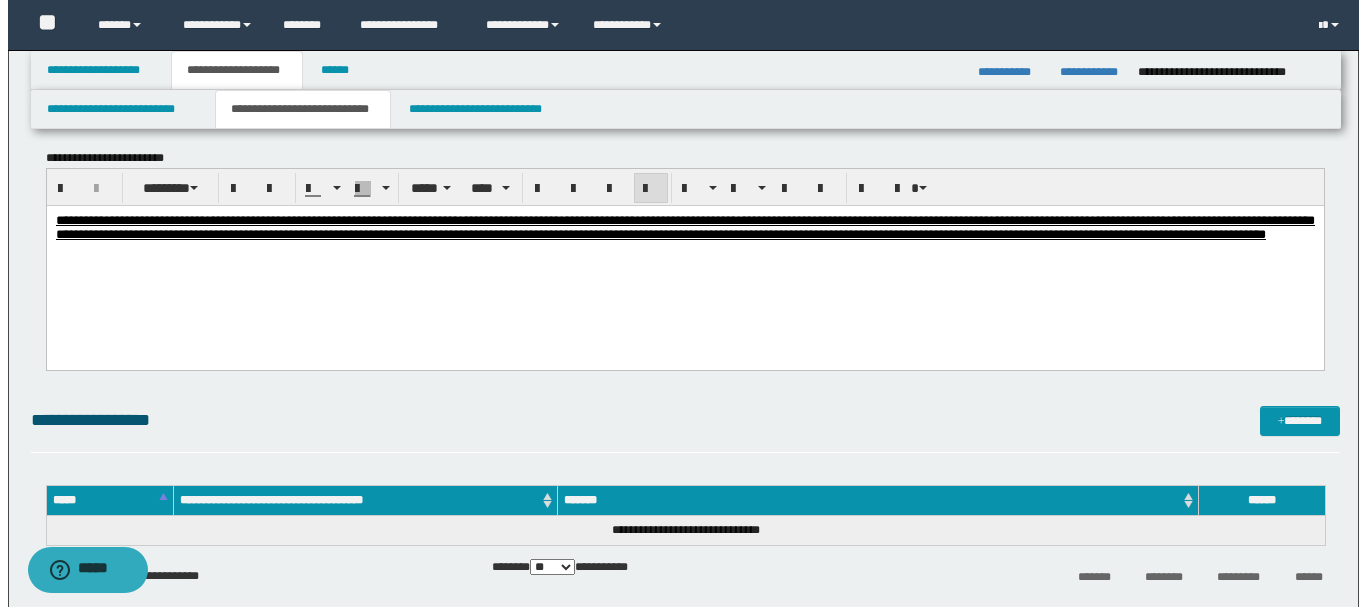 scroll, scrollTop: 1700, scrollLeft: 0, axis: vertical 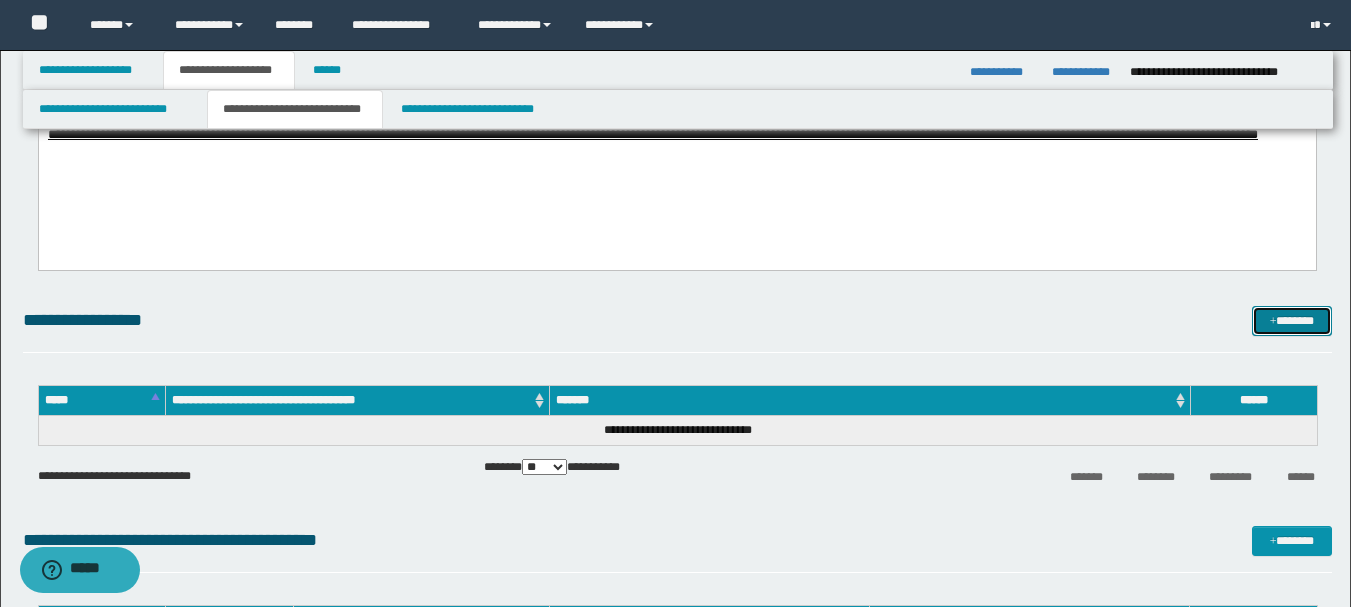 click on "*******" at bounding box center (1292, 321) 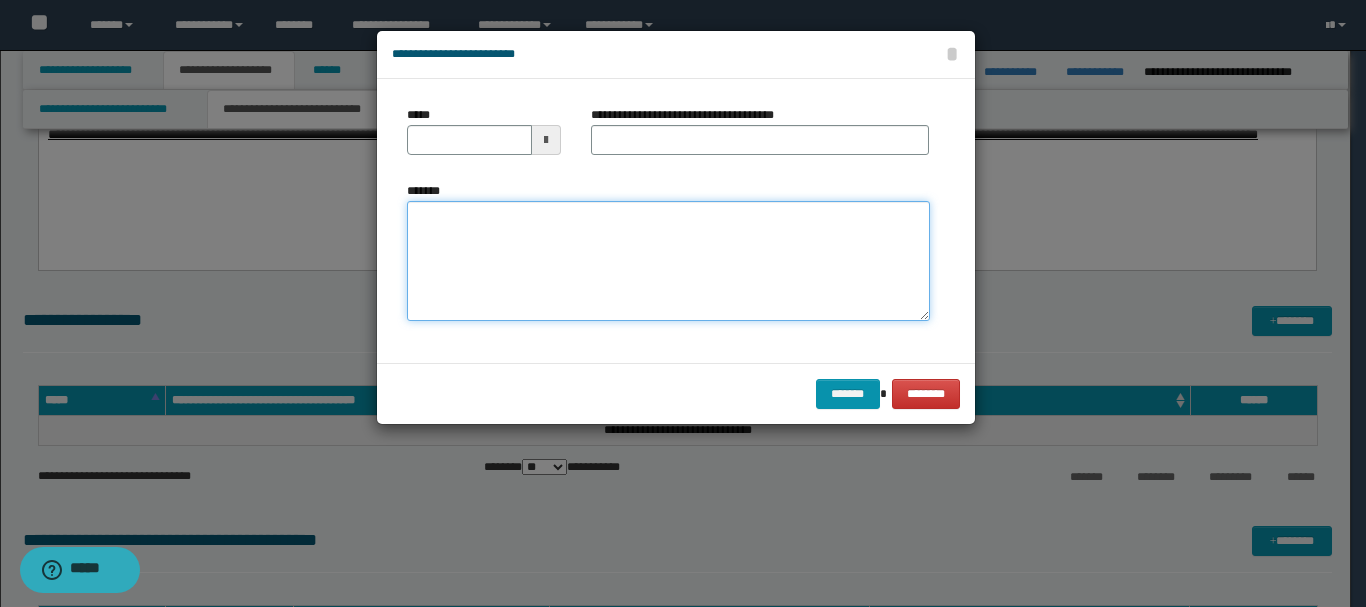 click on "*******" at bounding box center [668, 261] 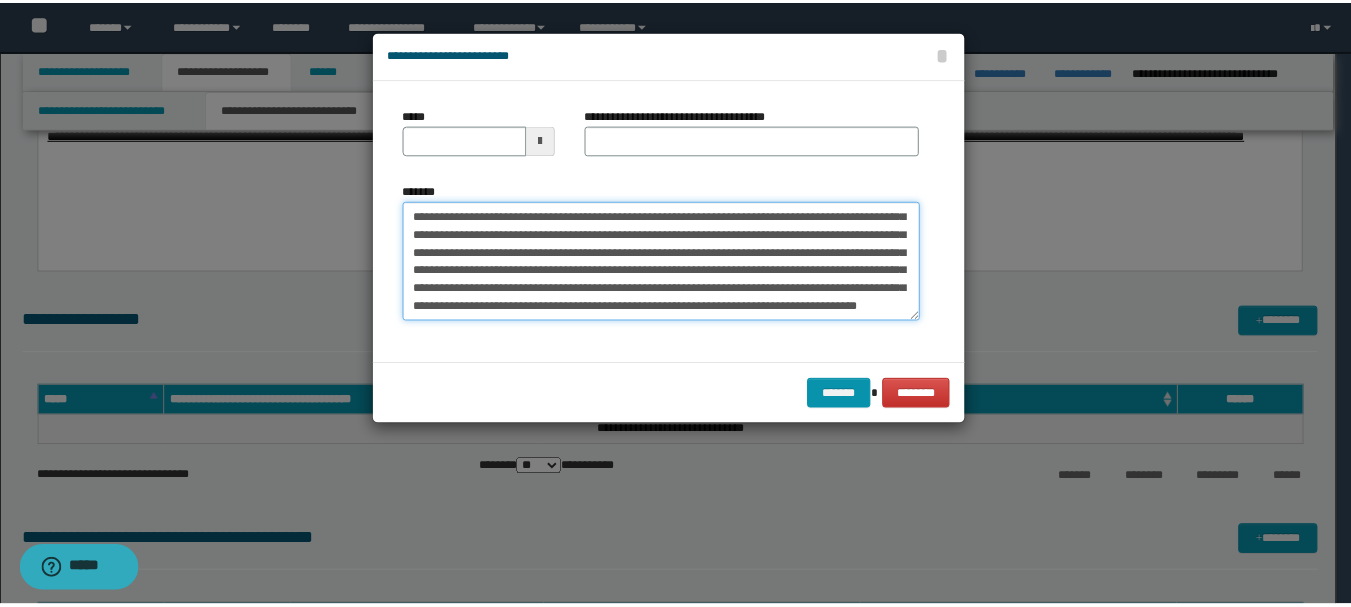 scroll, scrollTop: 0, scrollLeft: 0, axis: both 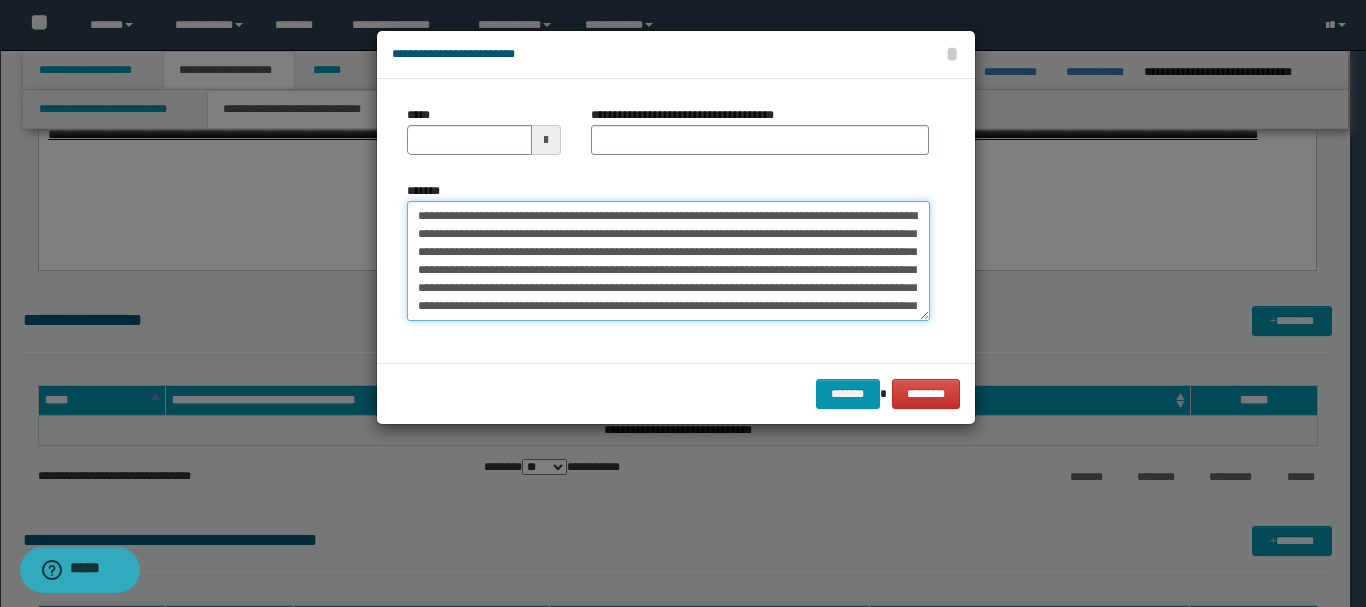 drag, startPoint x: 452, startPoint y: 214, endPoint x: 515, endPoint y: 220, distance: 63.28507 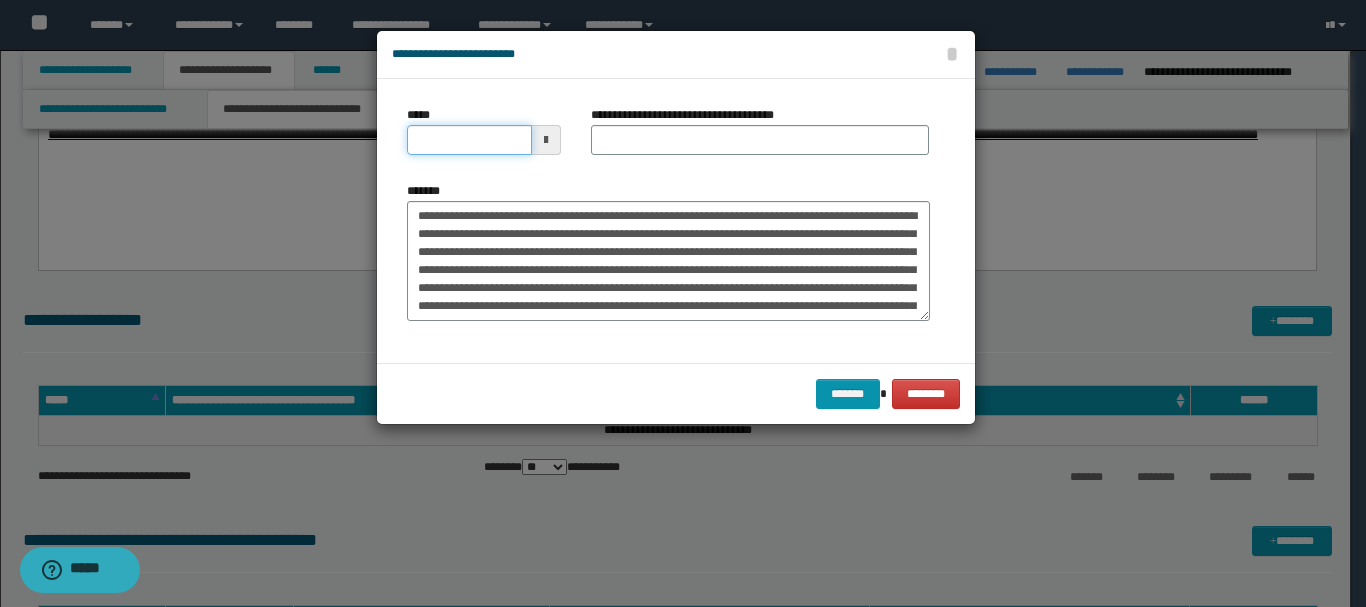 click on "*****" at bounding box center (469, 140) 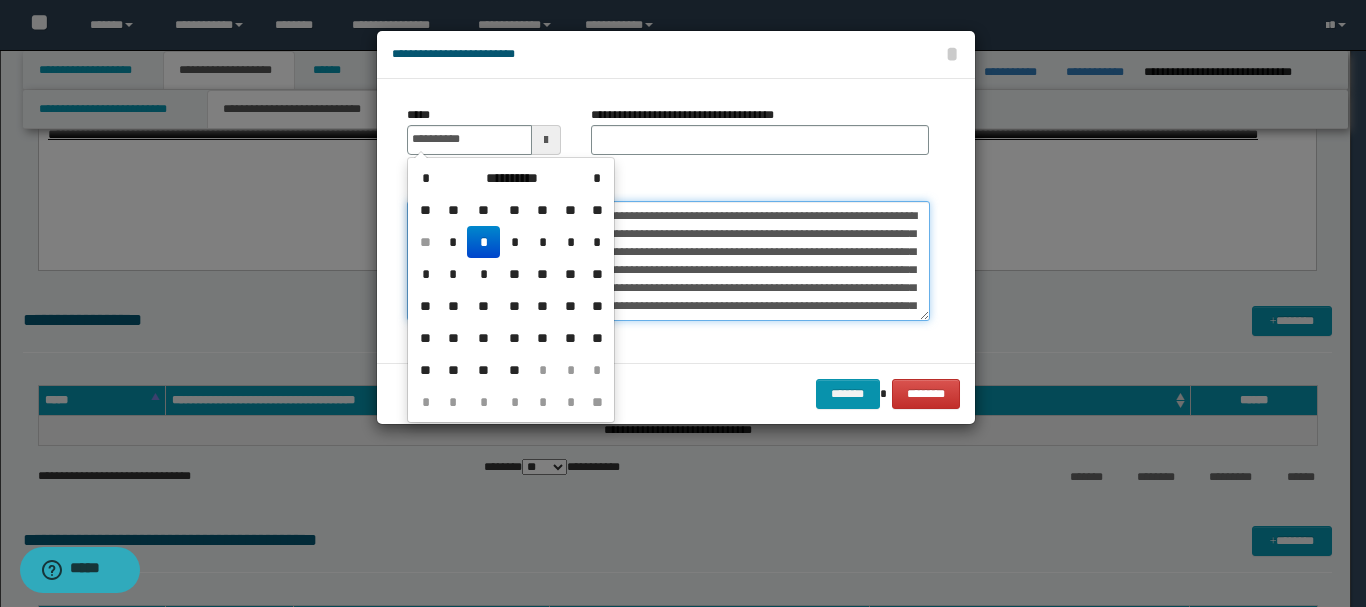 type on "**********" 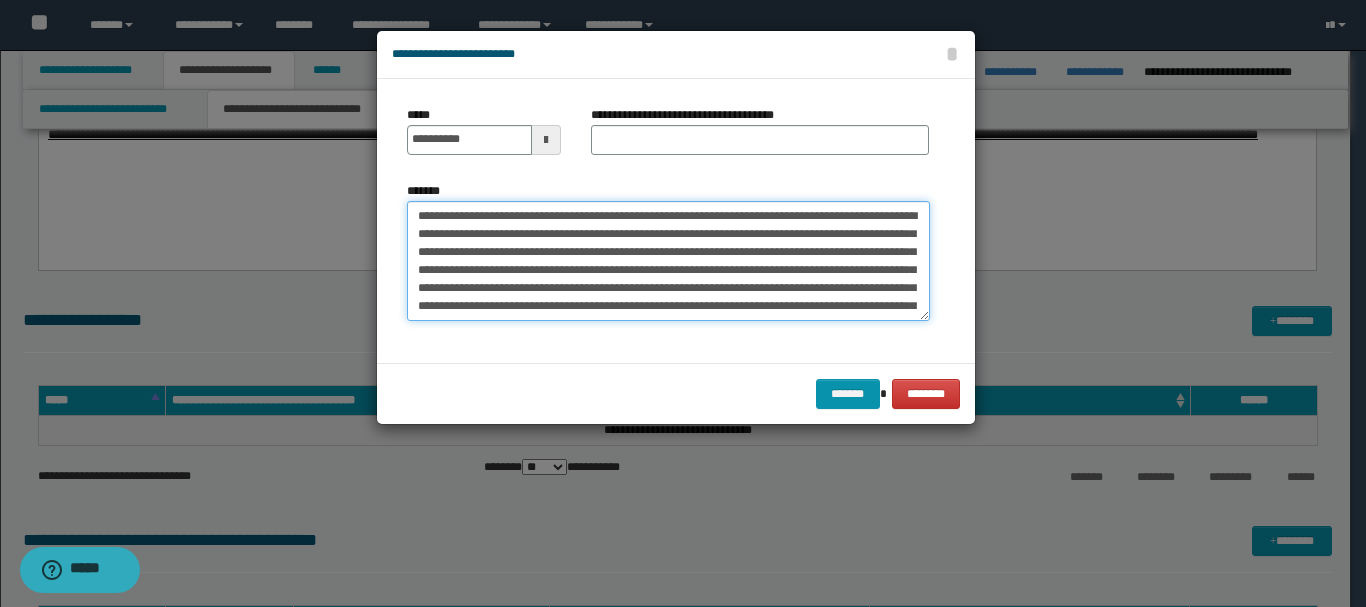 click on "*******" at bounding box center [668, 261] 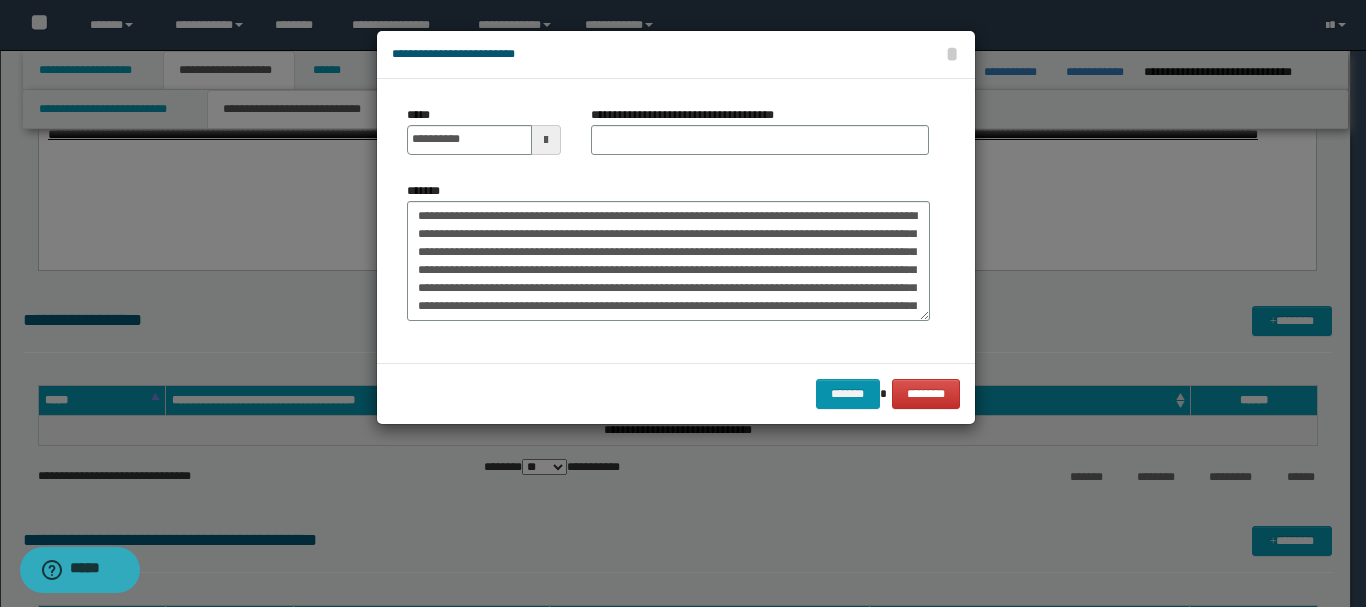 click on "**********" at bounding box center (690, 115) 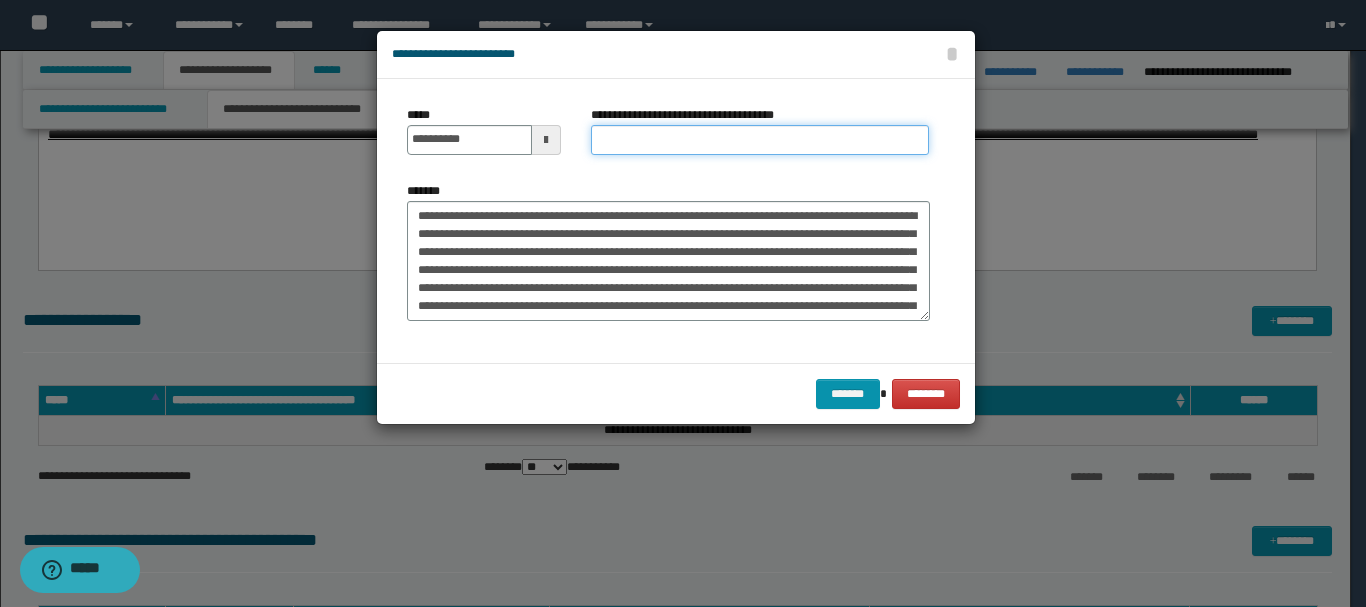 click on "**********" at bounding box center (760, 140) 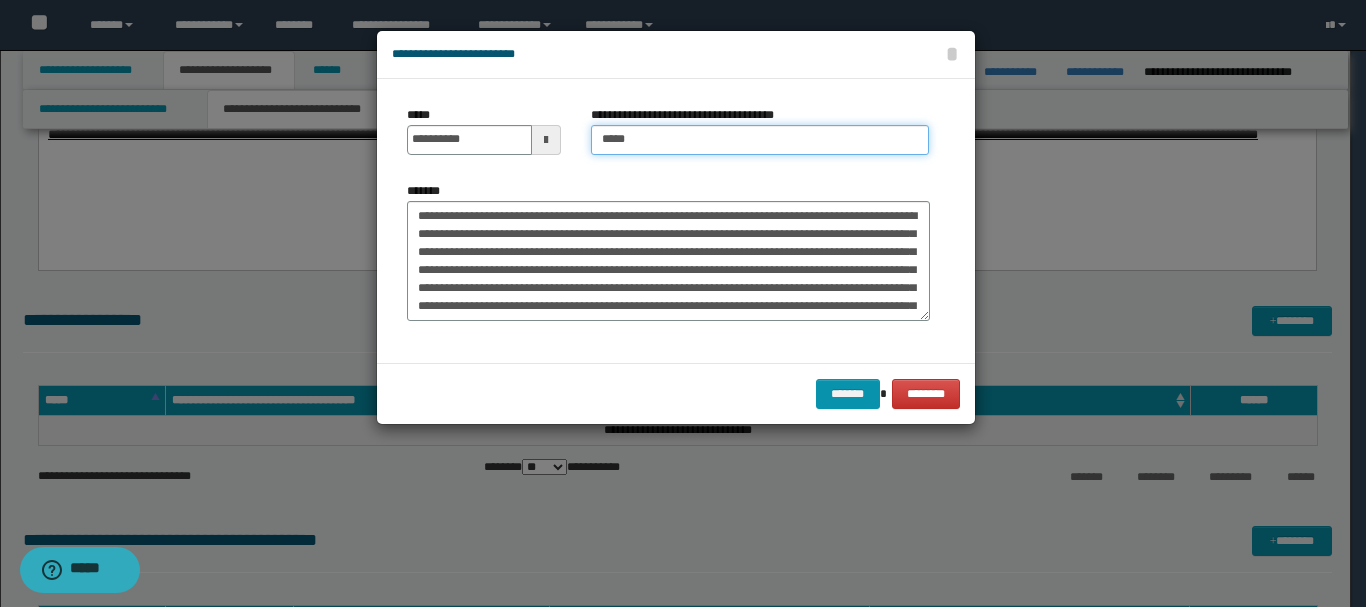 type on "*****" 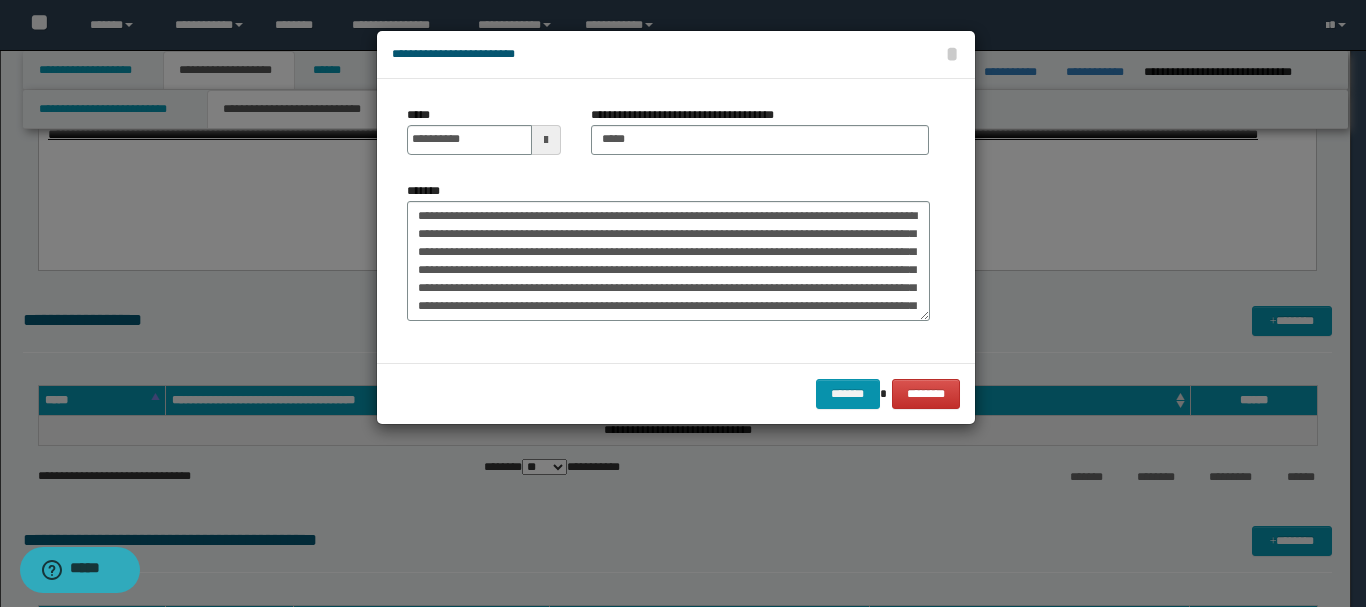 click on "*******
********" at bounding box center [676, 393] 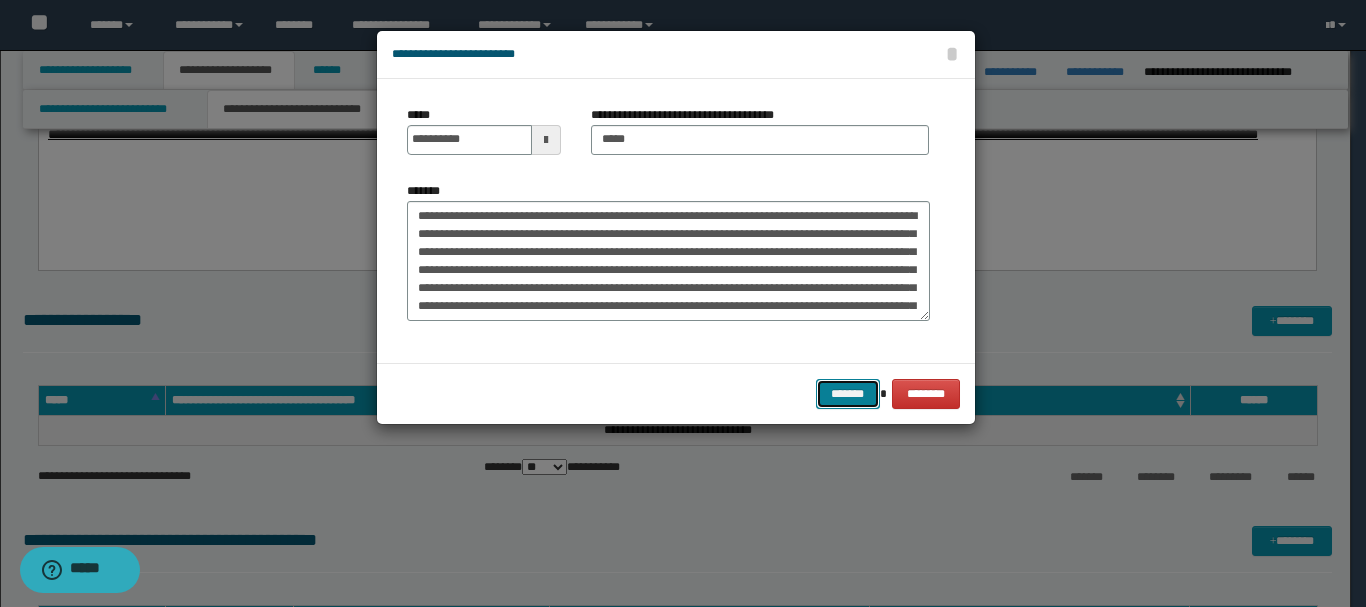 click on "*******" at bounding box center (848, 394) 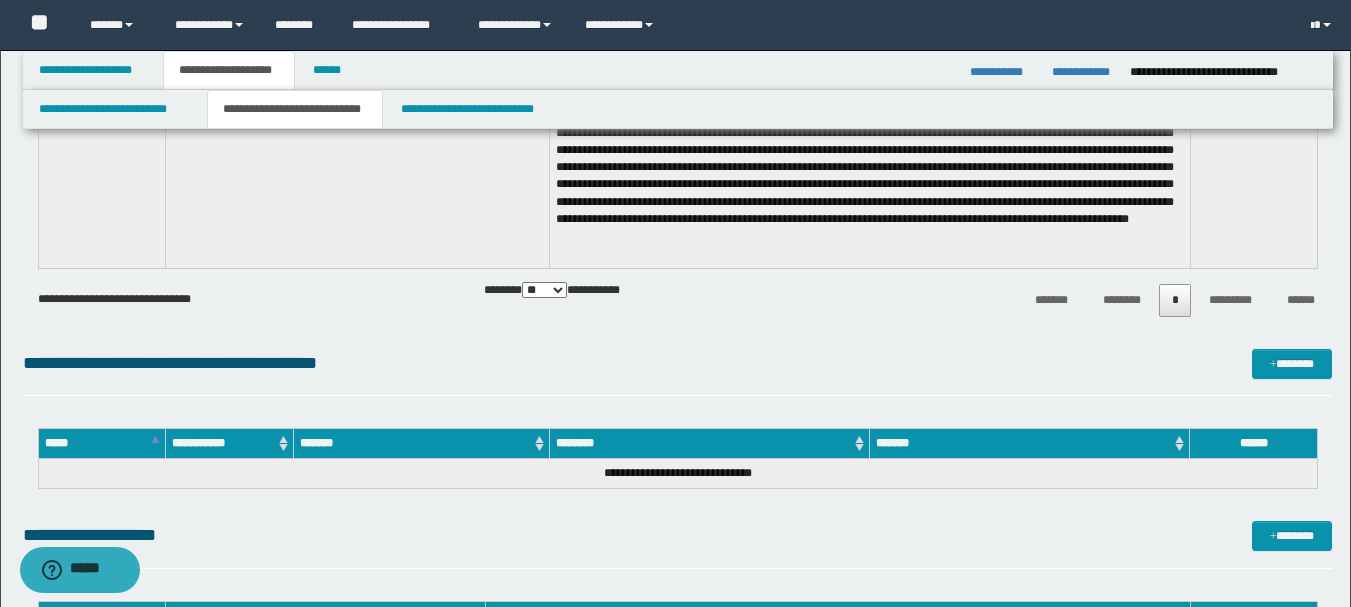scroll, scrollTop: 1700, scrollLeft: 0, axis: vertical 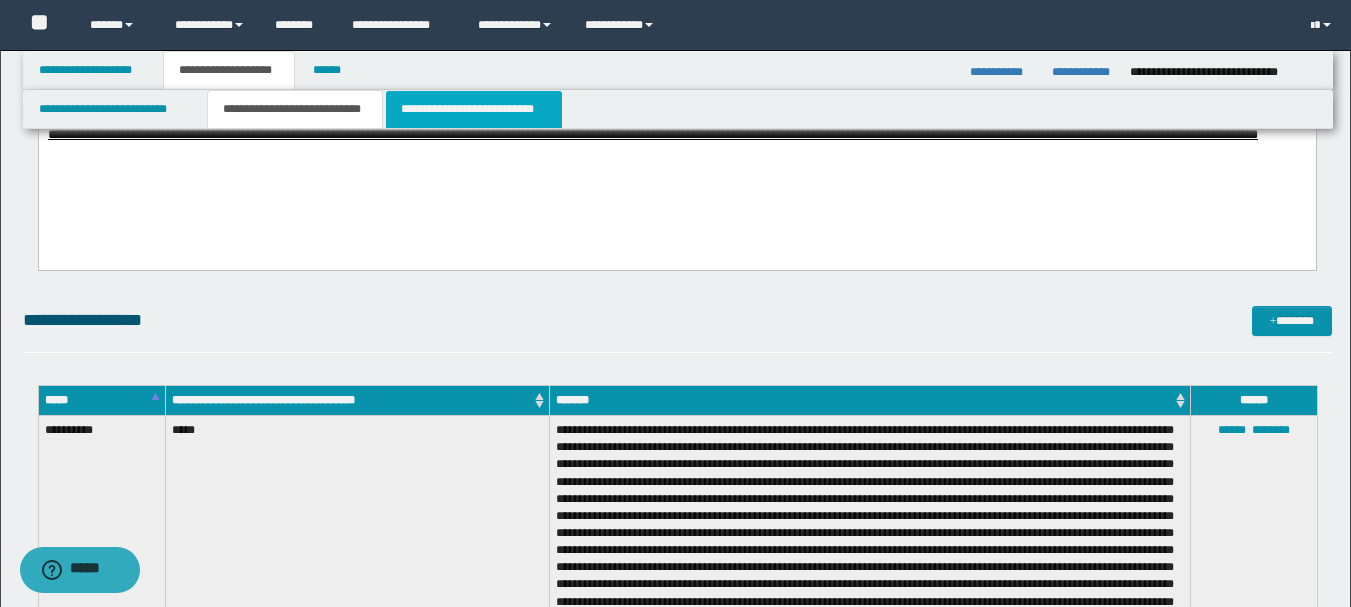 click on "**********" at bounding box center [474, 109] 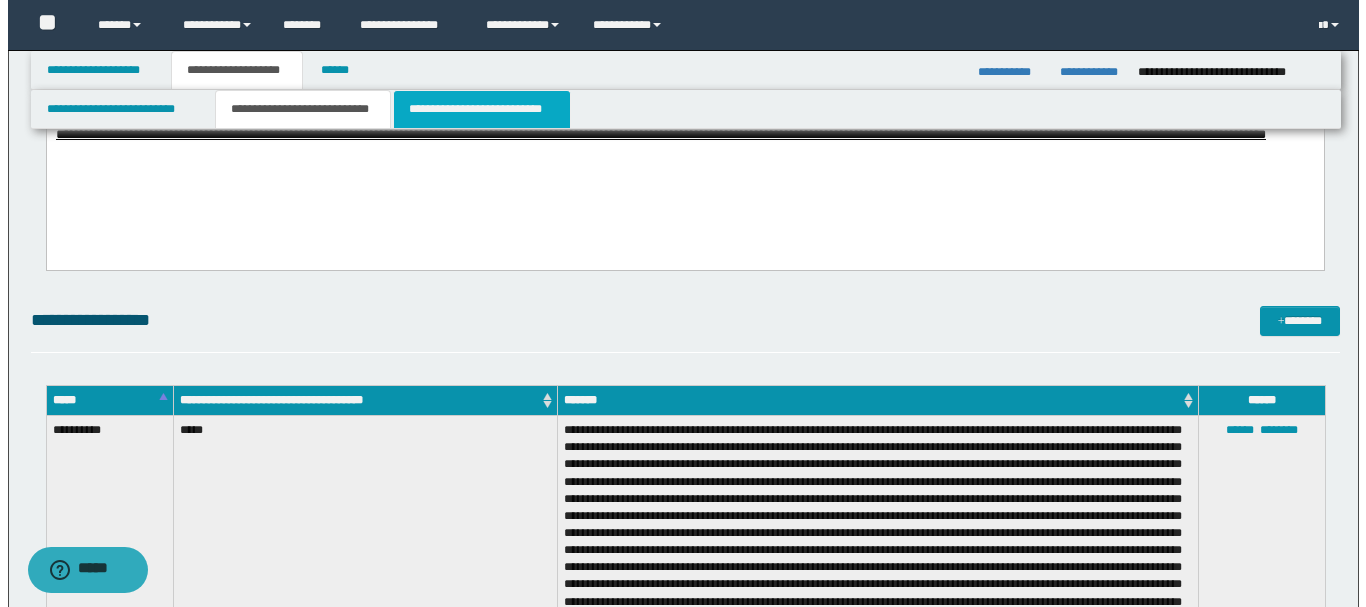scroll, scrollTop: 0, scrollLeft: 0, axis: both 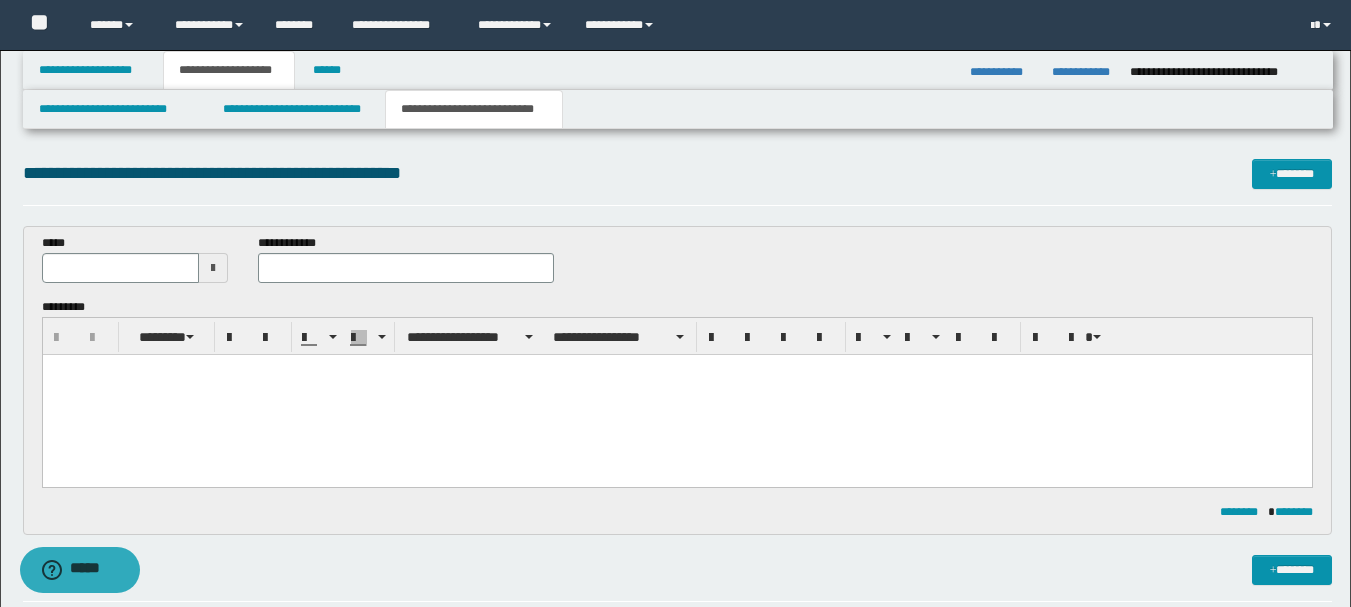 click on "**********" at bounding box center (677, 266) 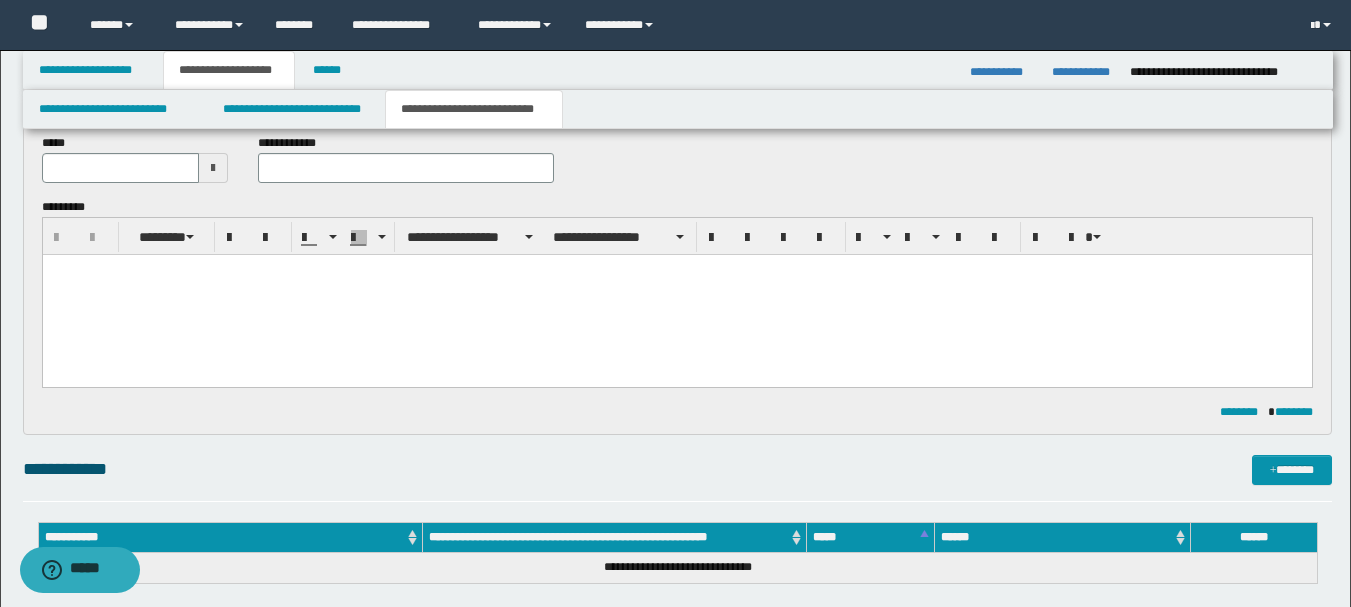 click at bounding box center (676, 295) 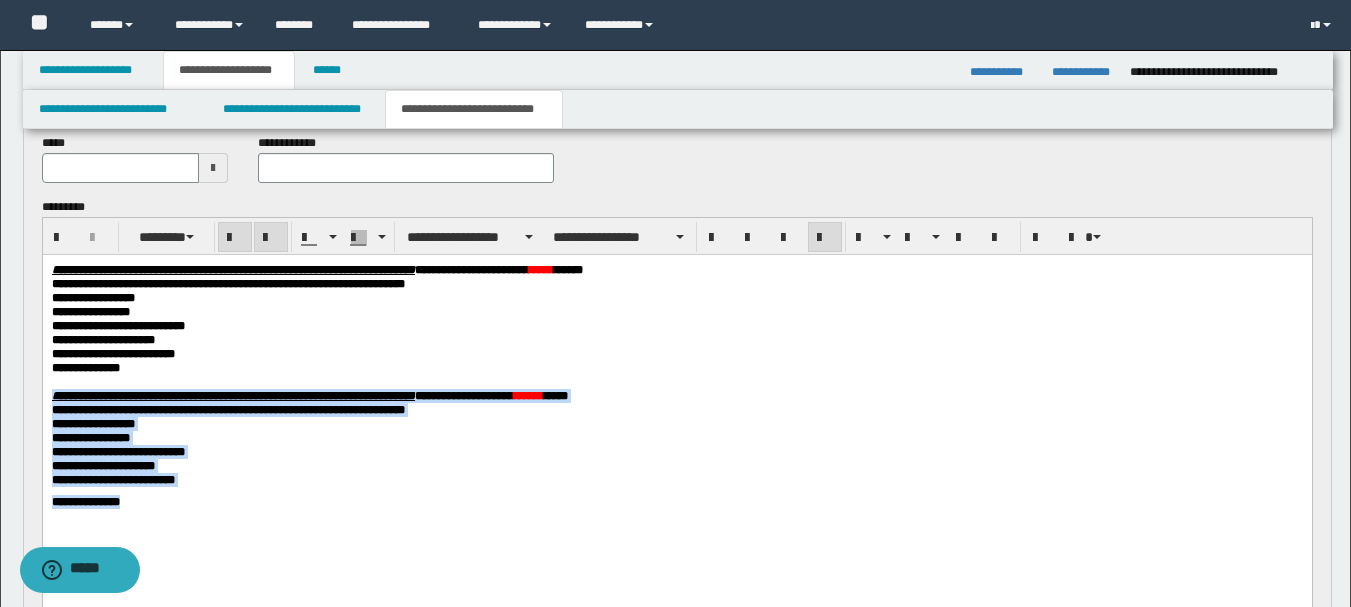 drag, startPoint x: 139, startPoint y: 540, endPoint x: 46, endPoint y: 412, distance: 158.2182 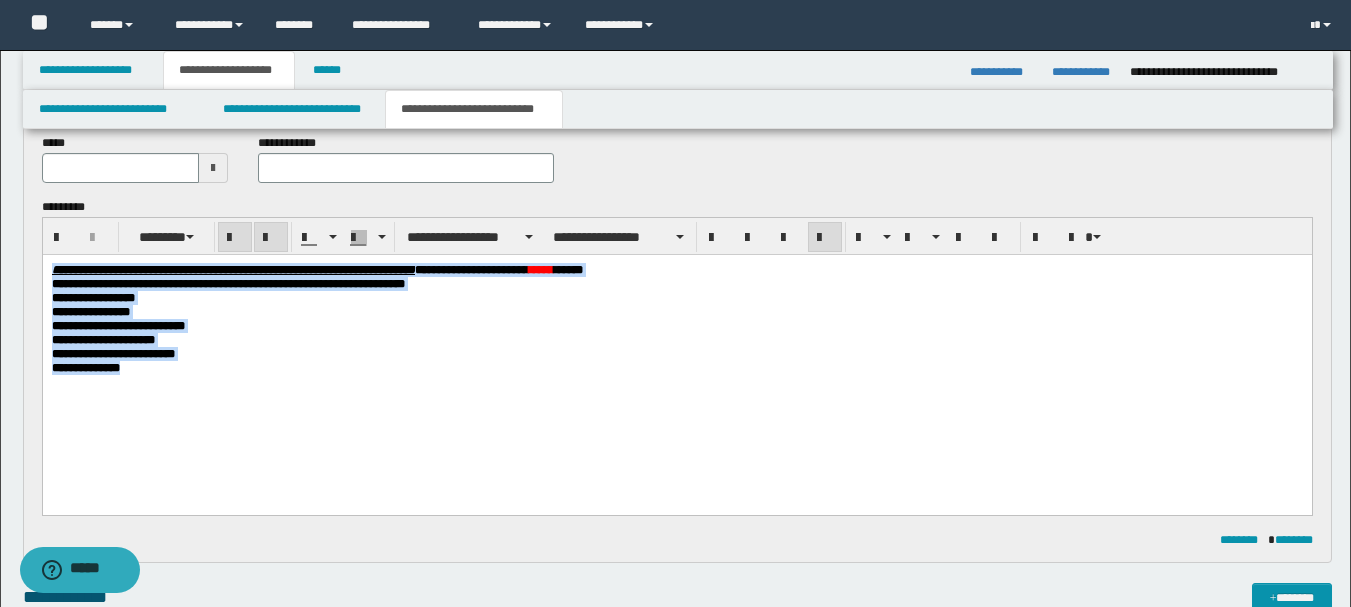 drag, startPoint x: 132, startPoint y: 385, endPoint x: 32, endPoint y: 270, distance: 152.3975 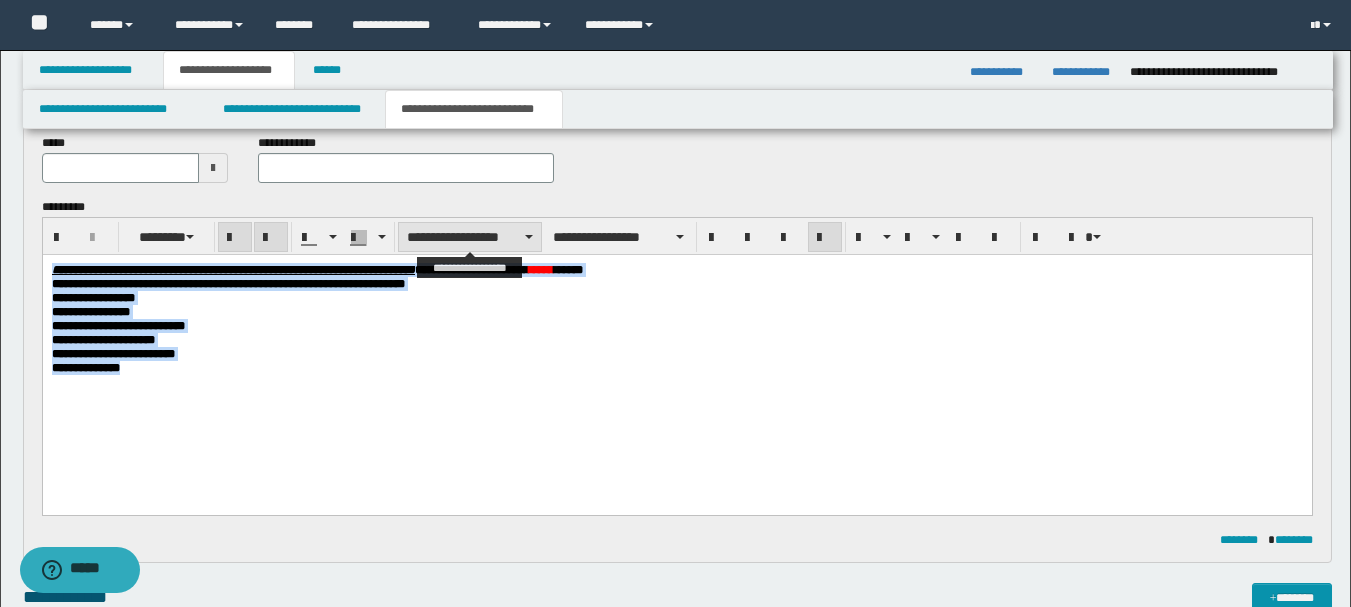 click on "**********" at bounding box center [470, 237] 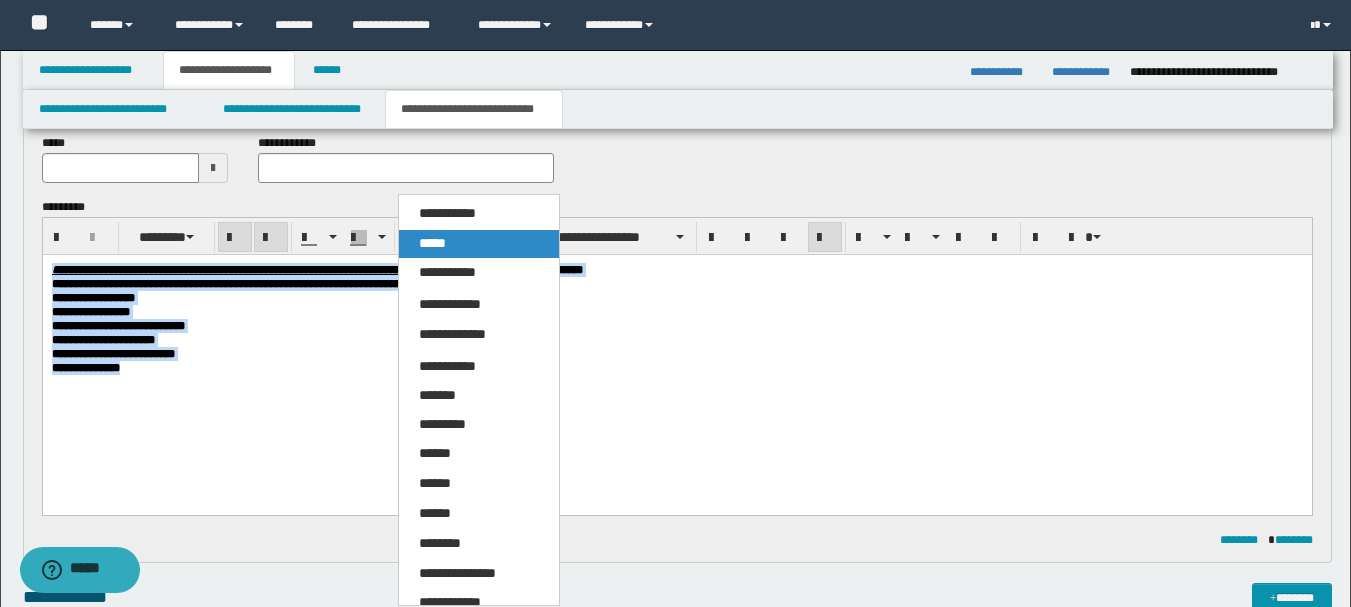 click on "*****" at bounding box center [432, 243] 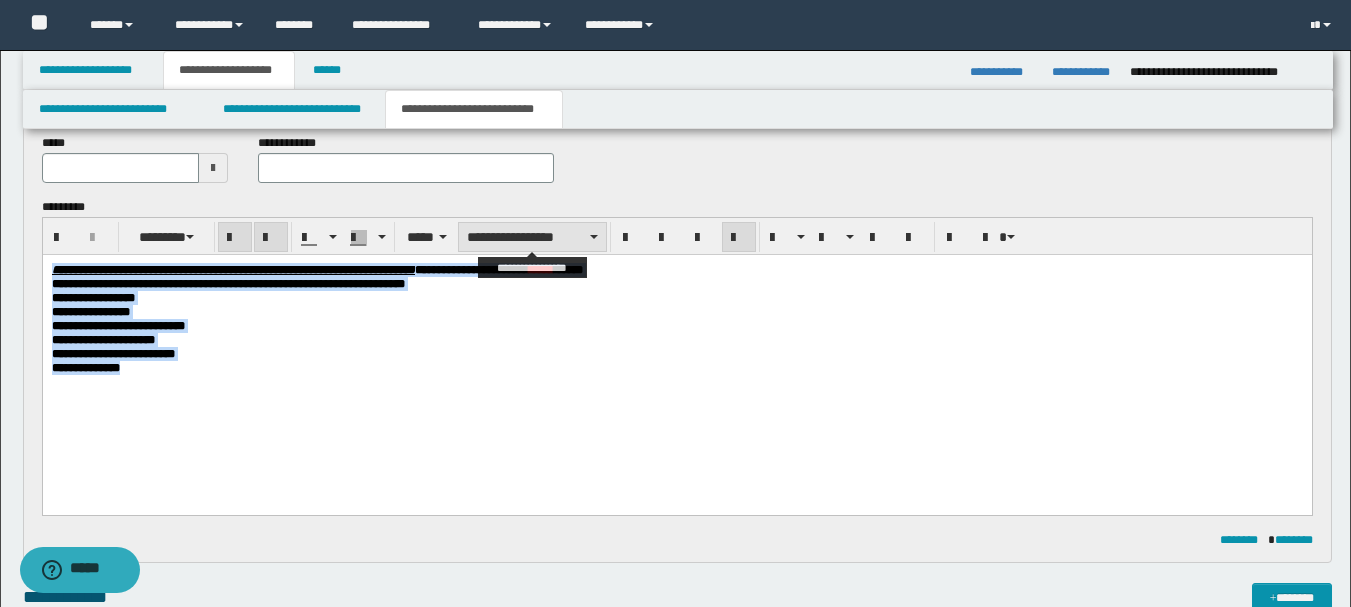 click on "**********" at bounding box center [532, 237] 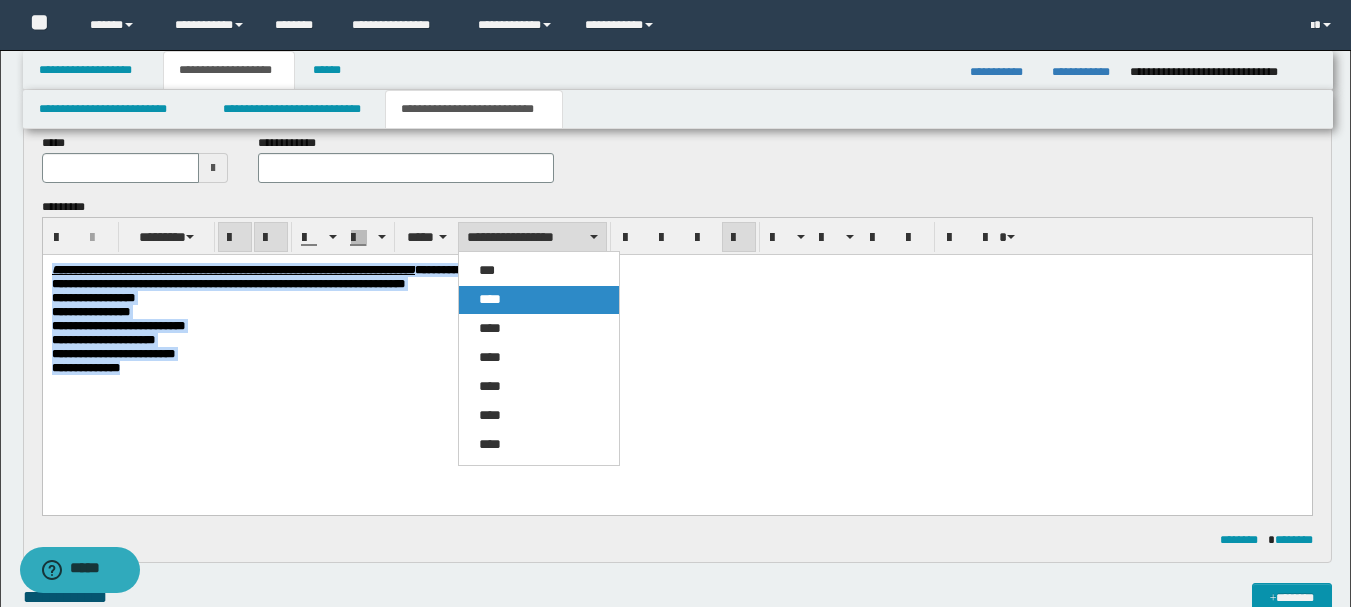 click on "****" at bounding box center (539, 300) 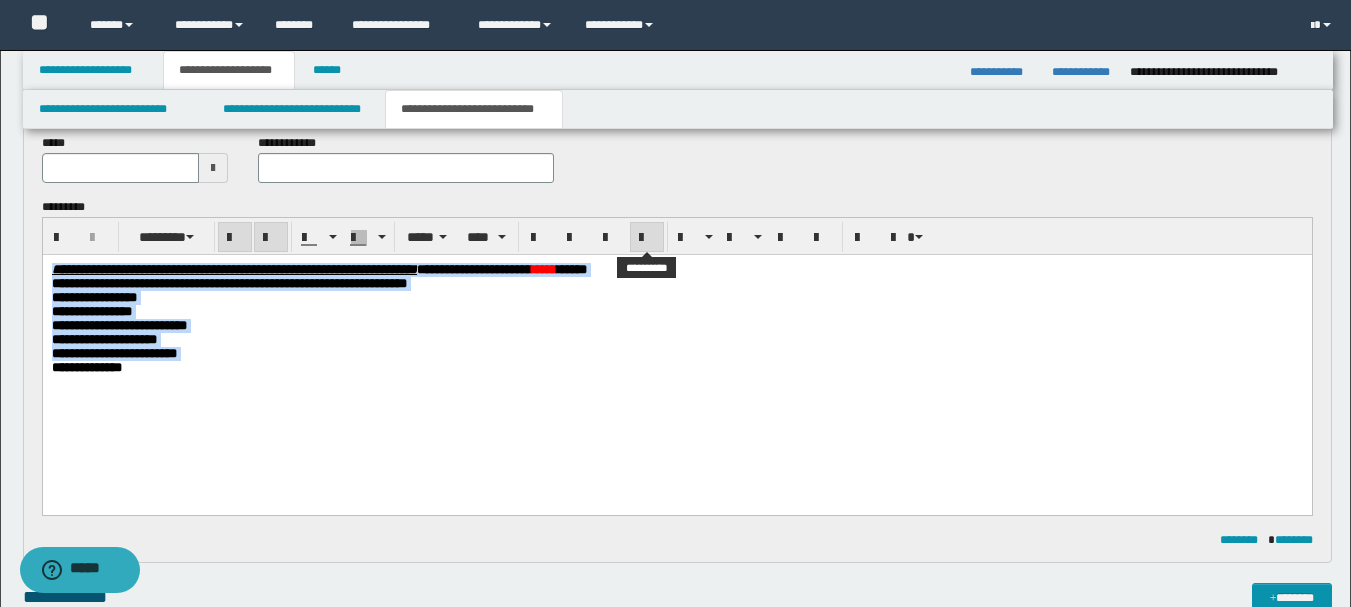 click at bounding box center [647, 238] 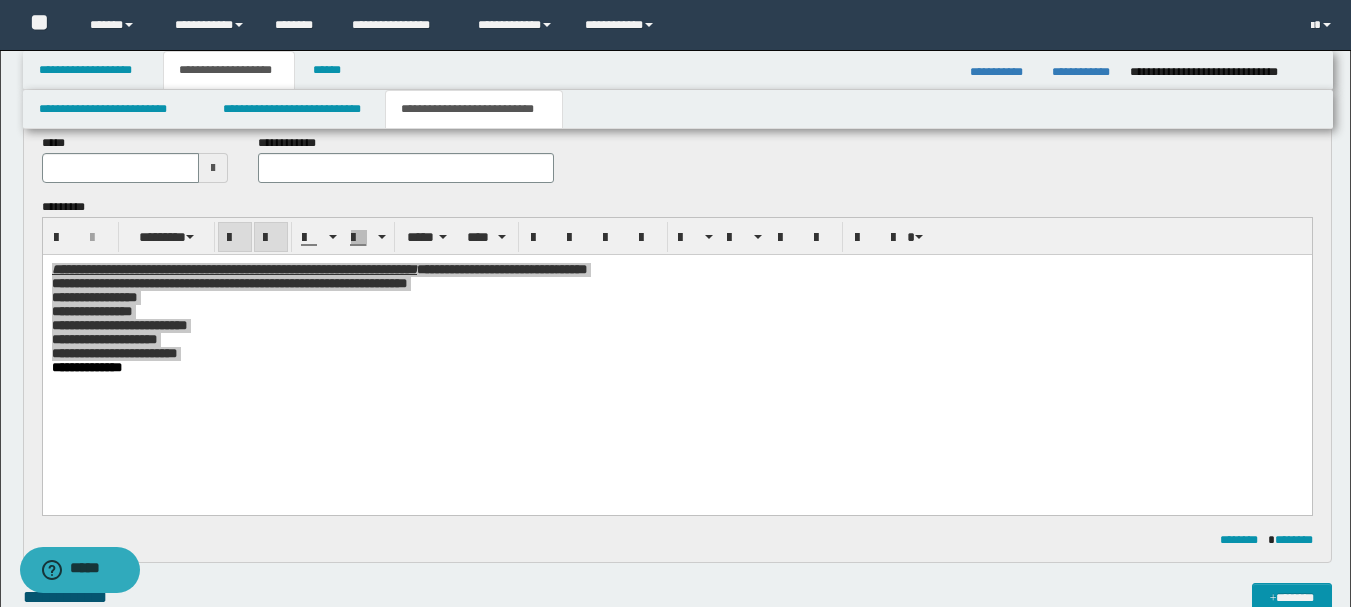 click on "**********" at bounding box center [675, 709] 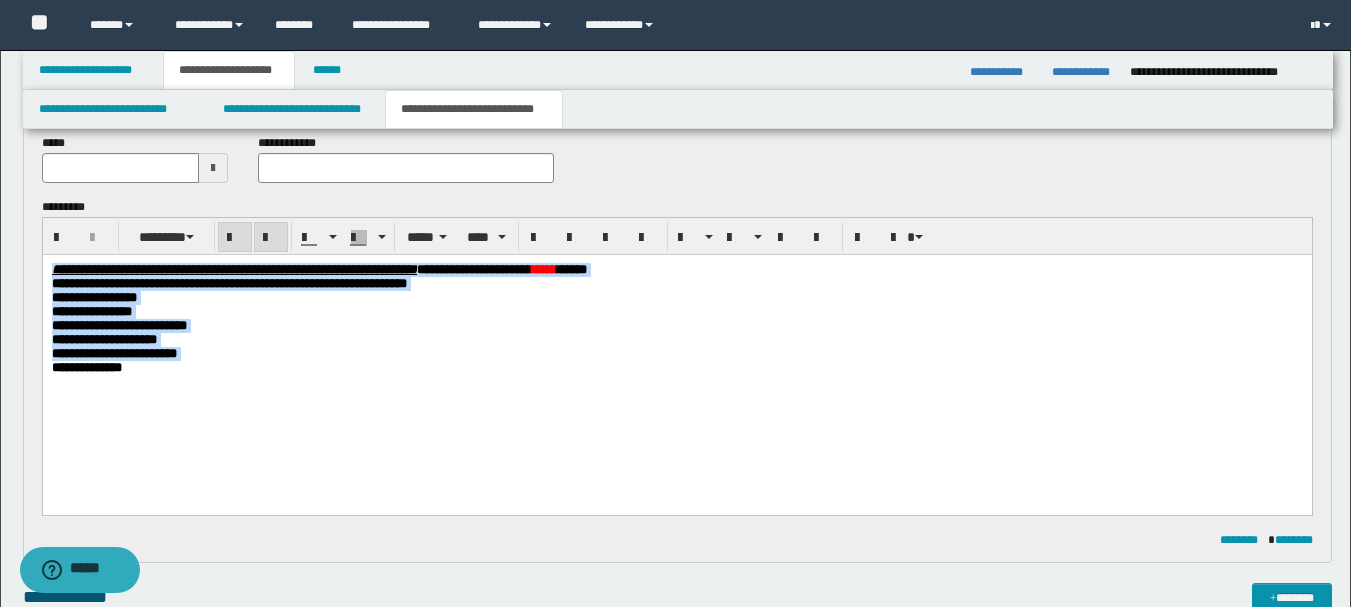click on "**********" at bounding box center (676, 340) 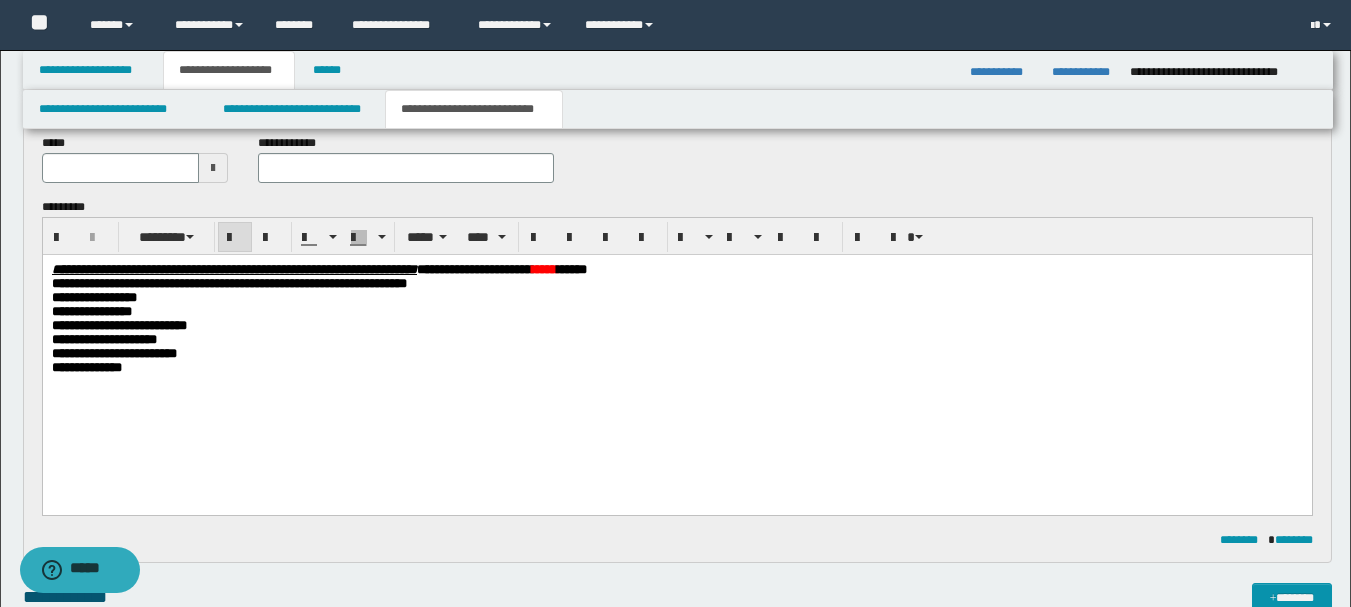 scroll, scrollTop: 0, scrollLeft: 0, axis: both 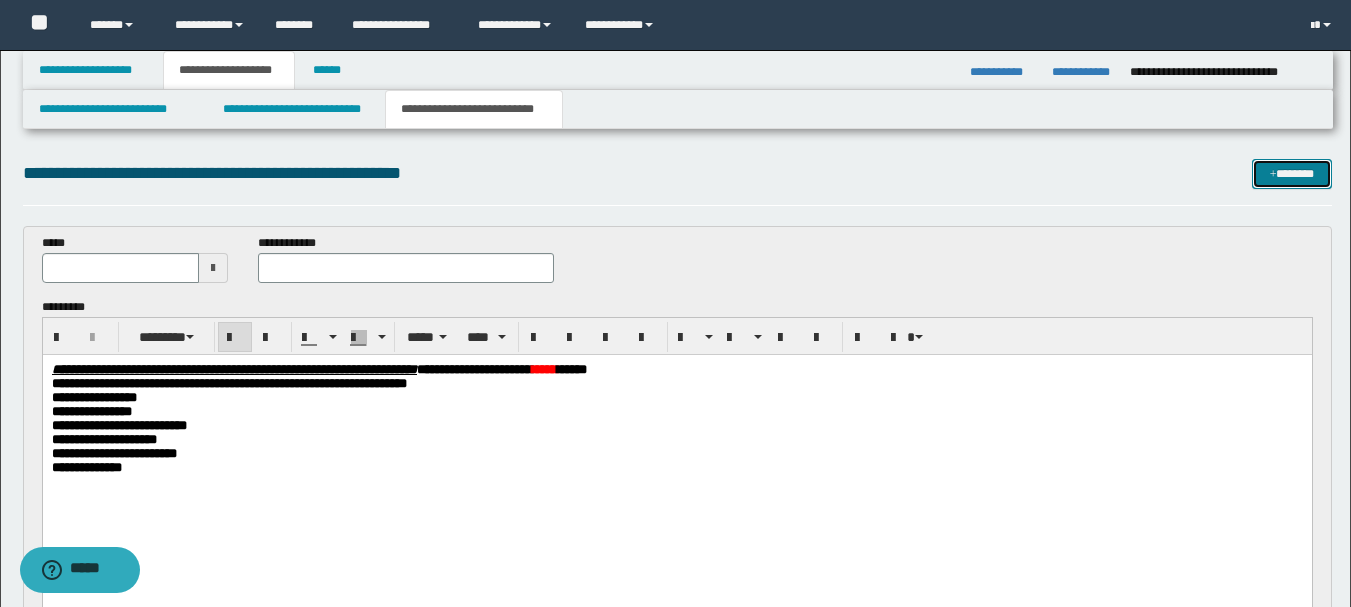 click on "*******" at bounding box center (1292, 174) 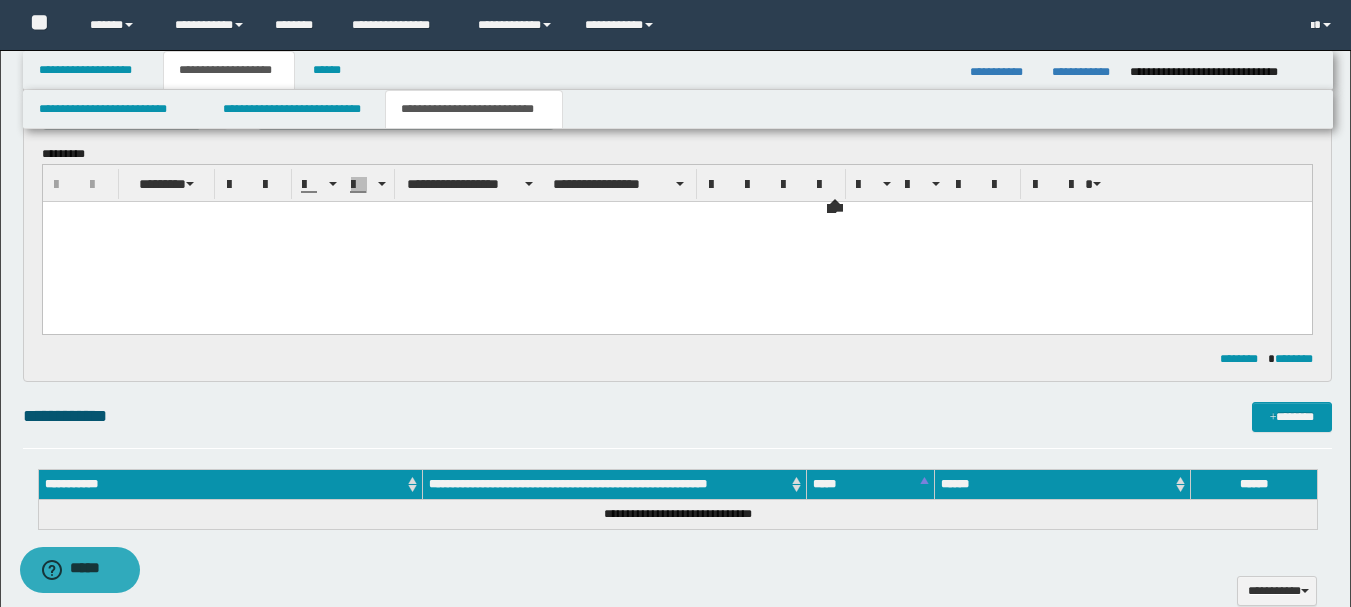 scroll, scrollTop: 0, scrollLeft: 0, axis: both 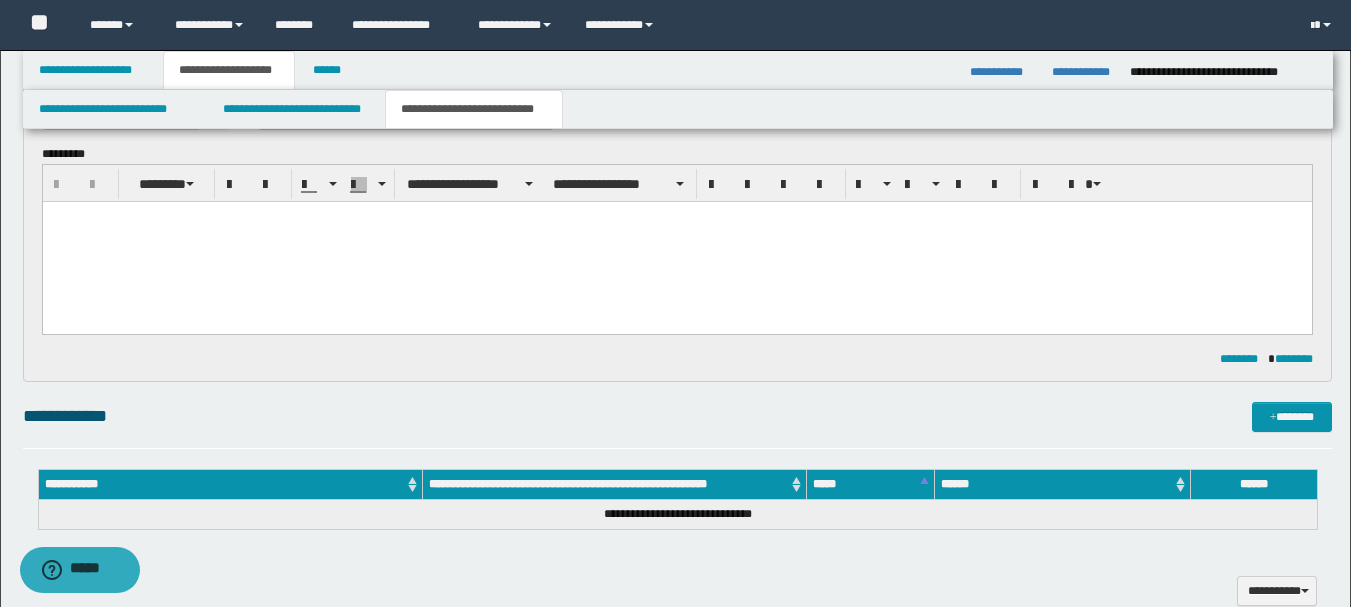 type 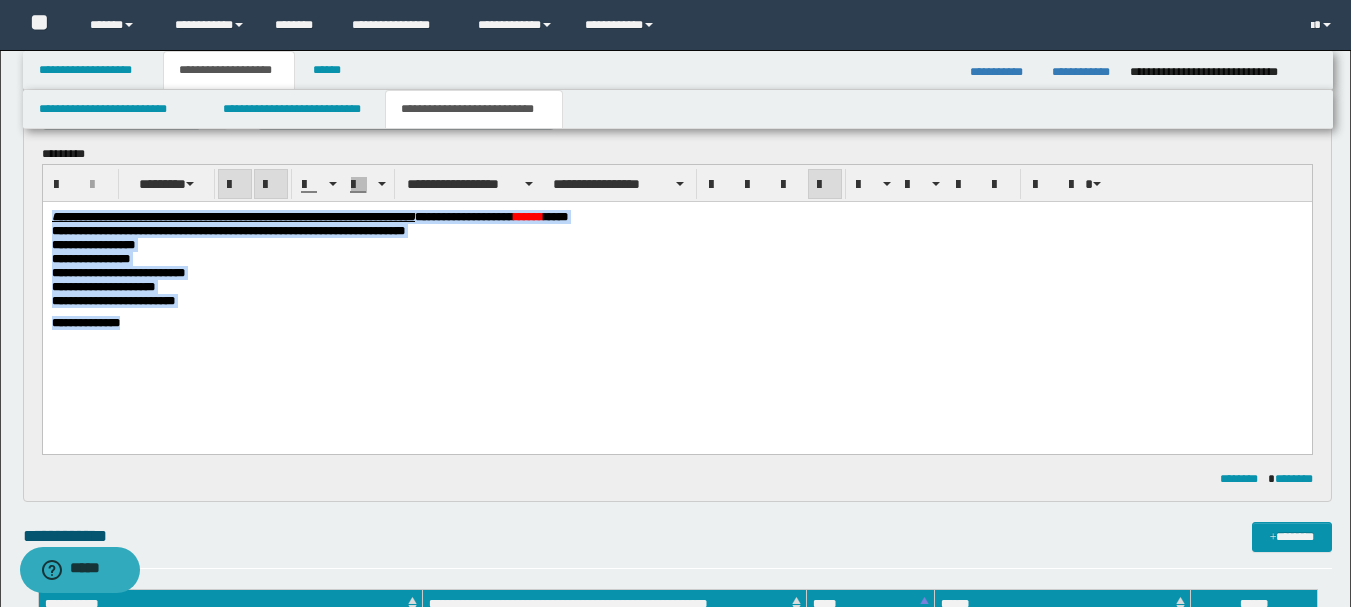 drag, startPoint x: 154, startPoint y: 337, endPoint x: -1, endPoint y: 198, distance: 208.19702 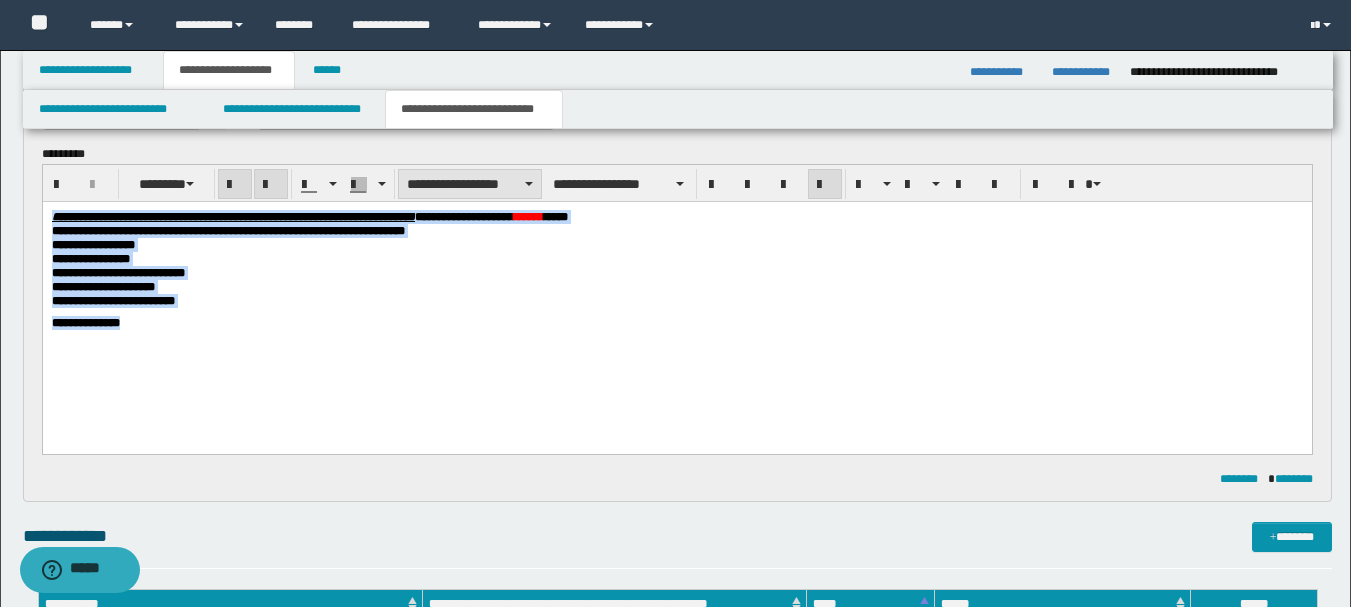 click on "**********" at bounding box center [470, 184] 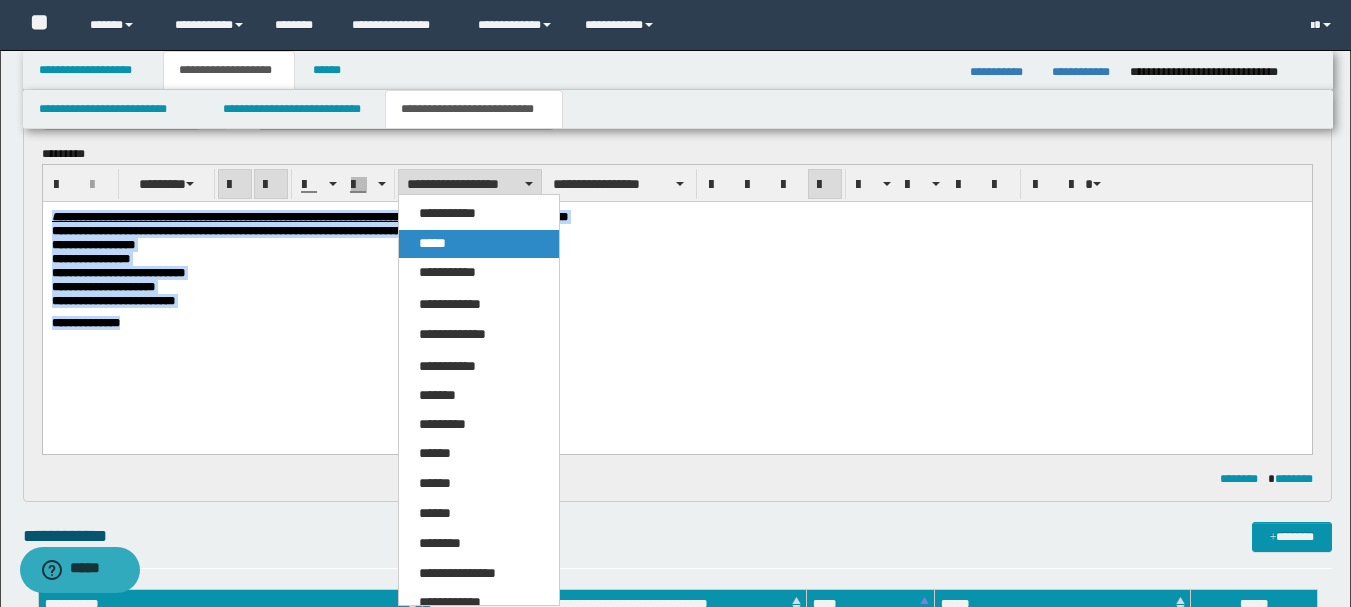drag, startPoint x: 440, startPoint y: 241, endPoint x: 444, endPoint y: 22, distance: 219.03653 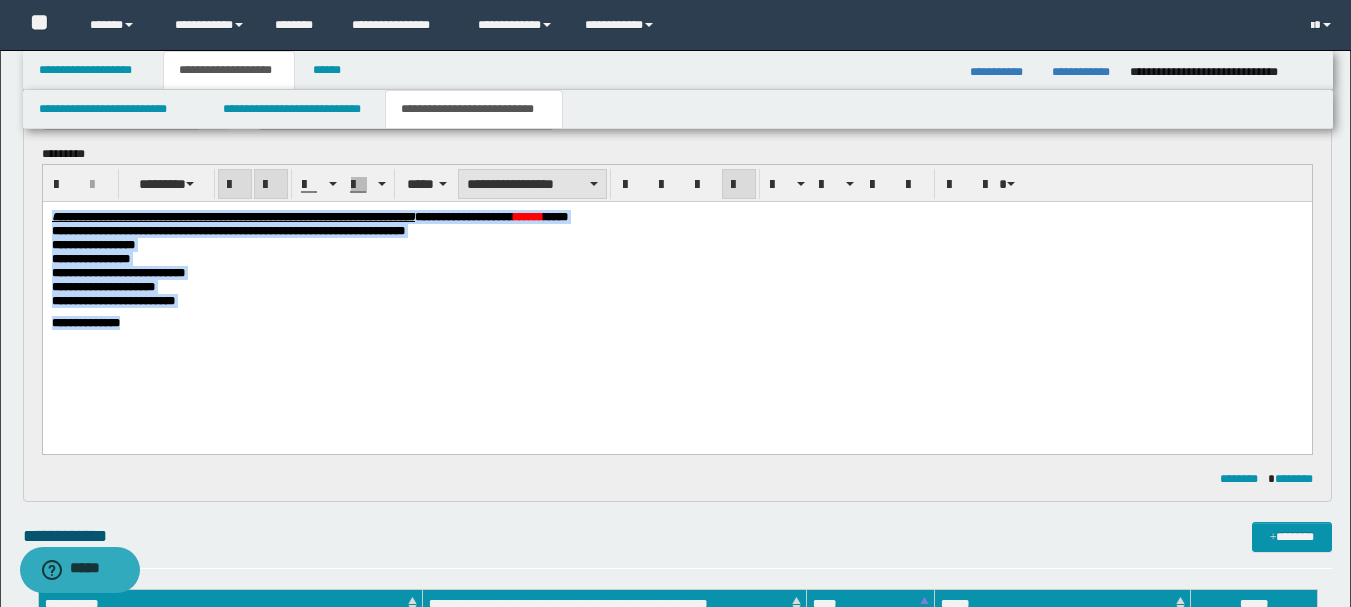 click on "**********" at bounding box center (532, 184) 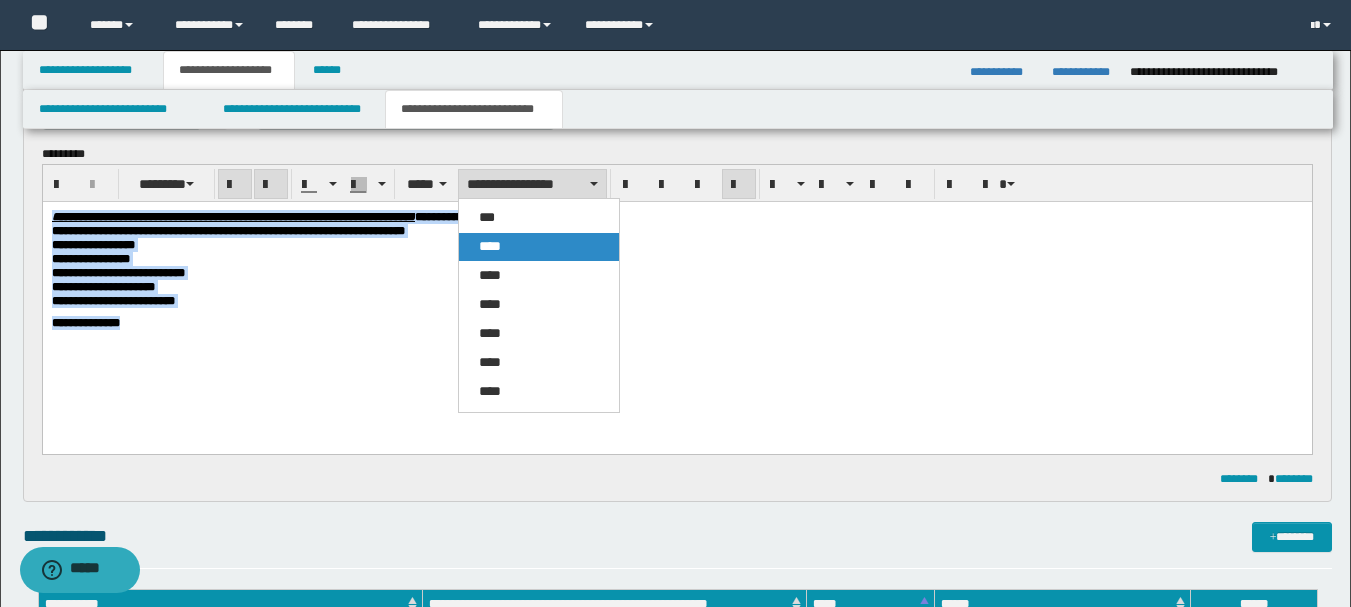 drag, startPoint x: 522, startPoint y: 244, endPoint x: 524, endPoint y: 50, distance: 194.01031 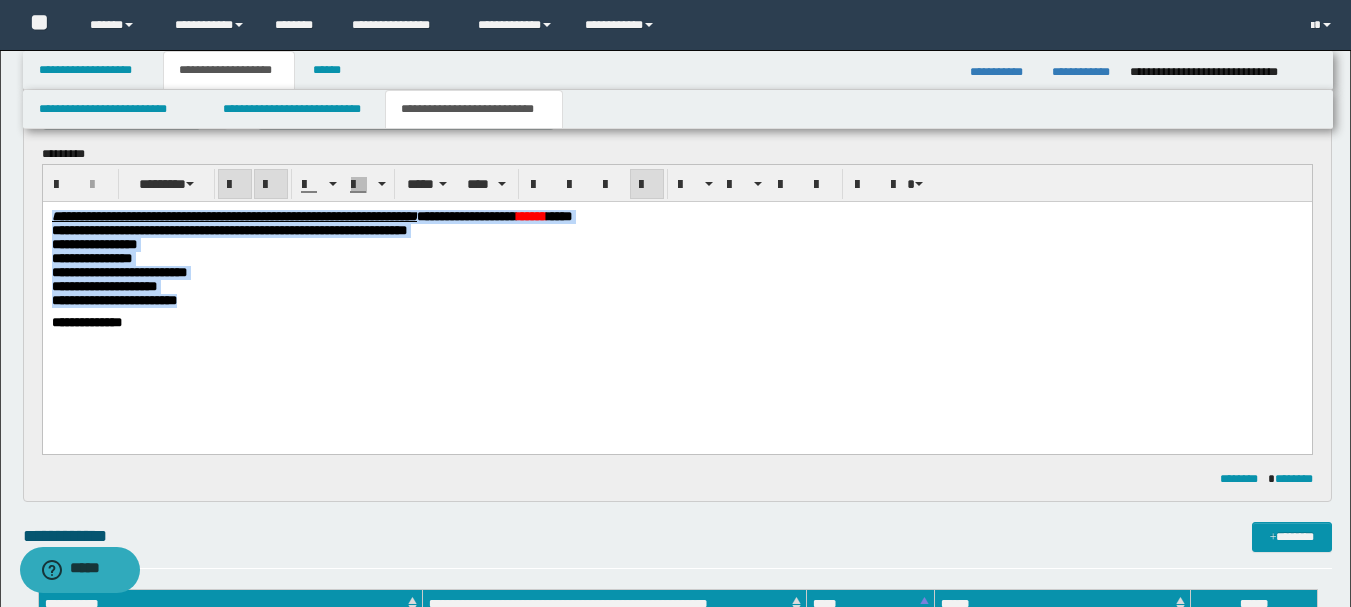 click on "**********" at bounding box center [676, 272] 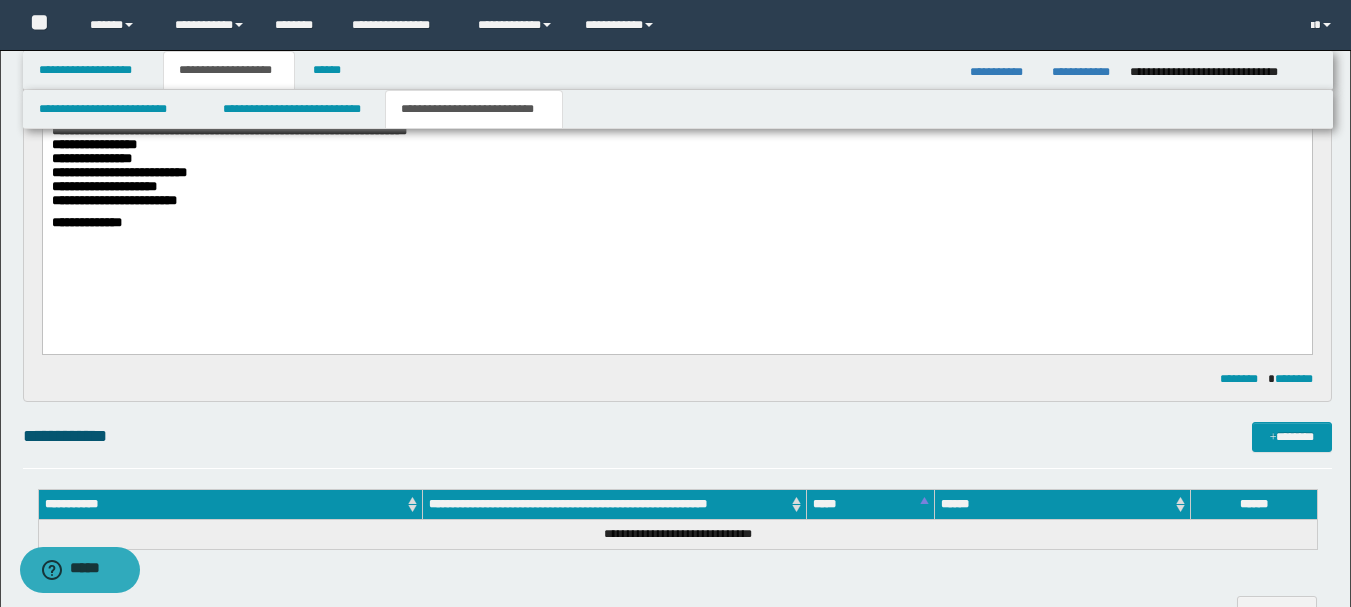 scroll, scrollTop: 810, scrollLeft: 0, axis: vertical 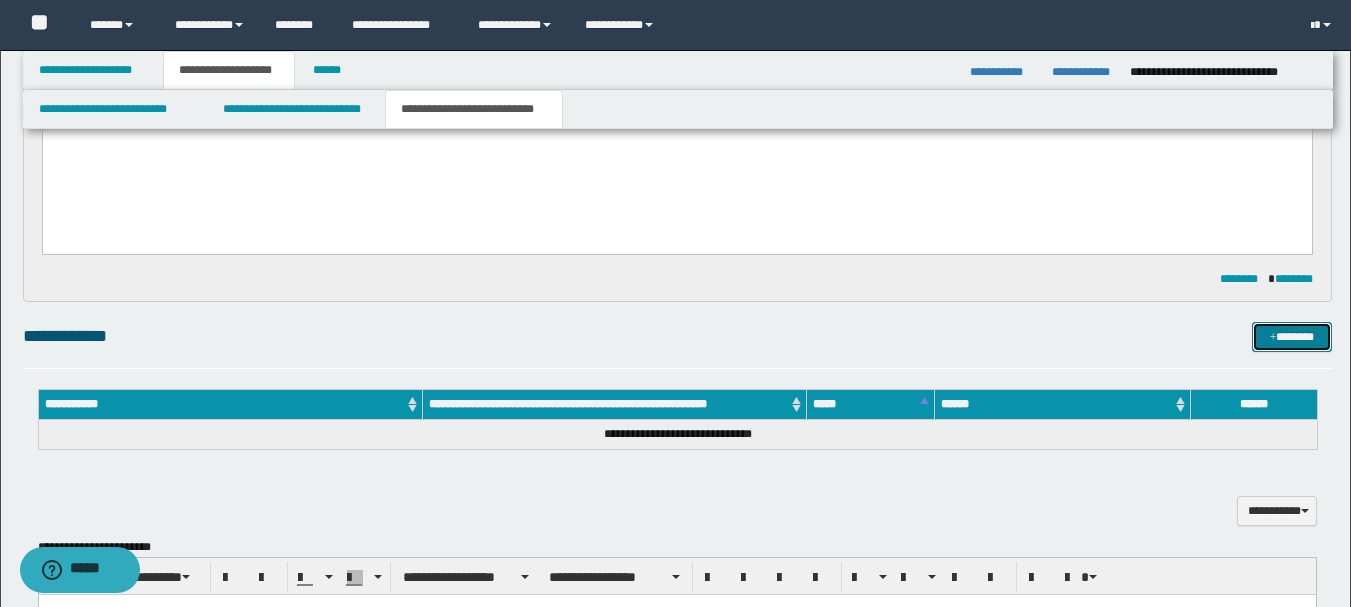click on "*******" at bounding box center [1292, 337] 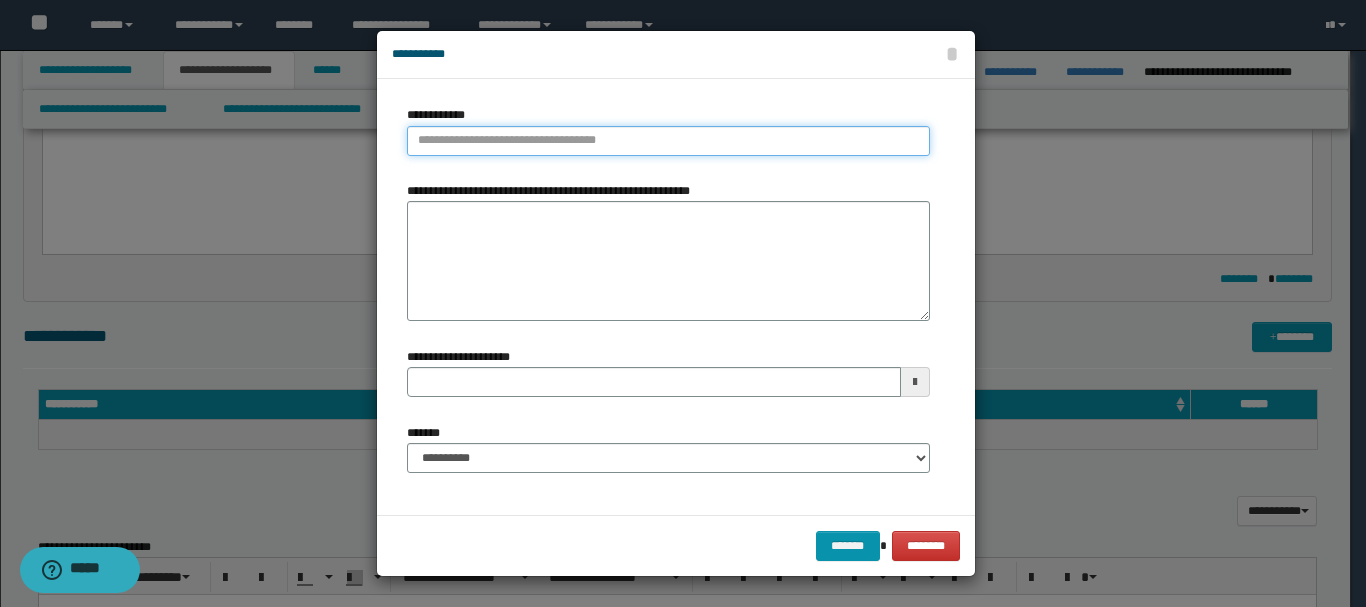 click on "**********" at bounding box center (668, 141) 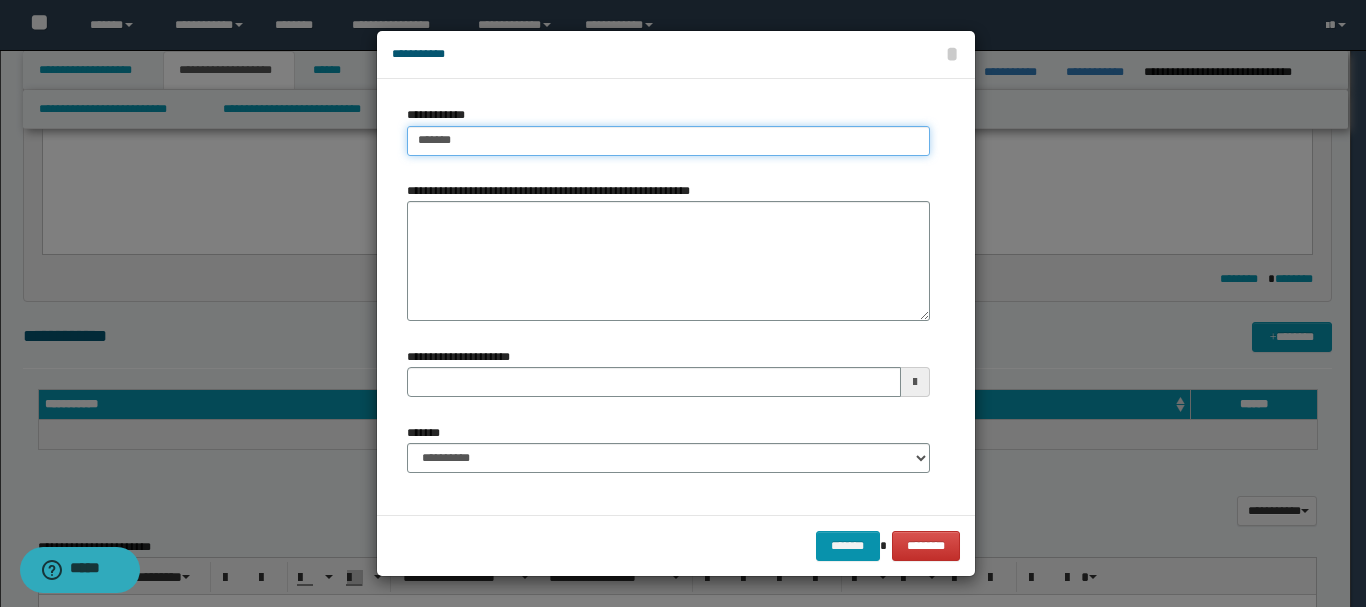 click on "*******" at bounding box center (668, 141) 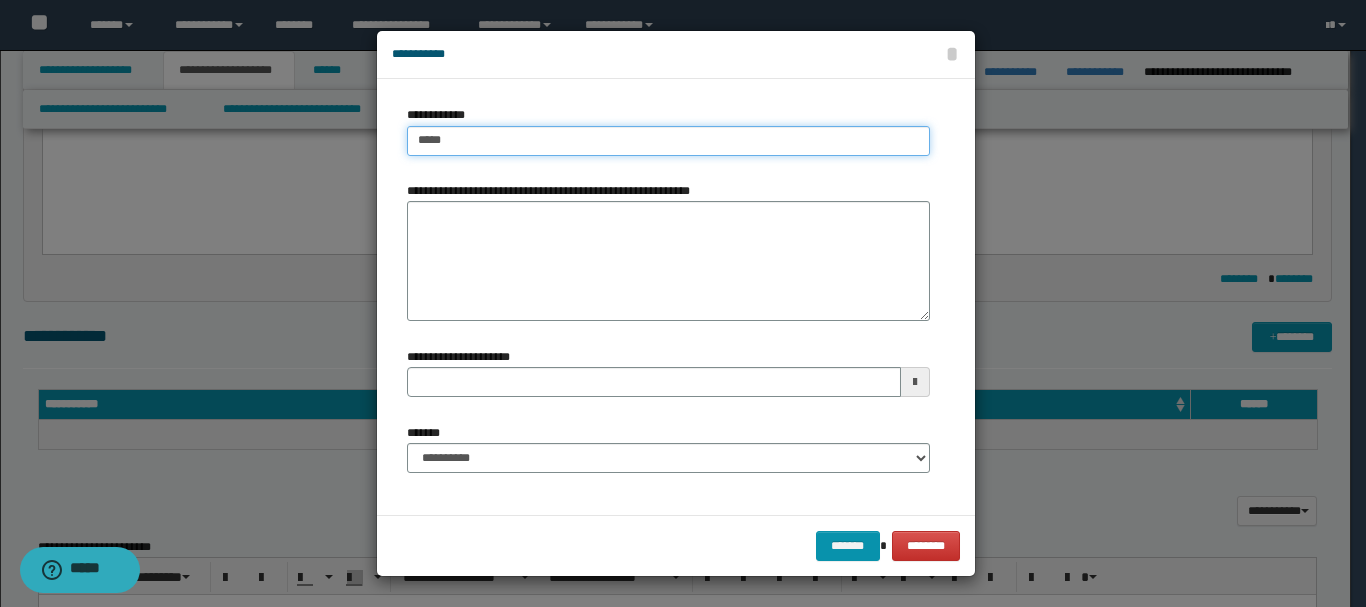type on "****" 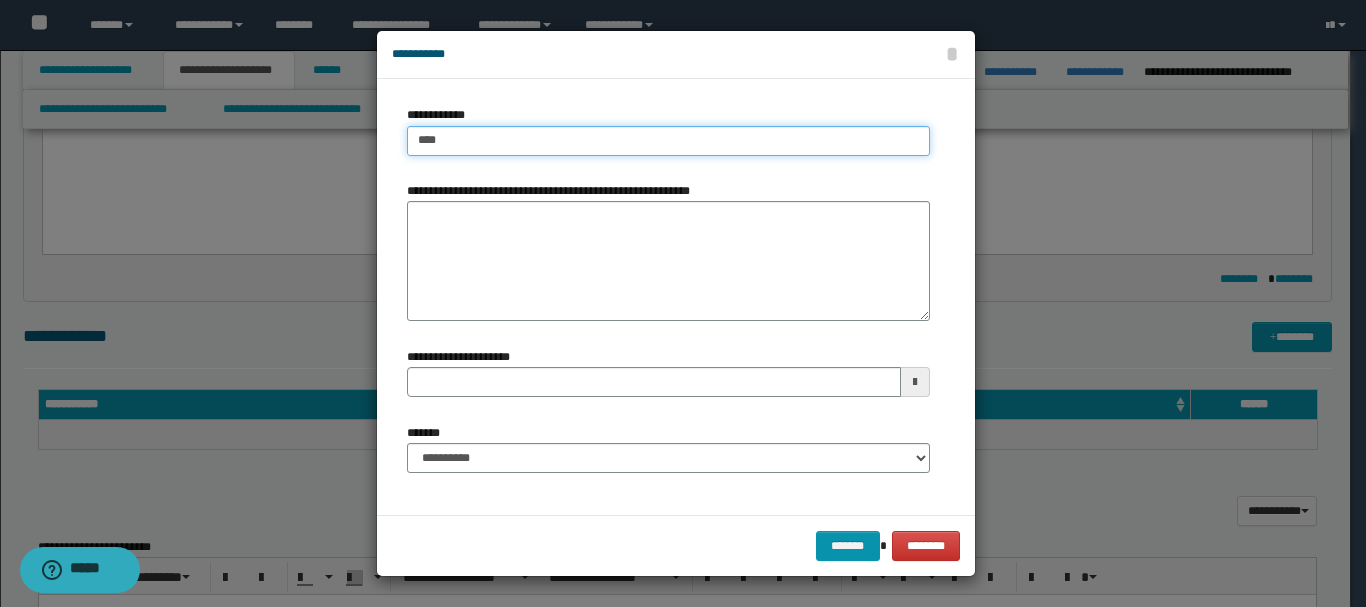 type on "****" 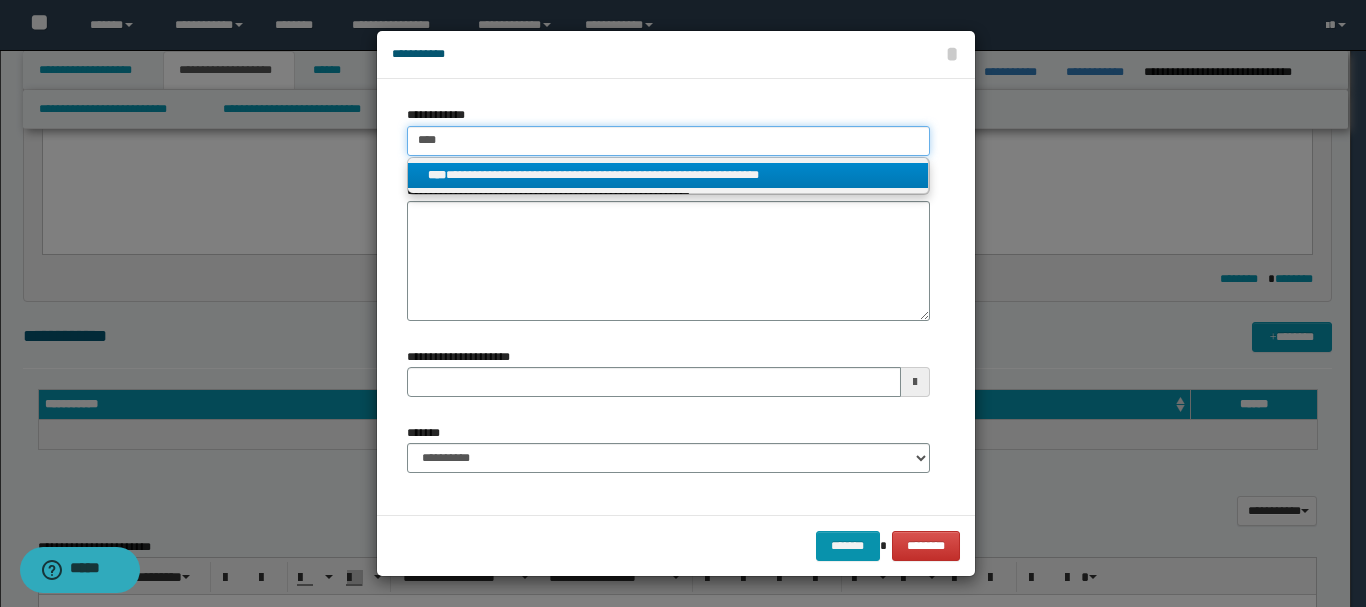 type on "****" 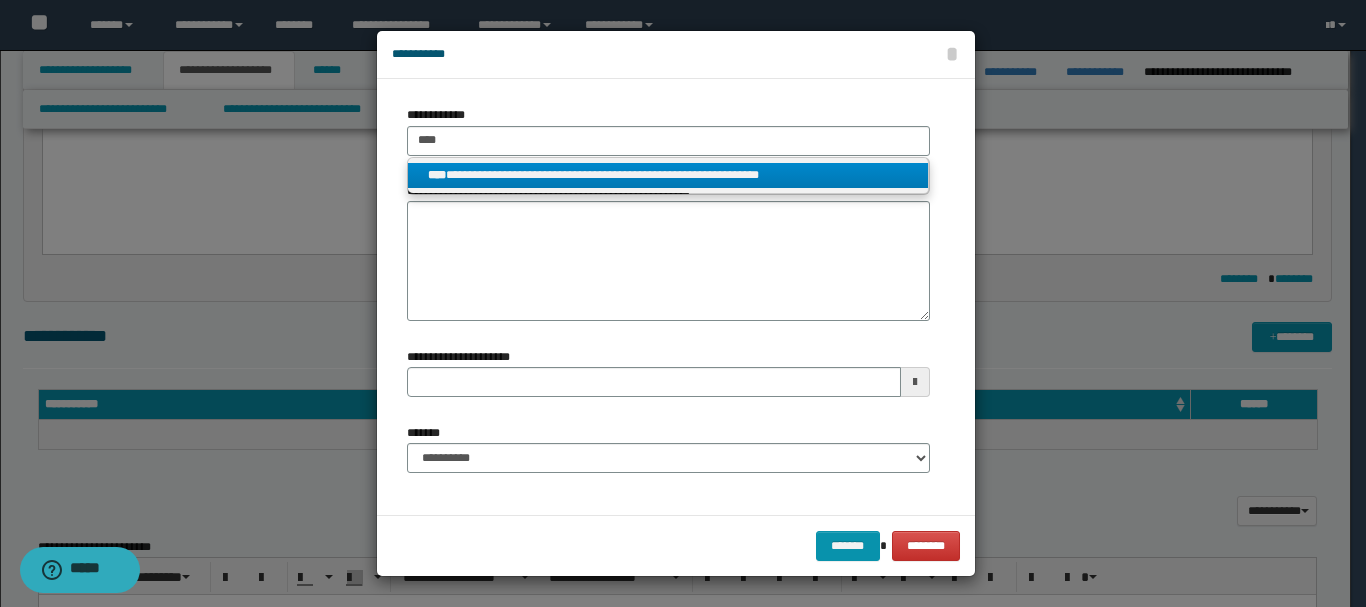 click on "**********" at bounding box center (668, 175) 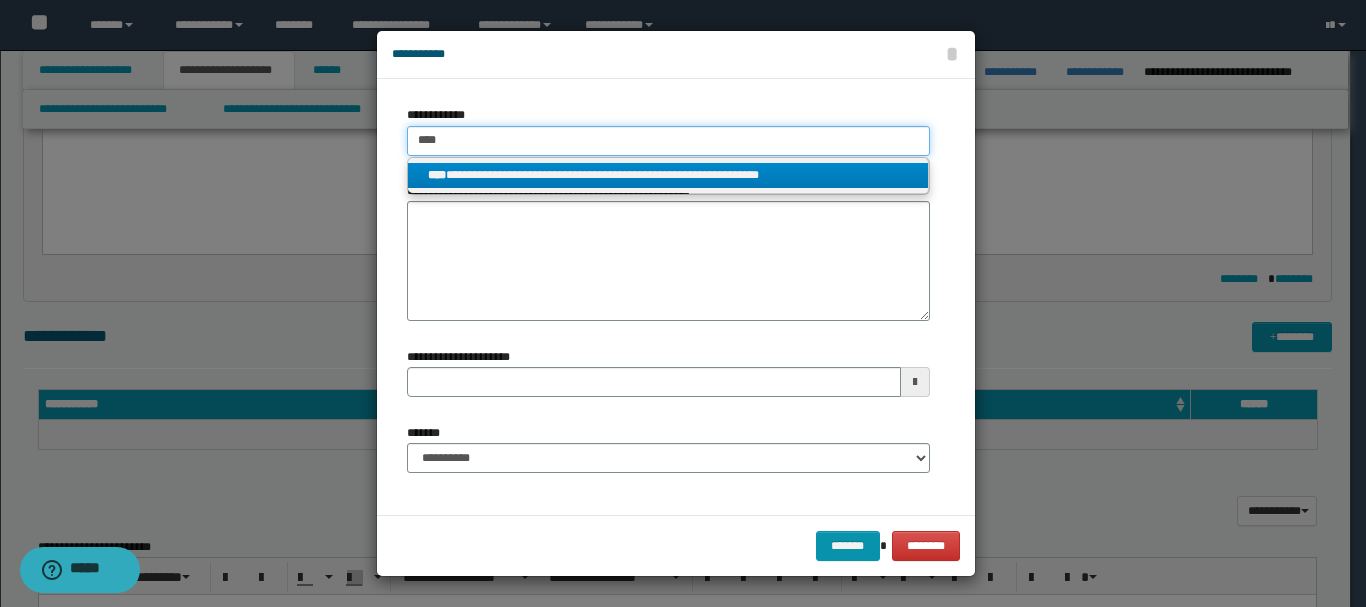 type 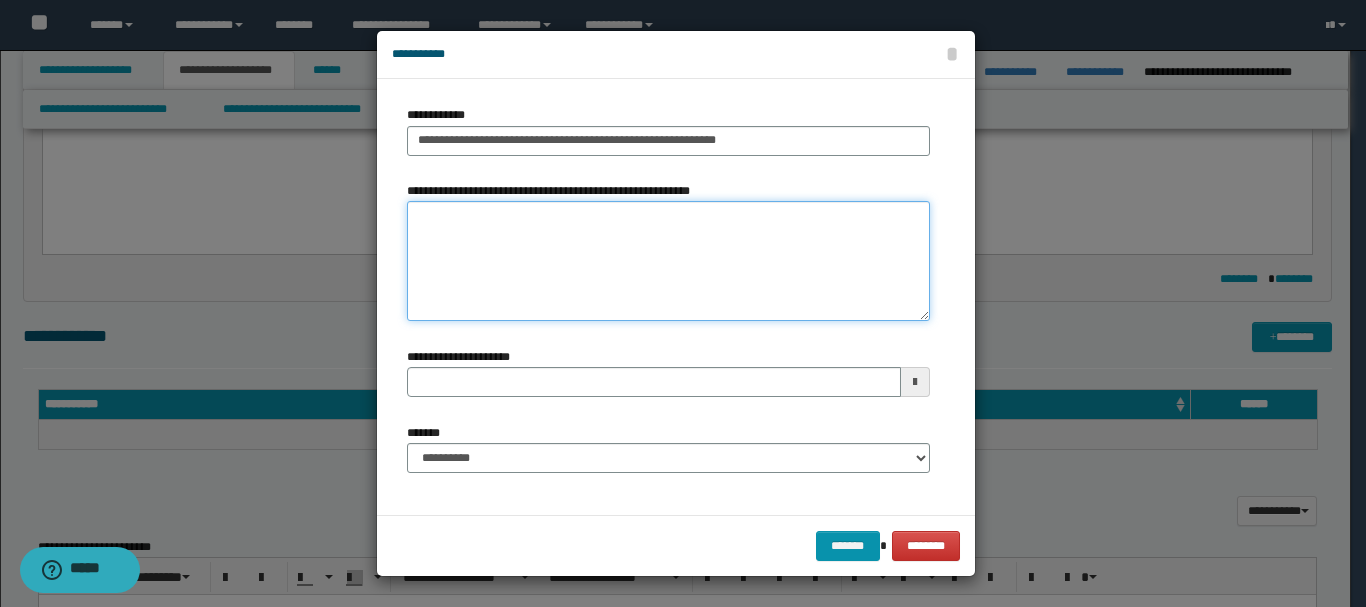 click on "**********" at bounding box center [668, 261] 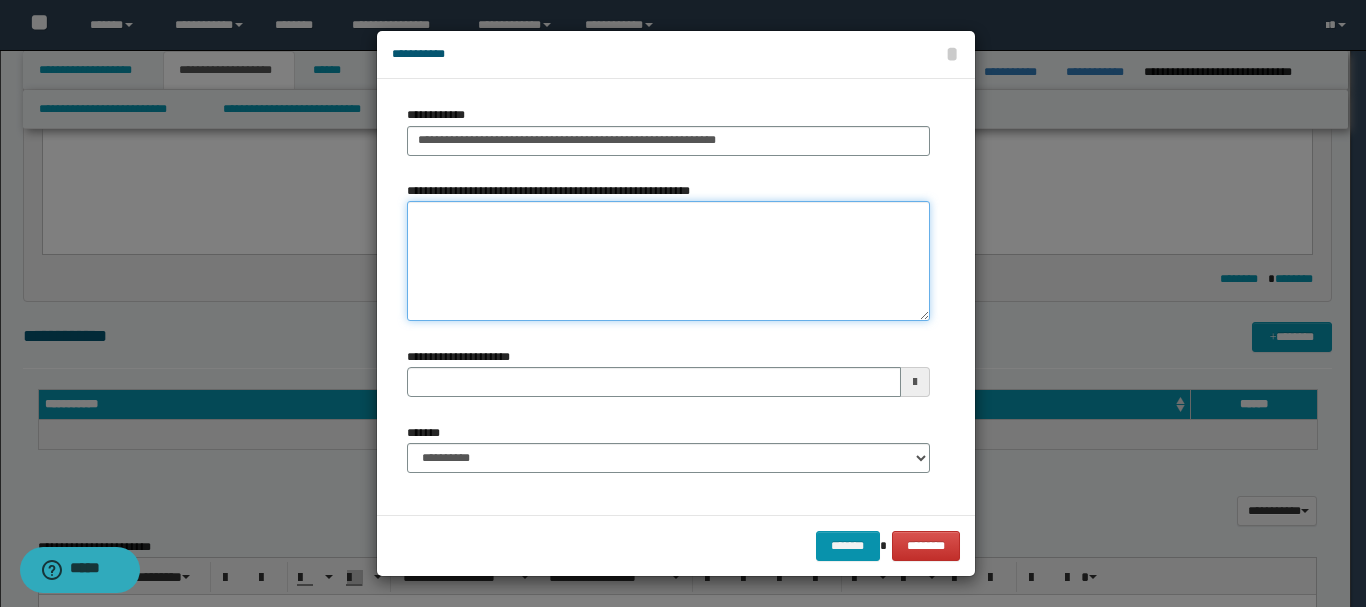 paste on "**********" 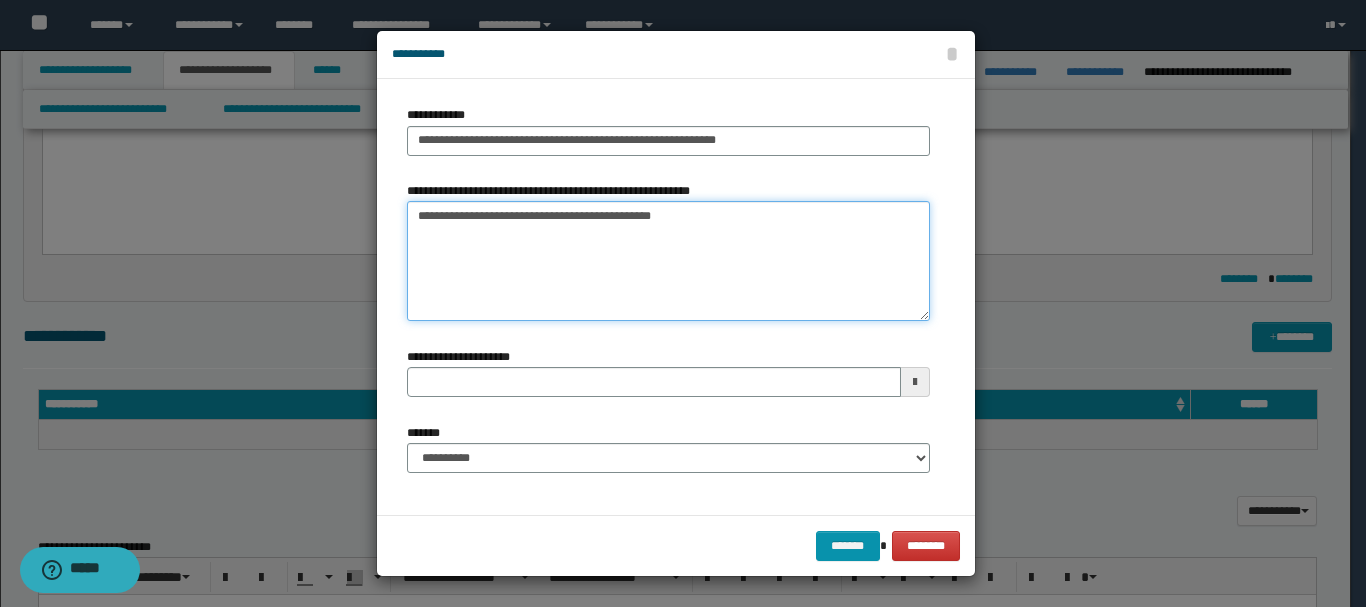 type 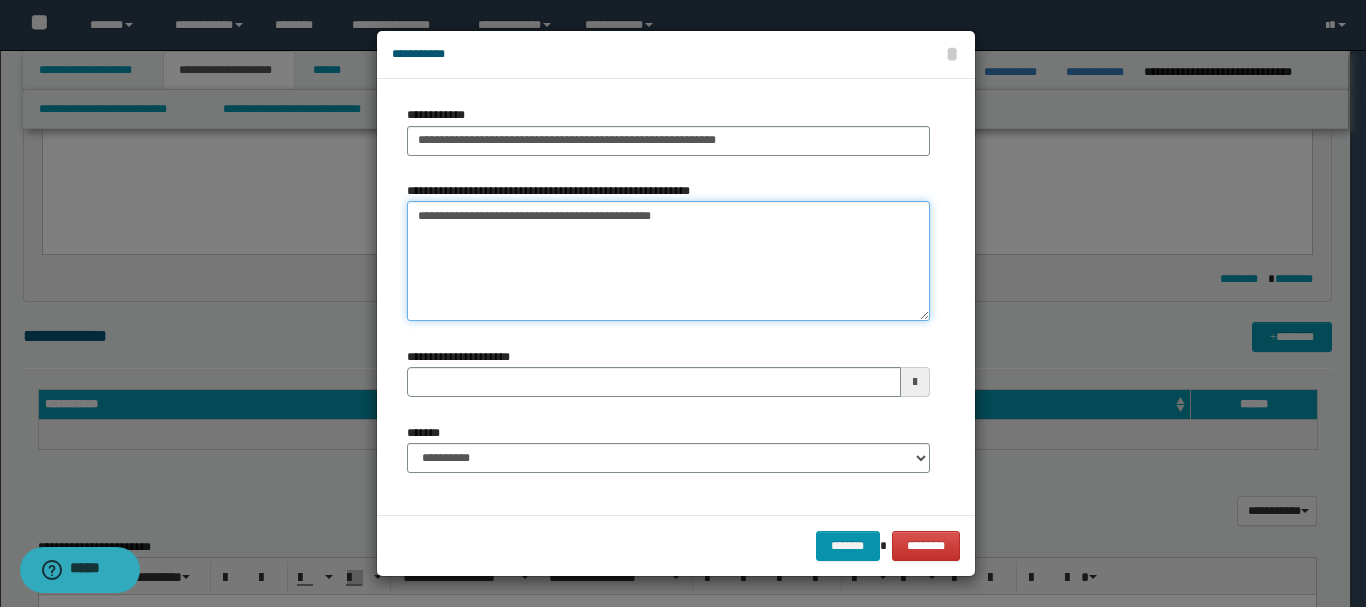type on "**********" 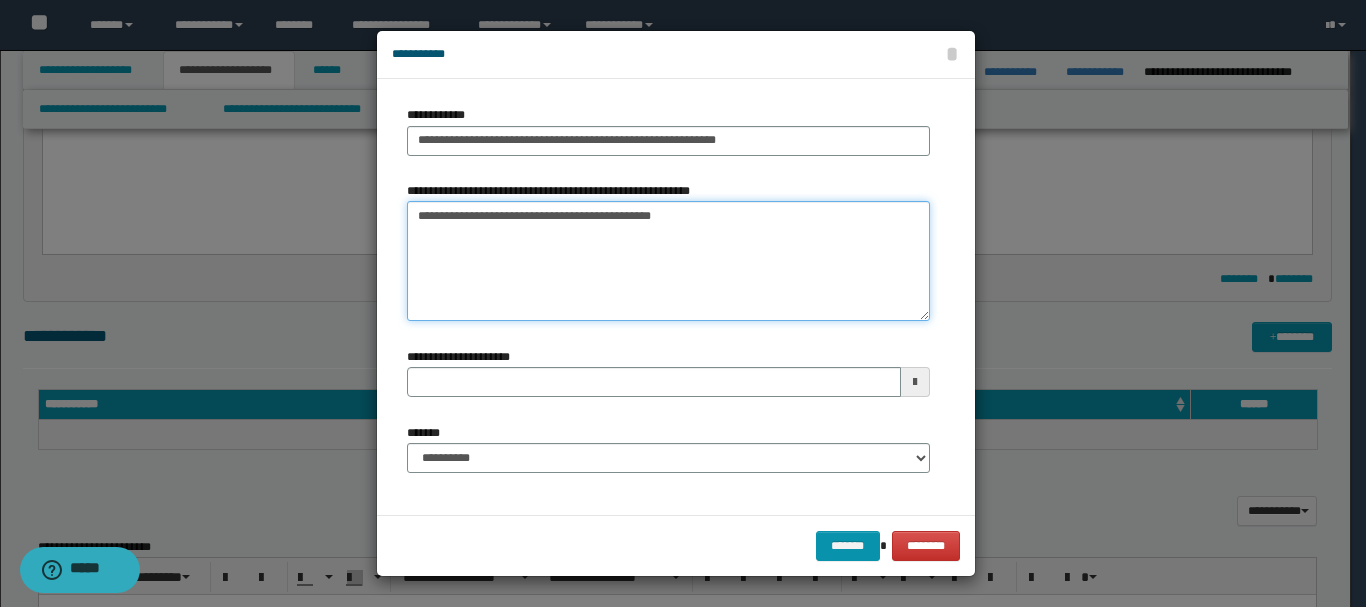type 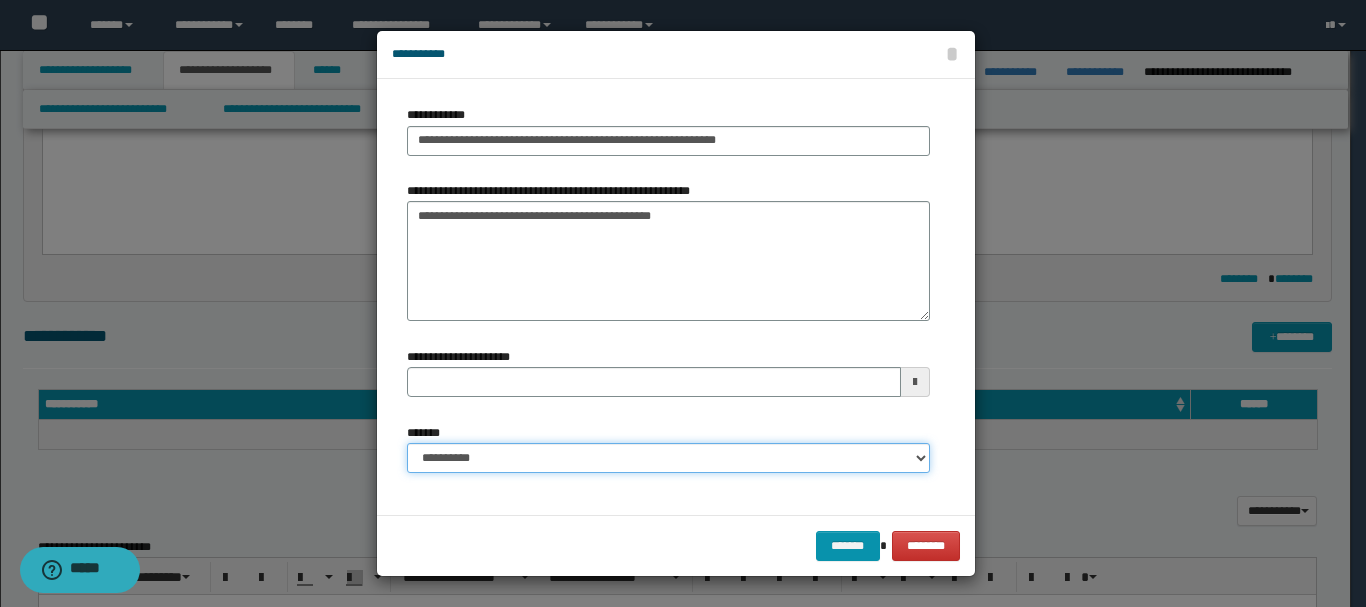 click on "**********" at bounding box center [668, 458] 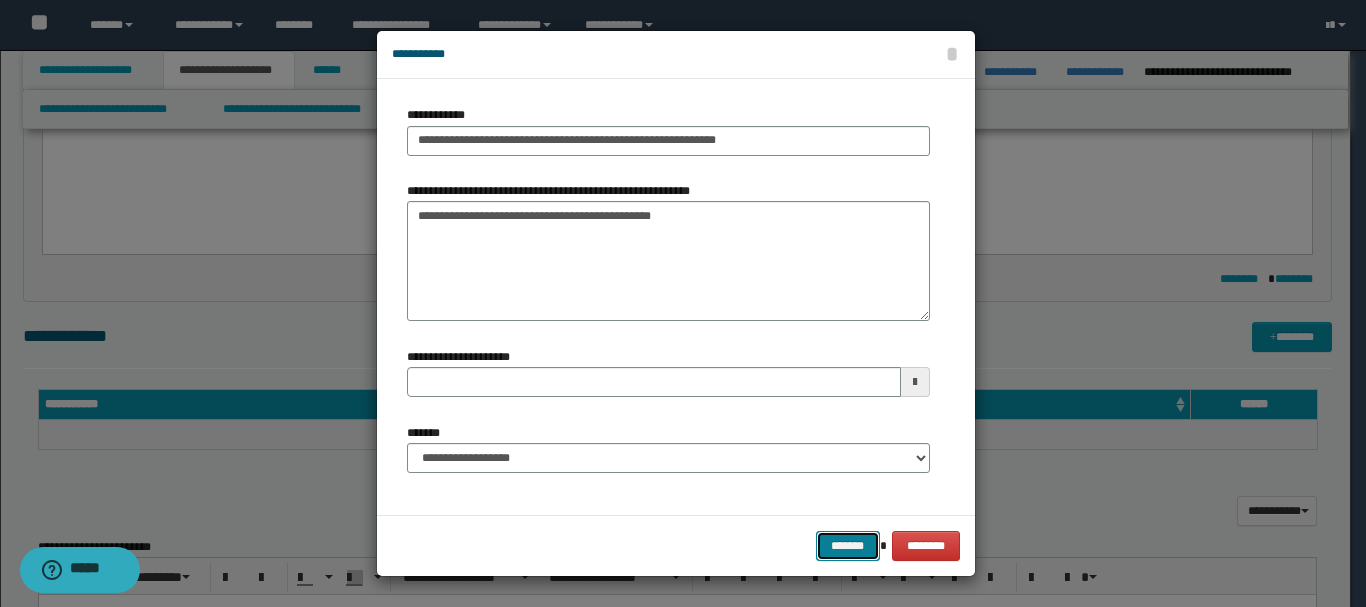 click on "*******" at bounding box center [848, 546] 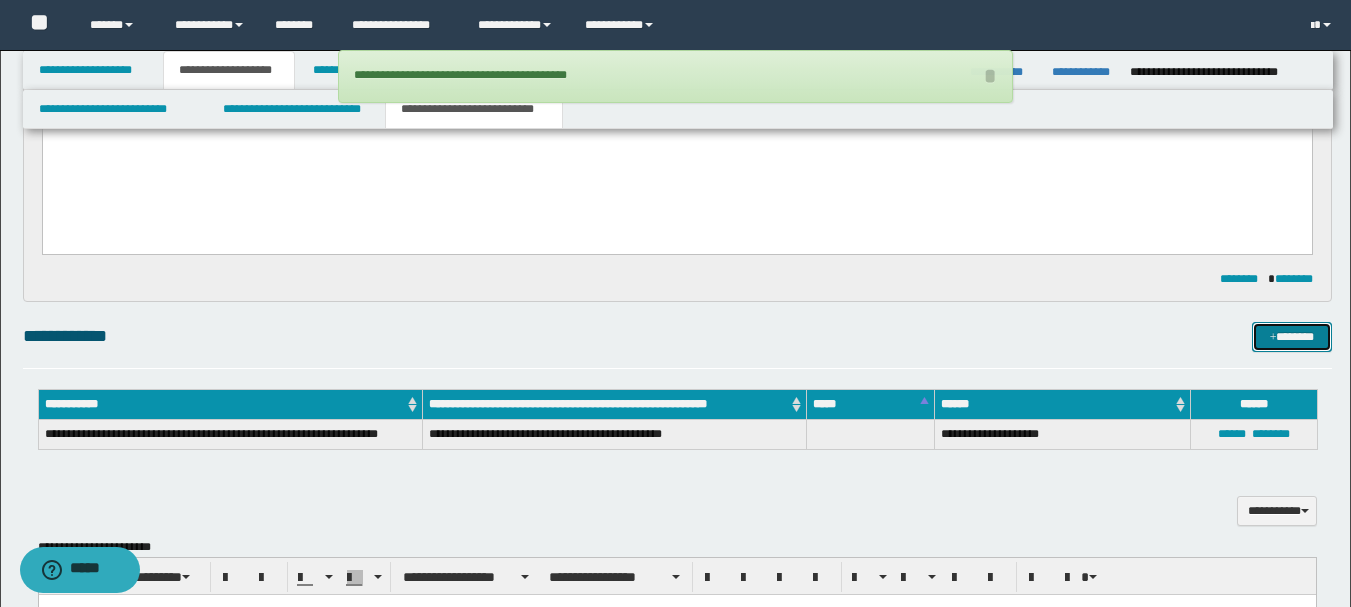 click on "*******" at bounding box center [1292, 337] 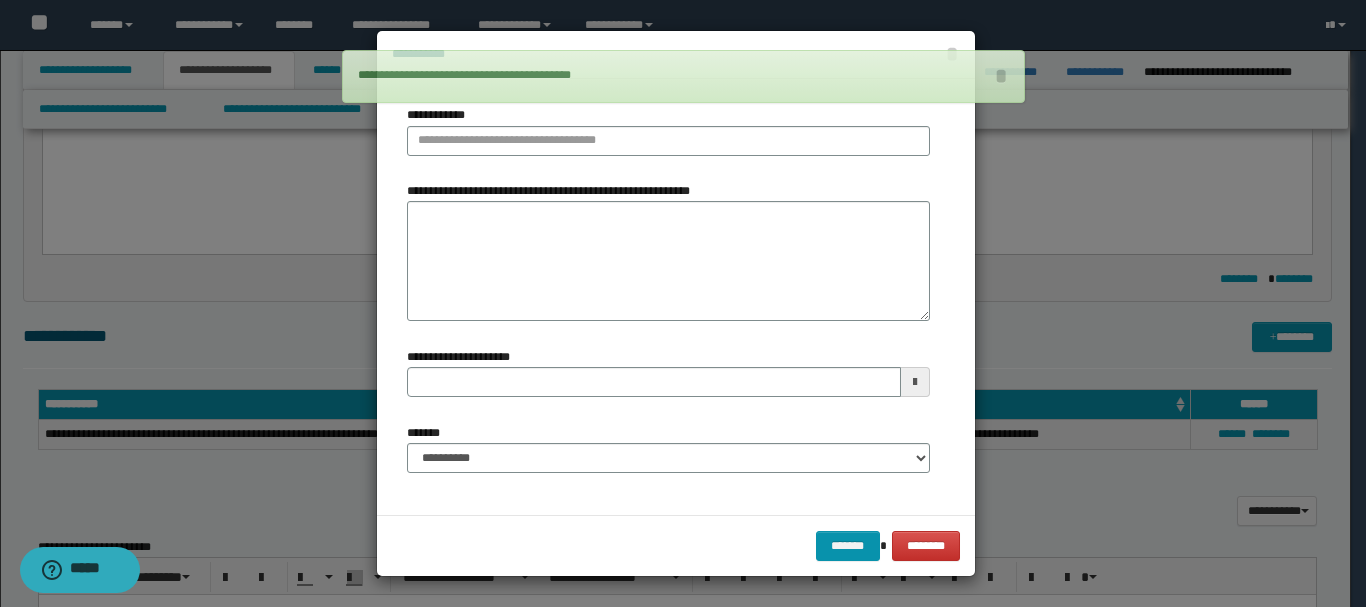 type 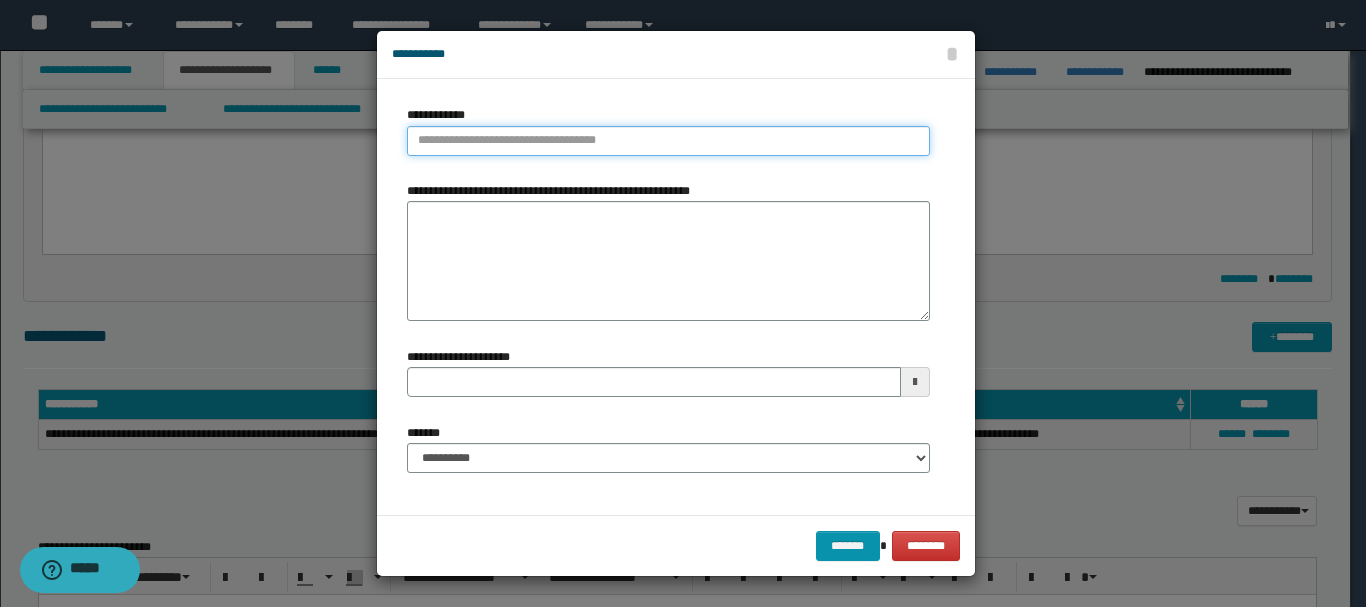 type on "**********" 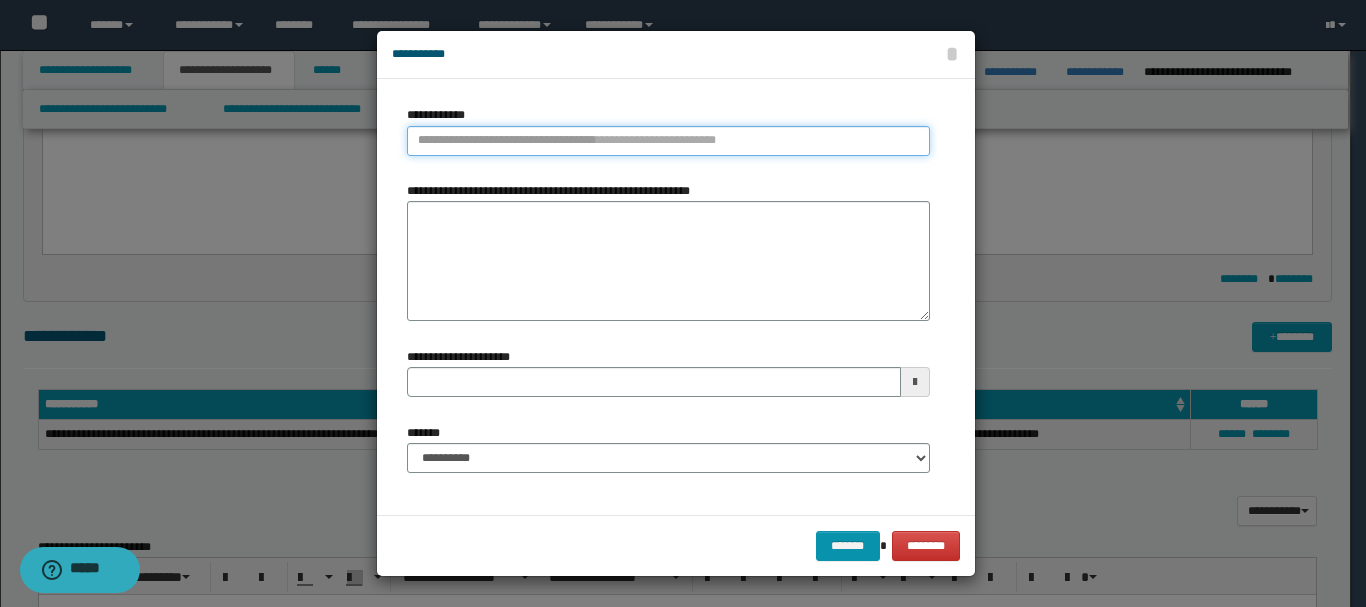 click on "**********" at bounding box center (668, 141) 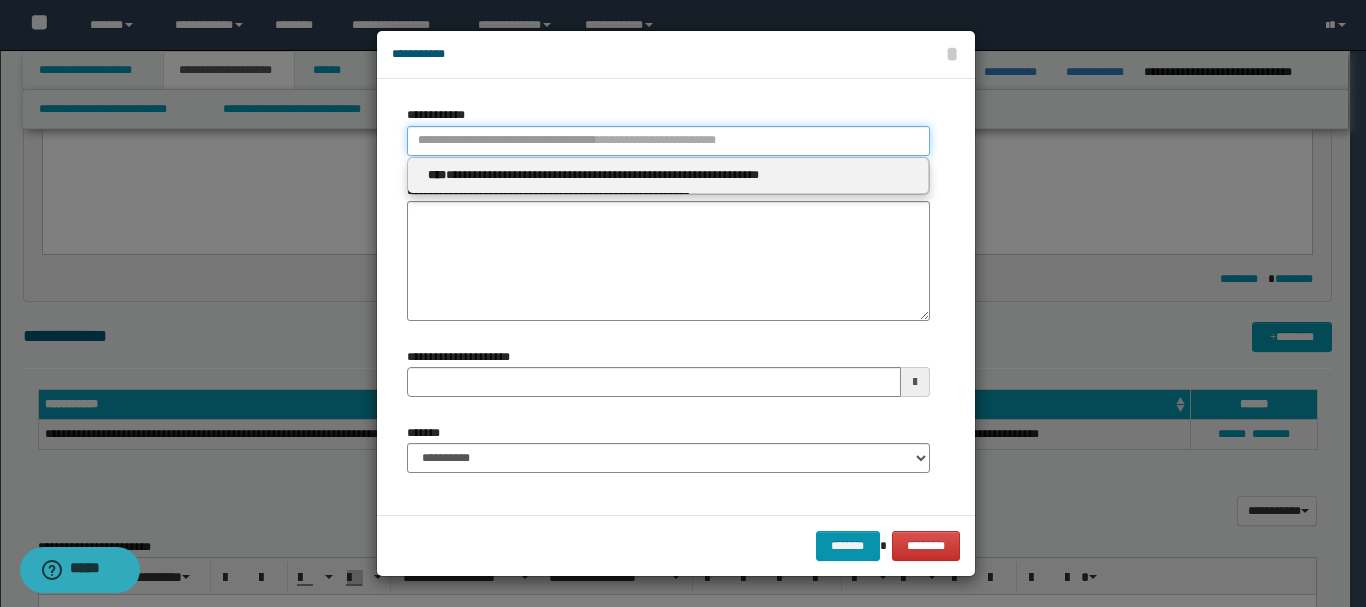 paste on "*******" 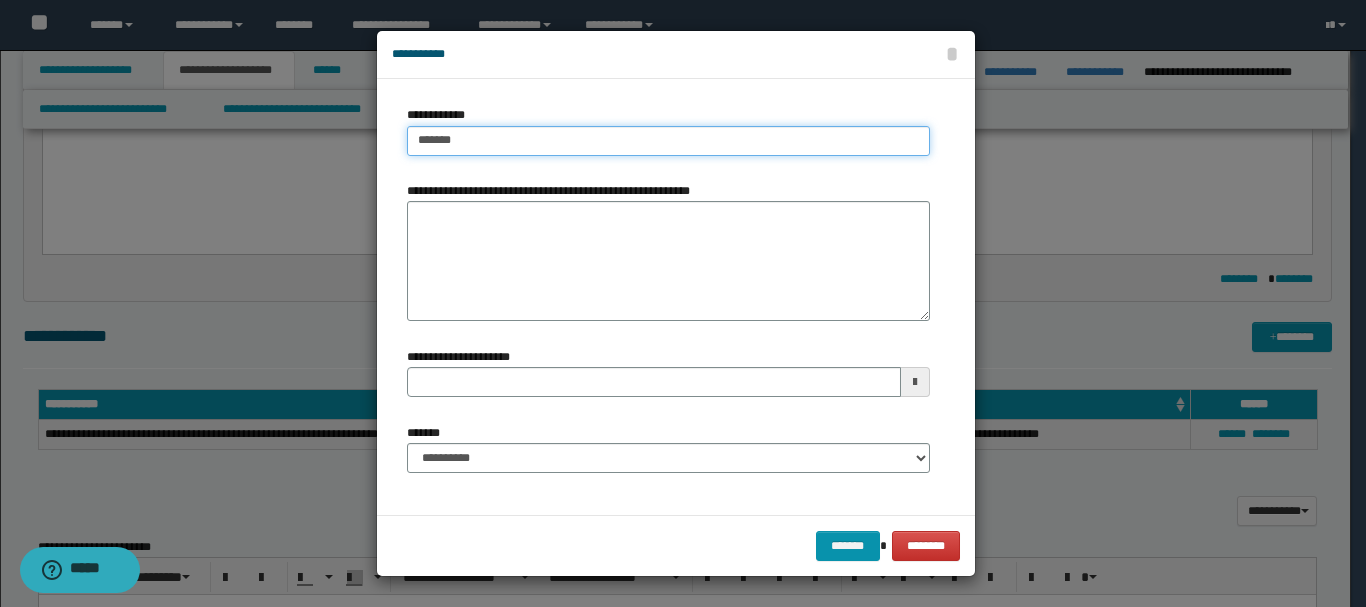 click on "*******" at bounding box center (668, 141) 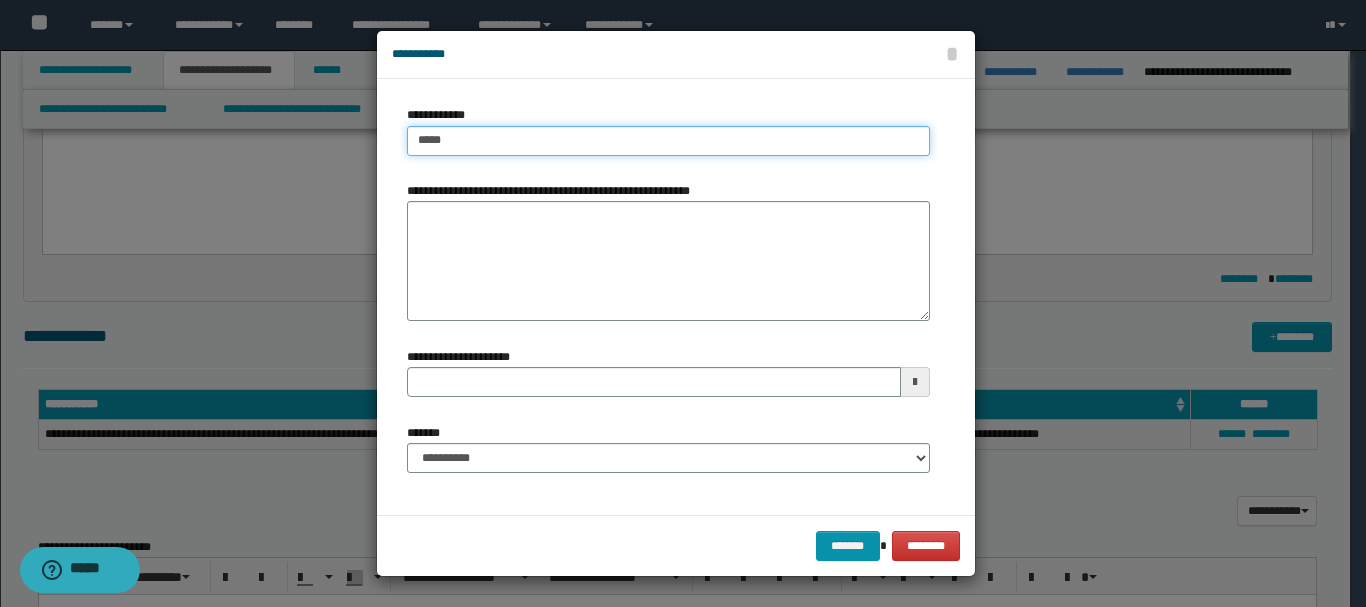 type on "****" 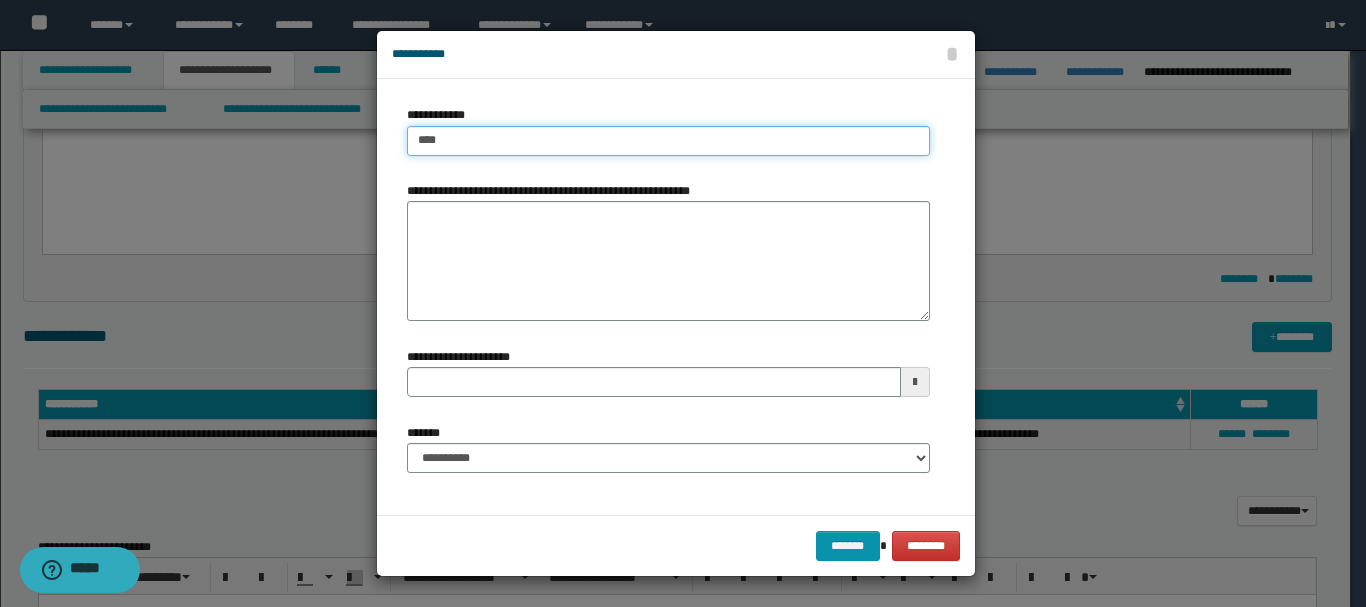 type on "****" 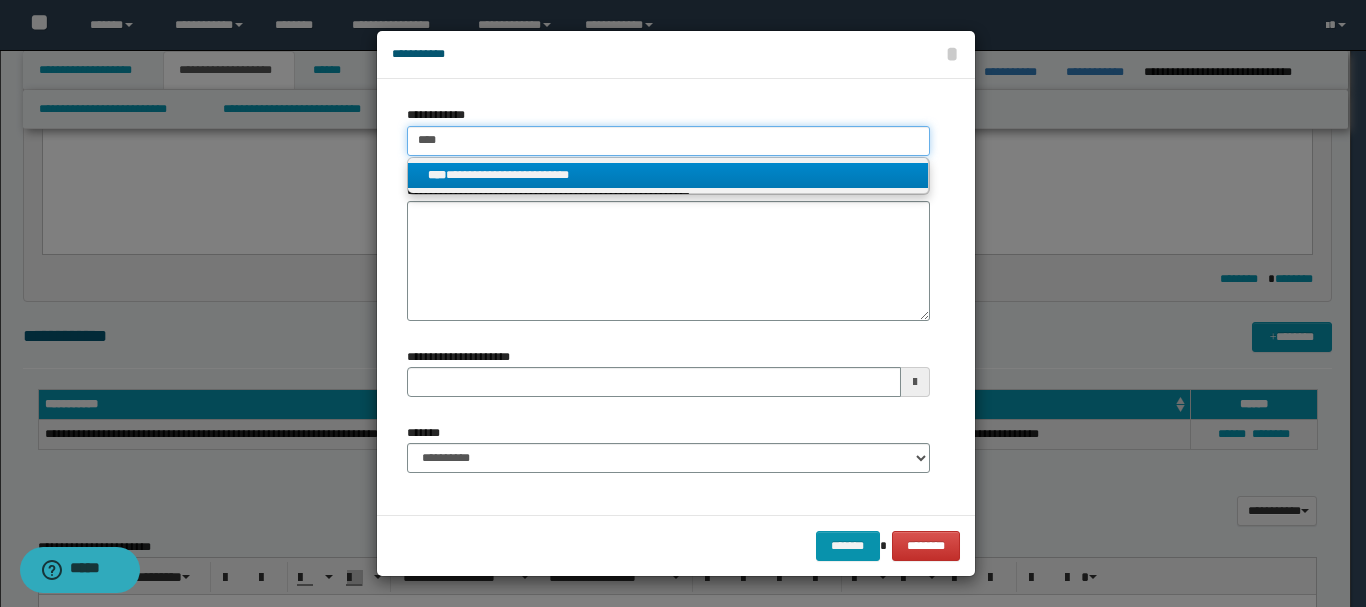 type on "****" 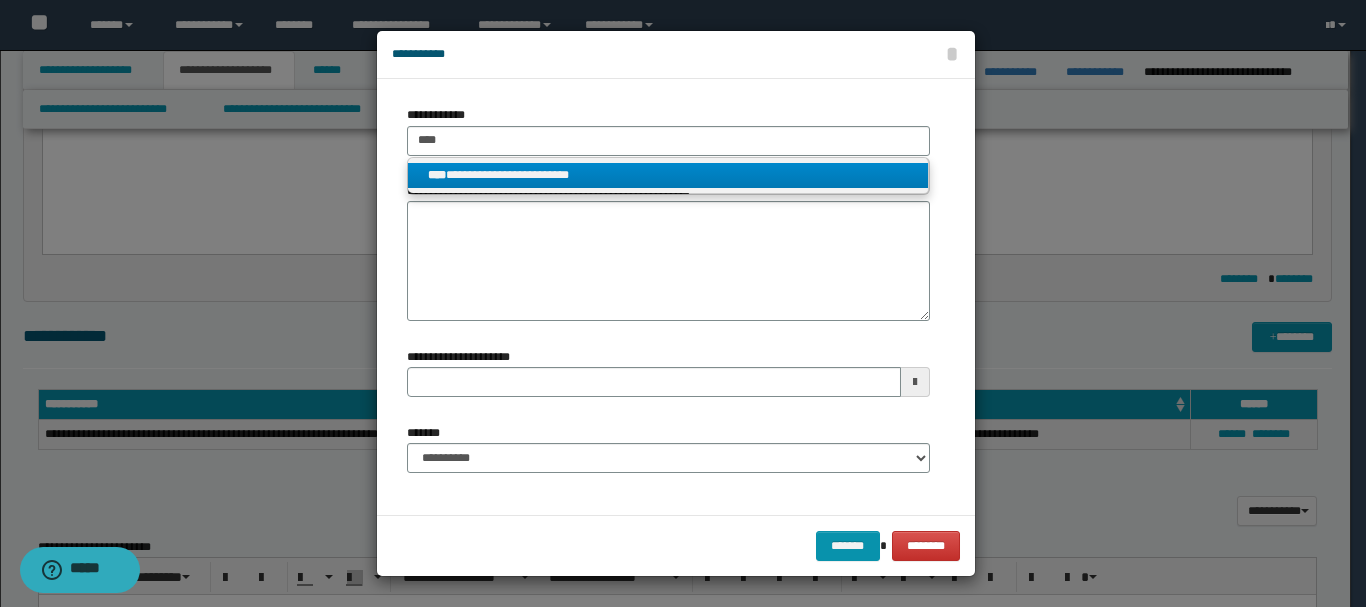 click on "**********" at bounding box center [668, 175] 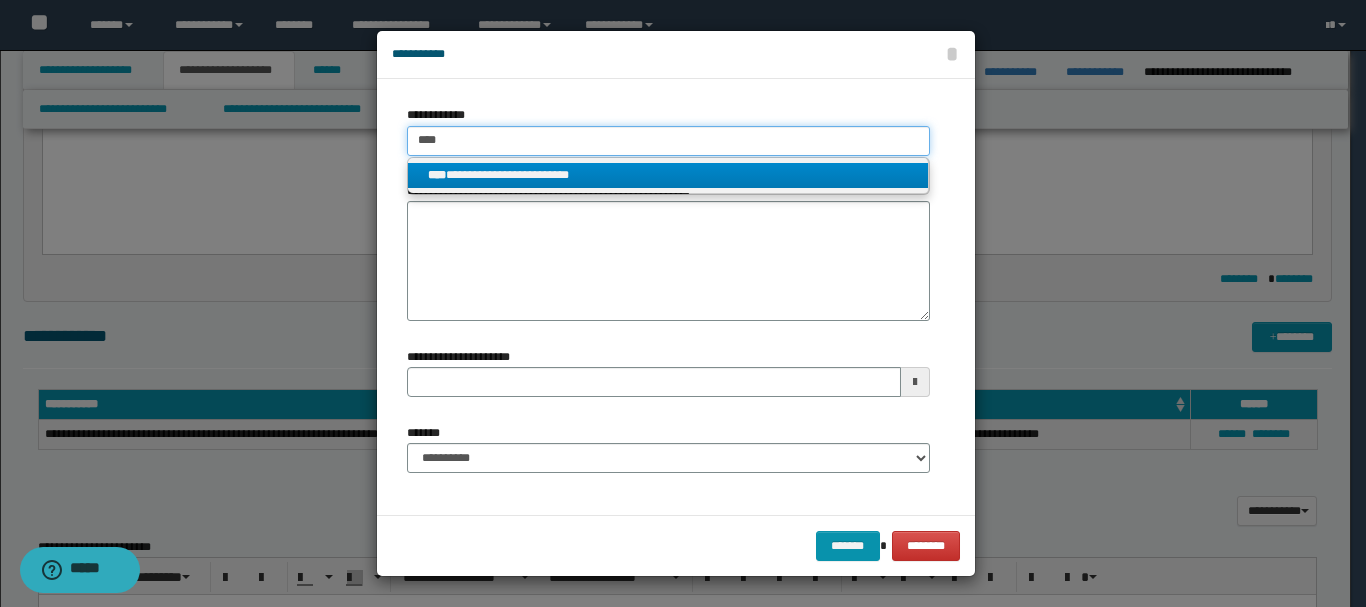 type 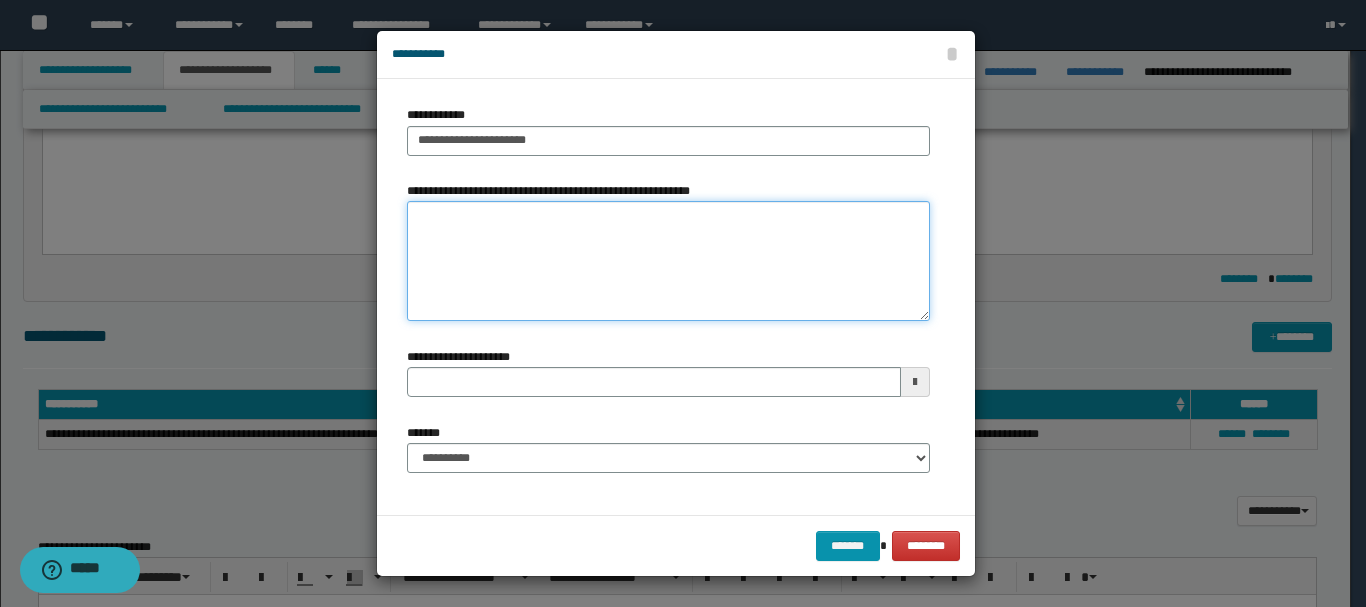 click on "**********" at bounding box center [668, 261] 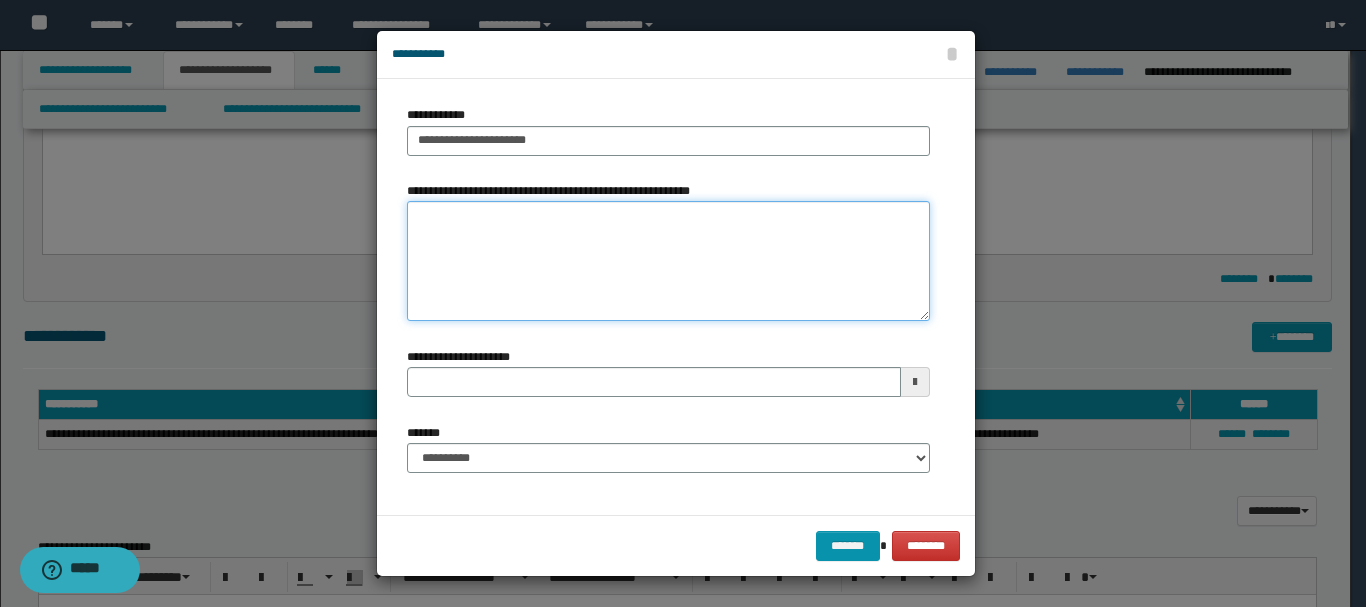 type 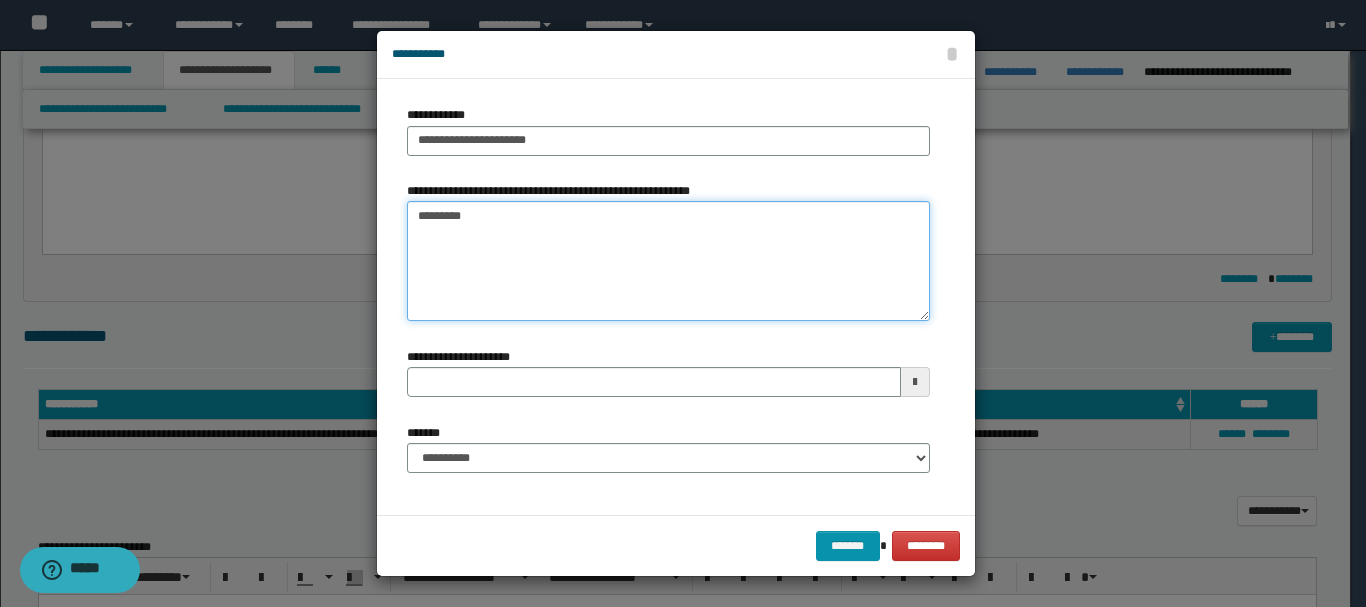 type on "*********" 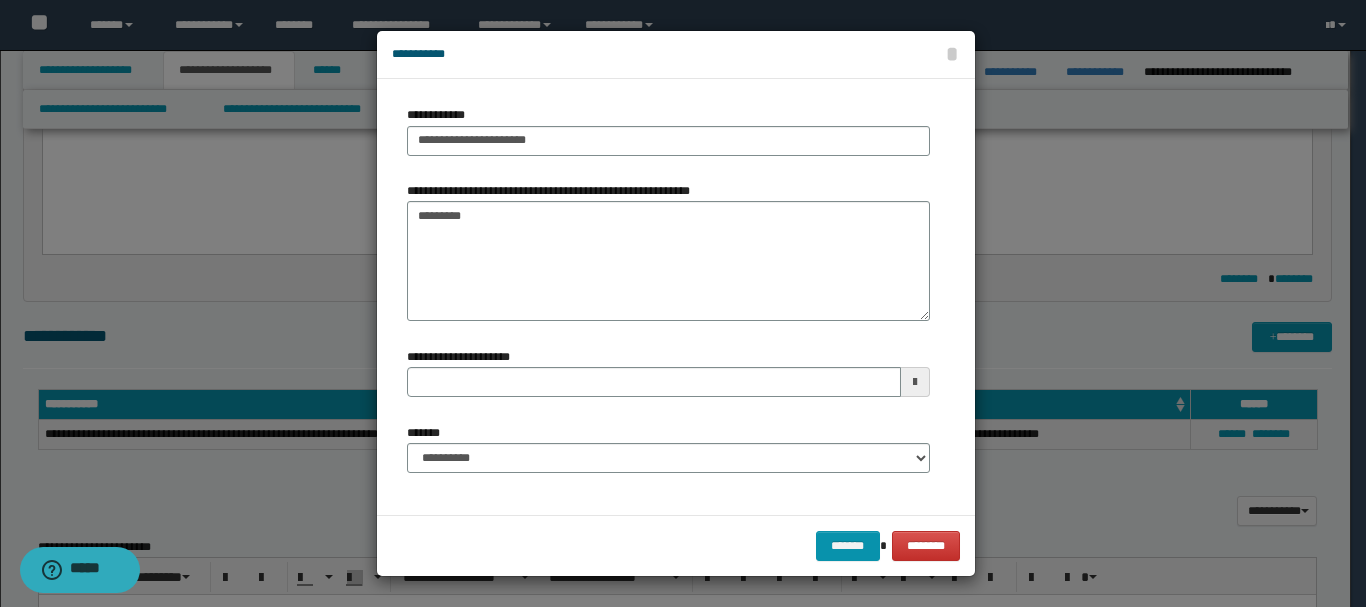 click on "**********" at bounding box center [668, 448] 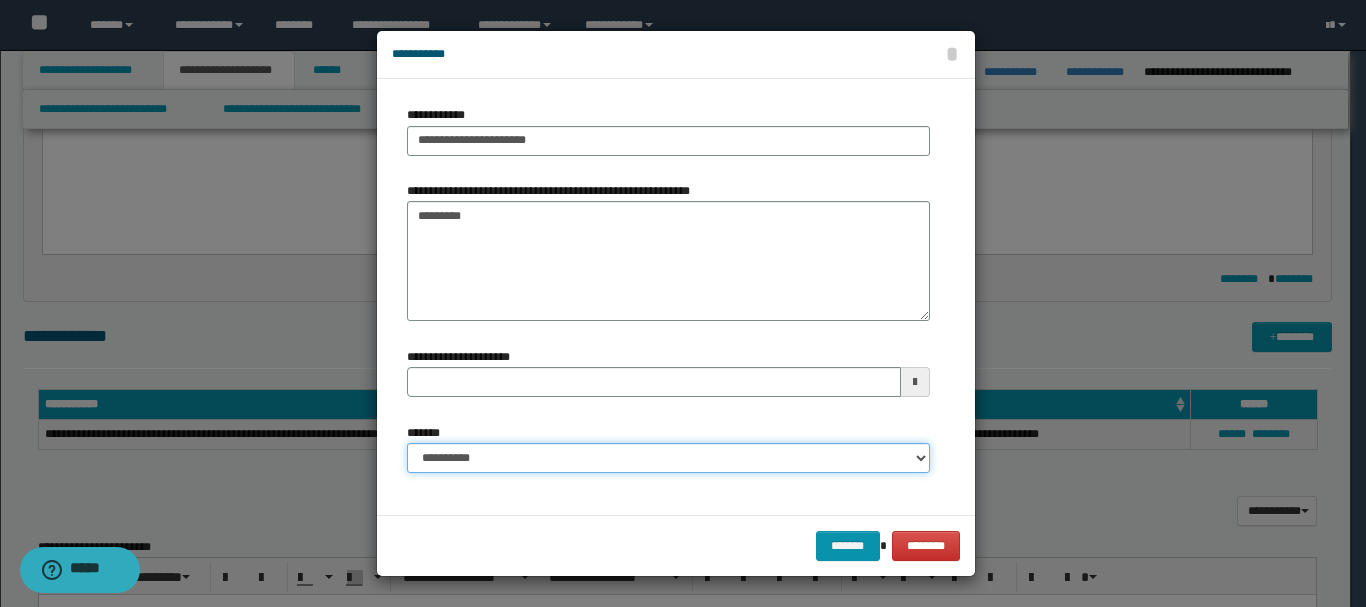 click on "**********" at bounding box center [668, 458] 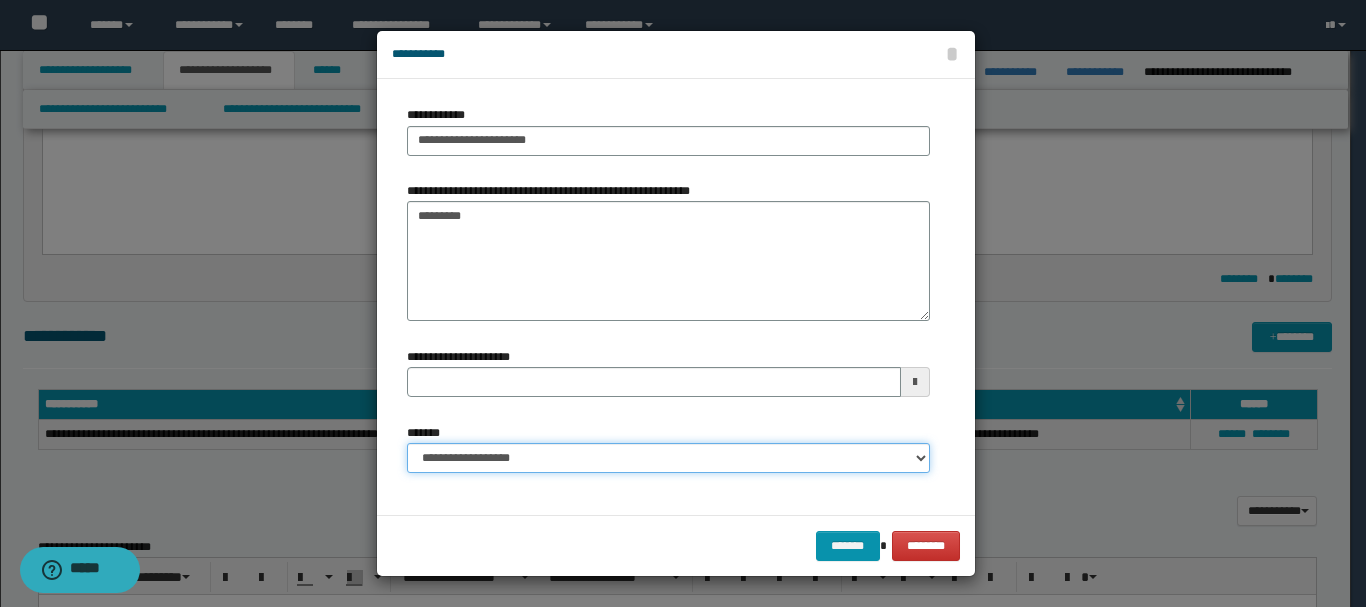 click on "**********" at bounding box center (668, 458) 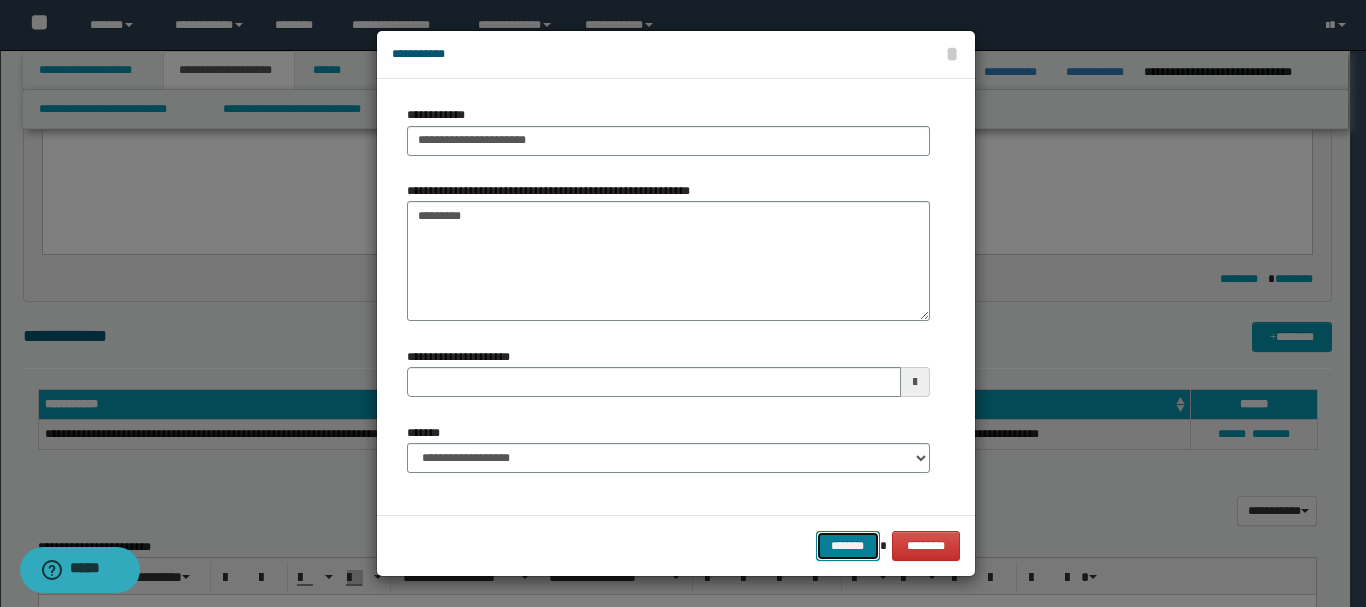 click on "*******" at bounding box center (848, 546) 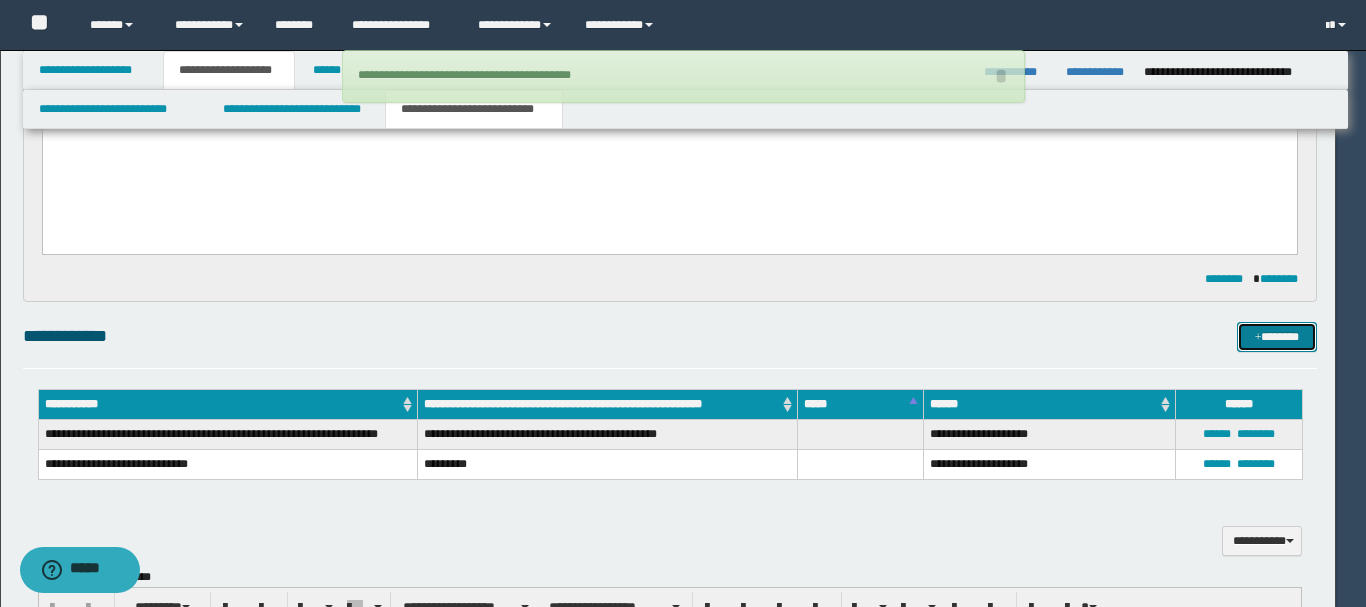 type 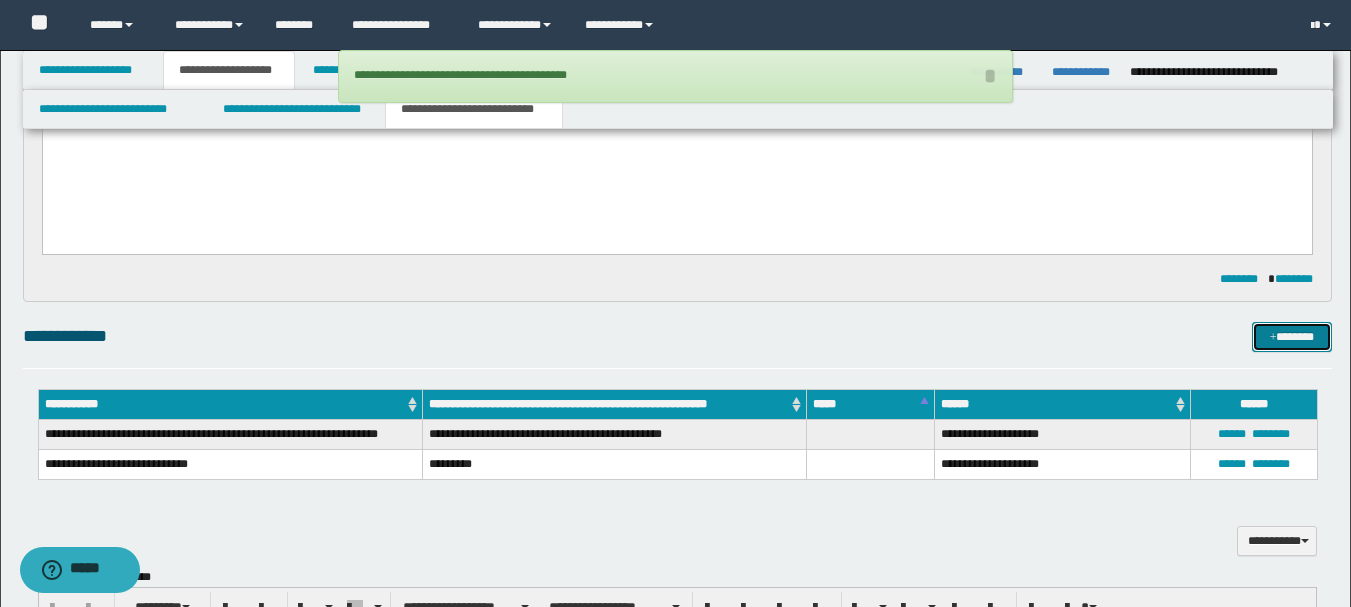 click on "*******" at bounding box center [1292, 337] 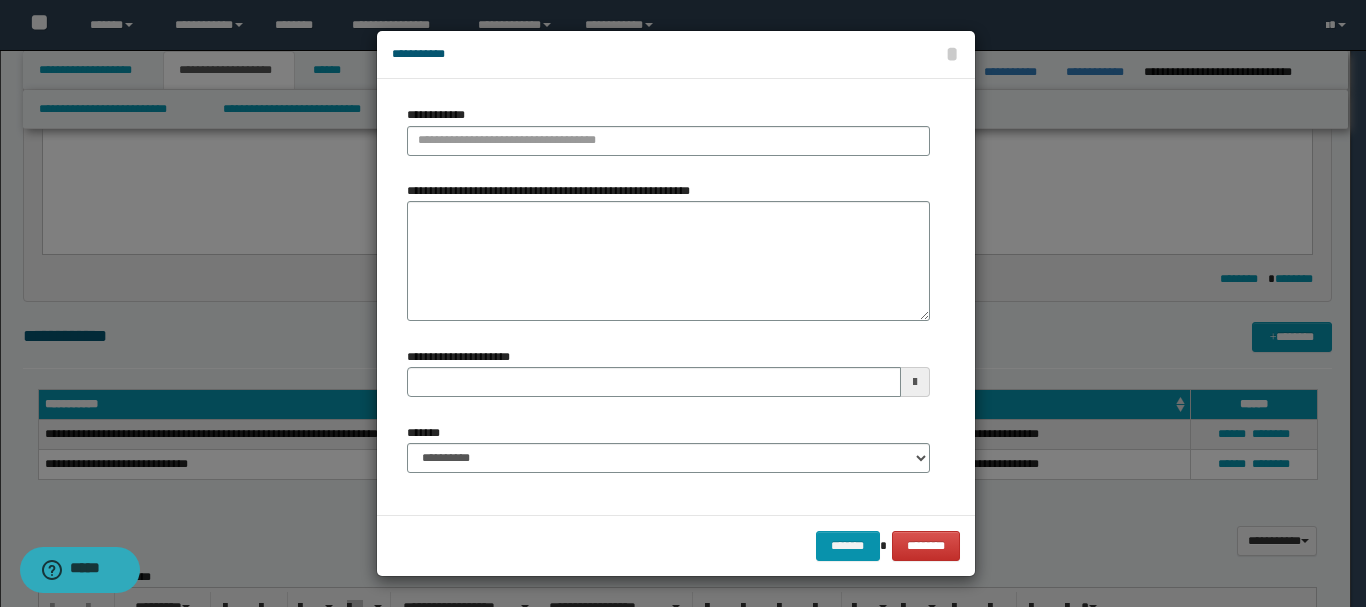 type 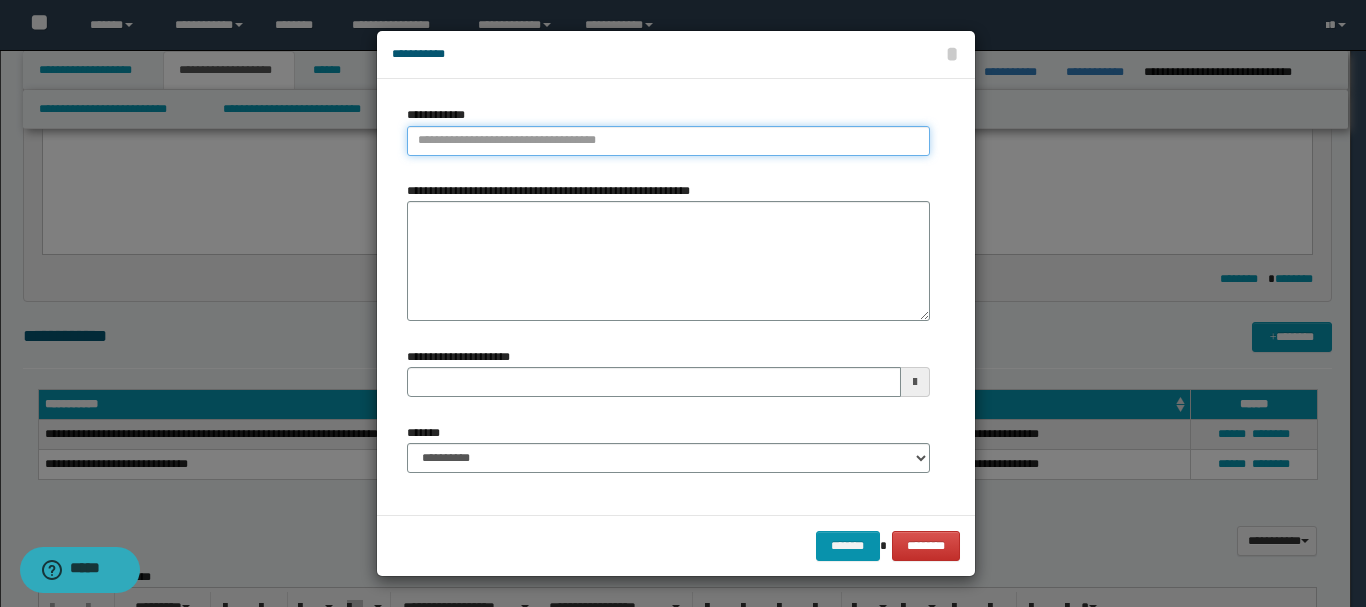 type on "**********" 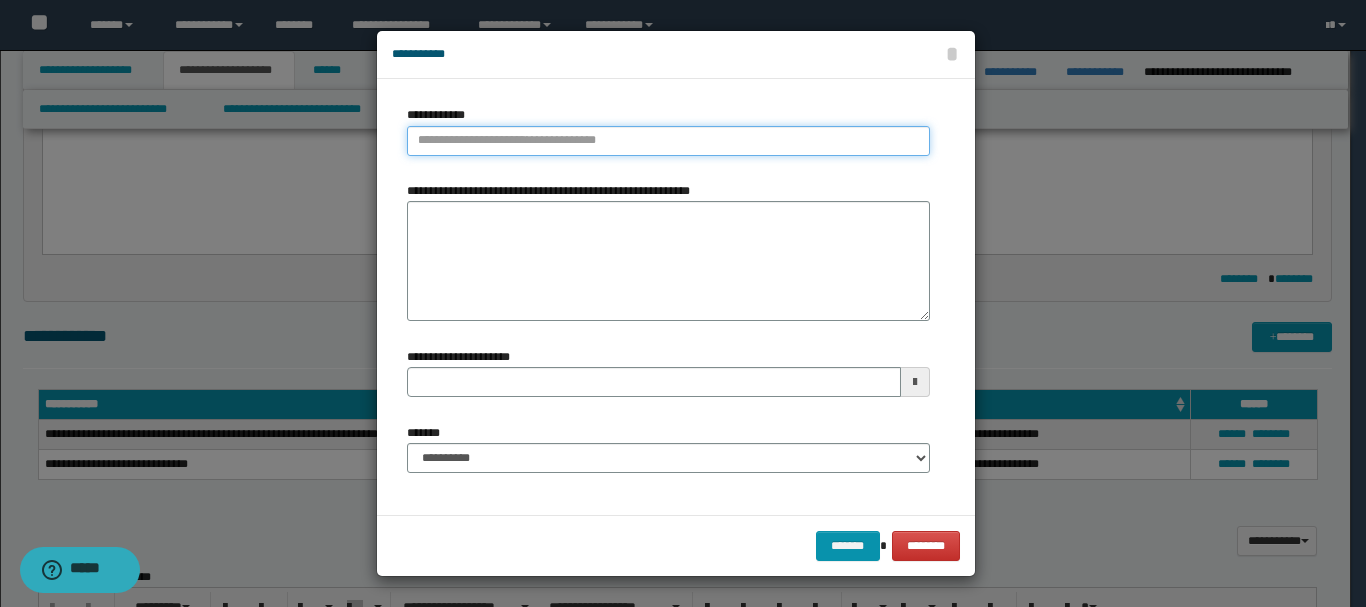 click on "**********" at bounding box center (668, 141) 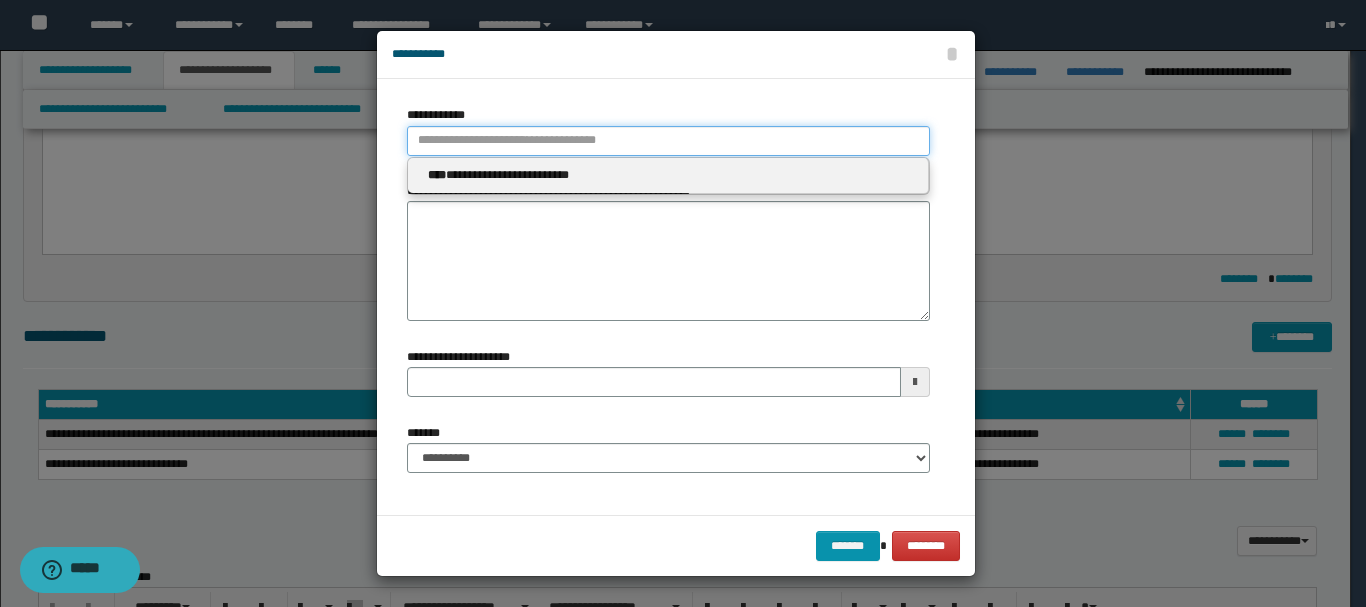 paste on "*******" 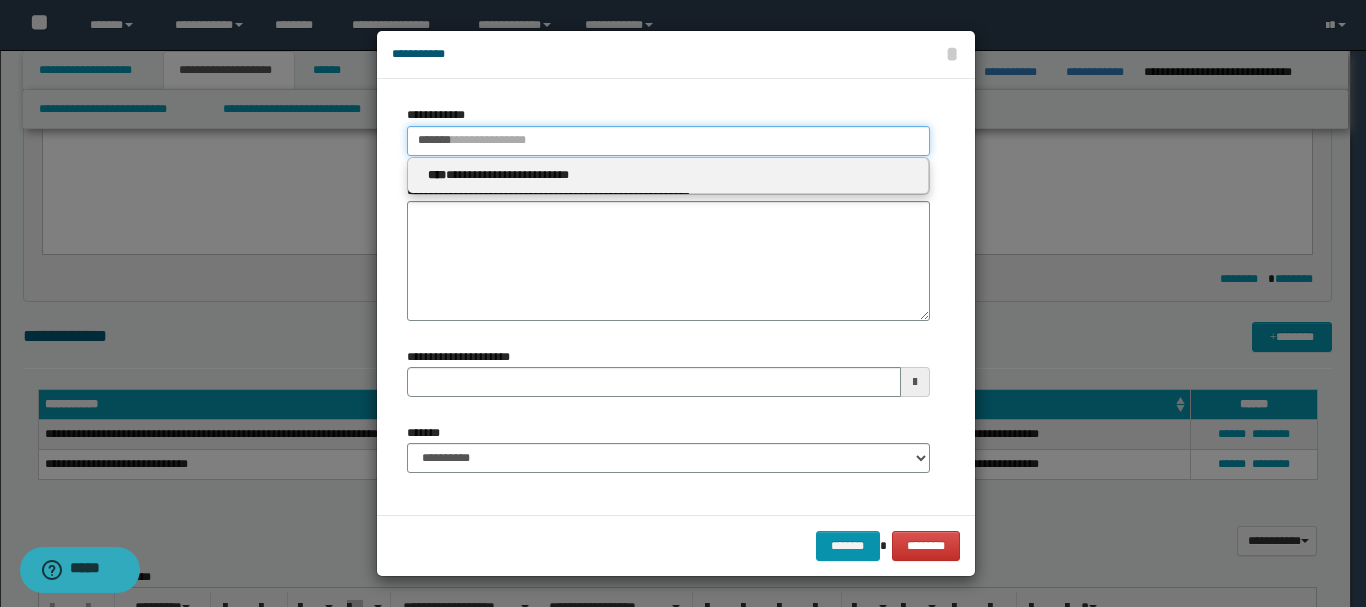 type 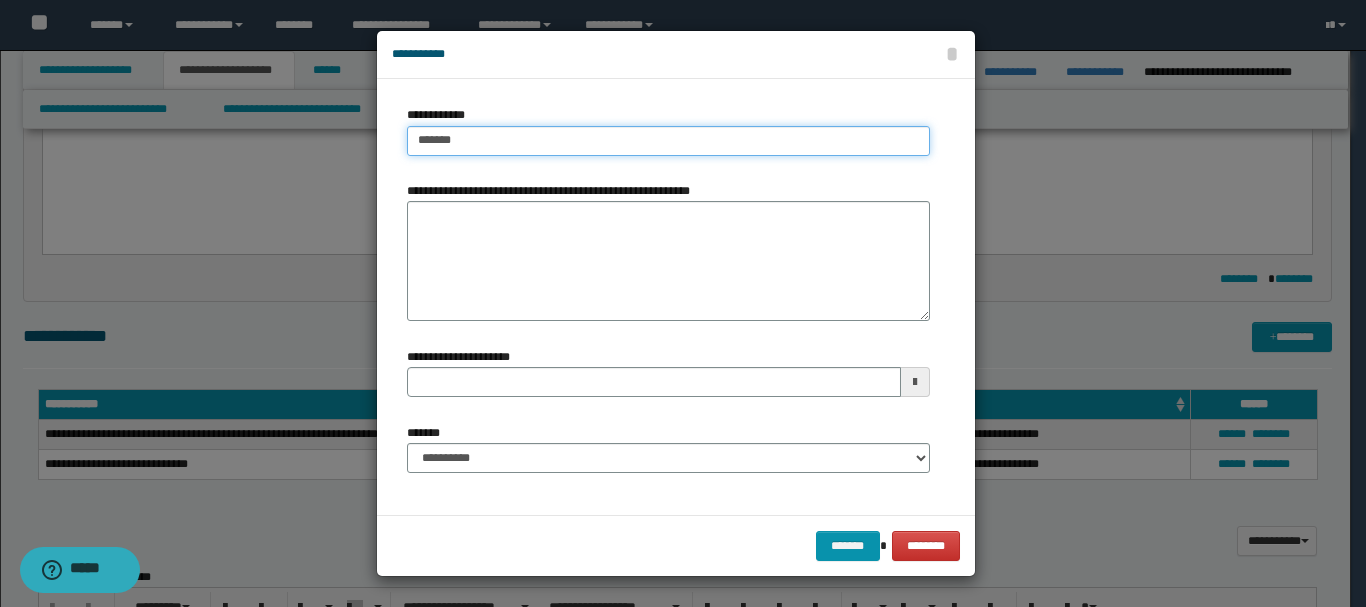 click on "*******" at bounding box center [668, 141] 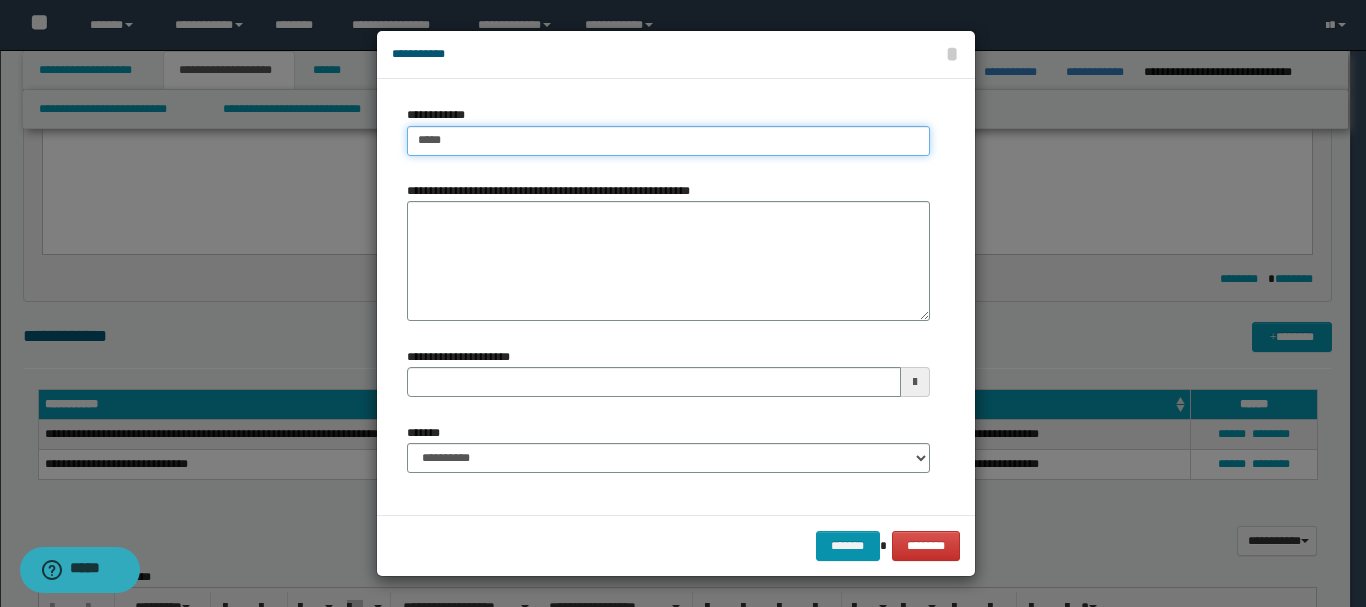 type on "****" 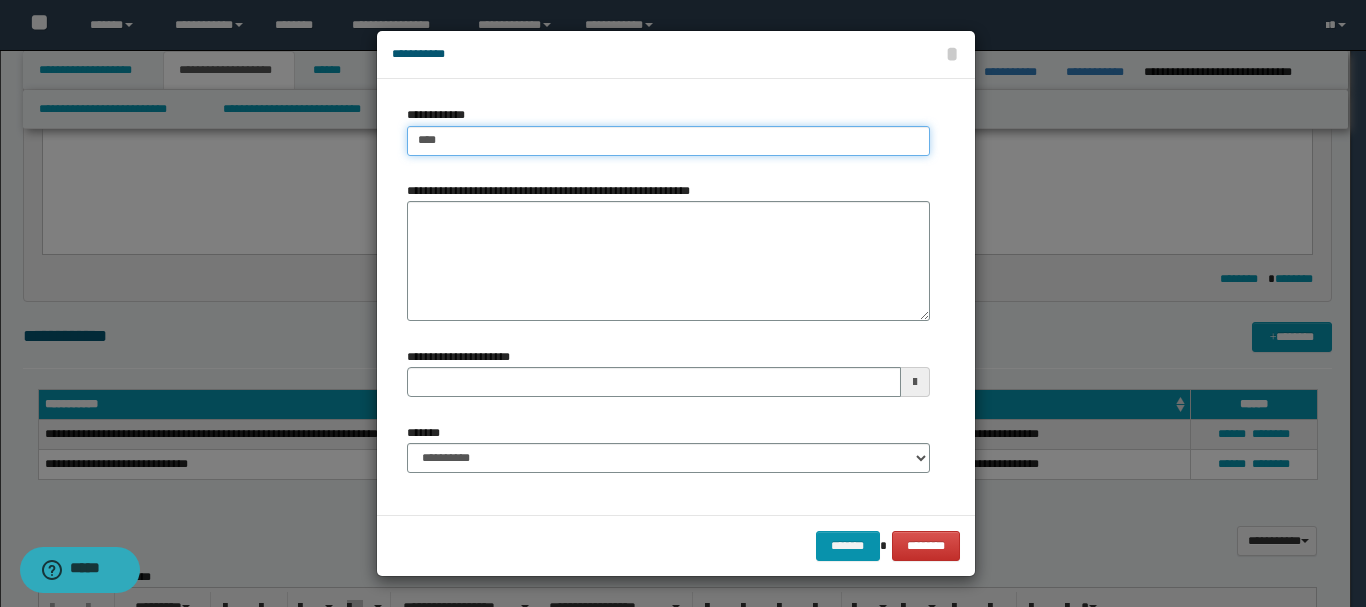 type on "****" 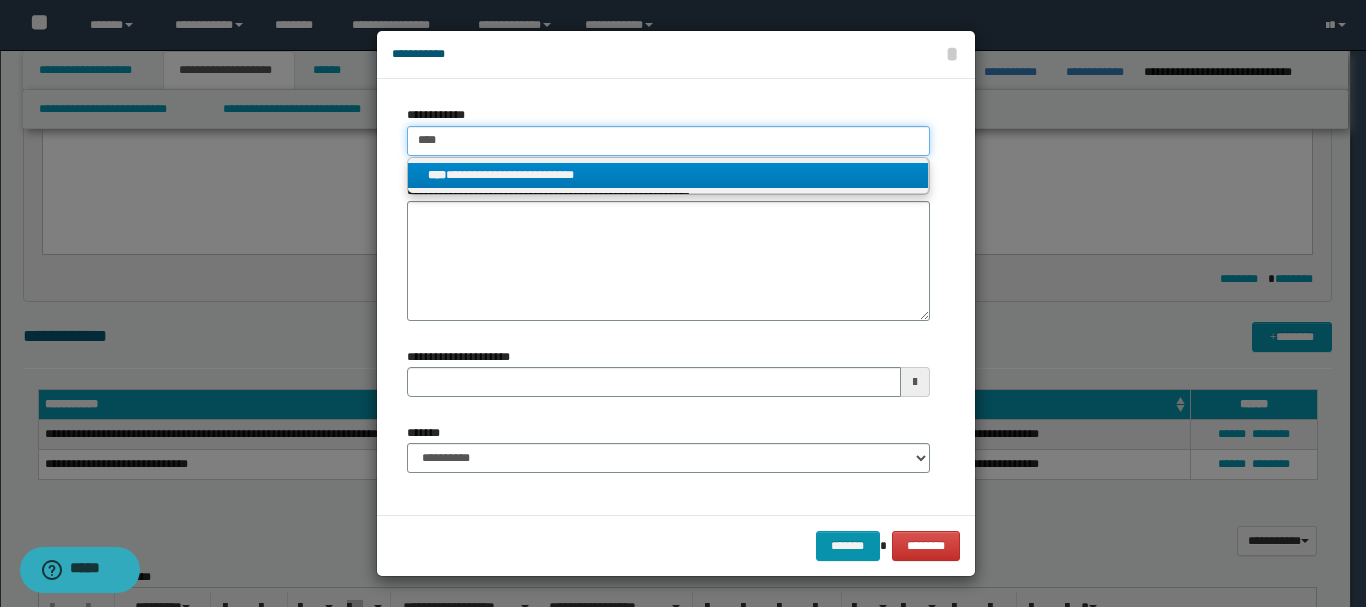 type on "****" 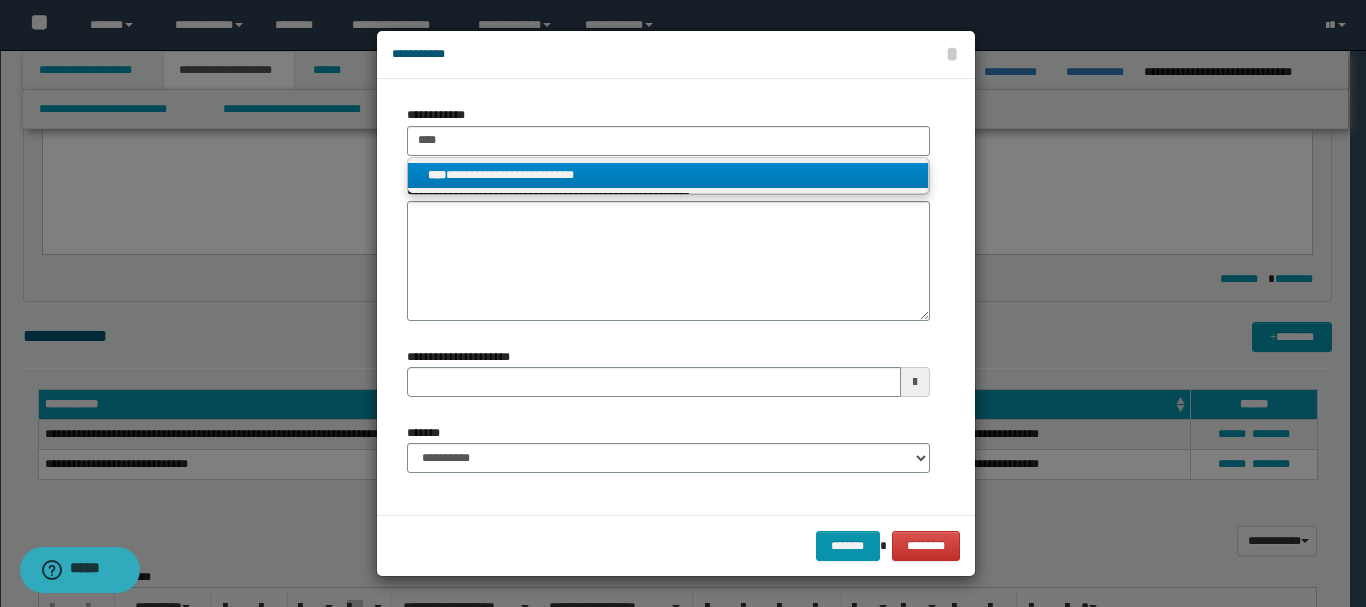 click on "**********" at bounding box center [668, 175] 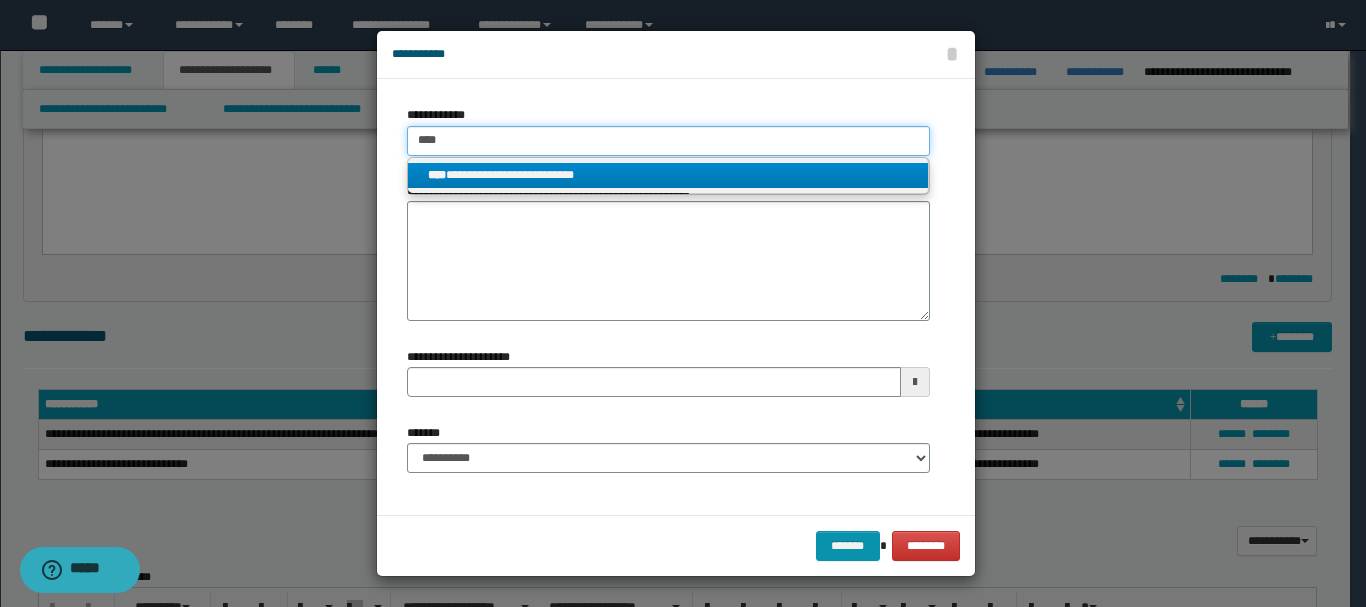 type 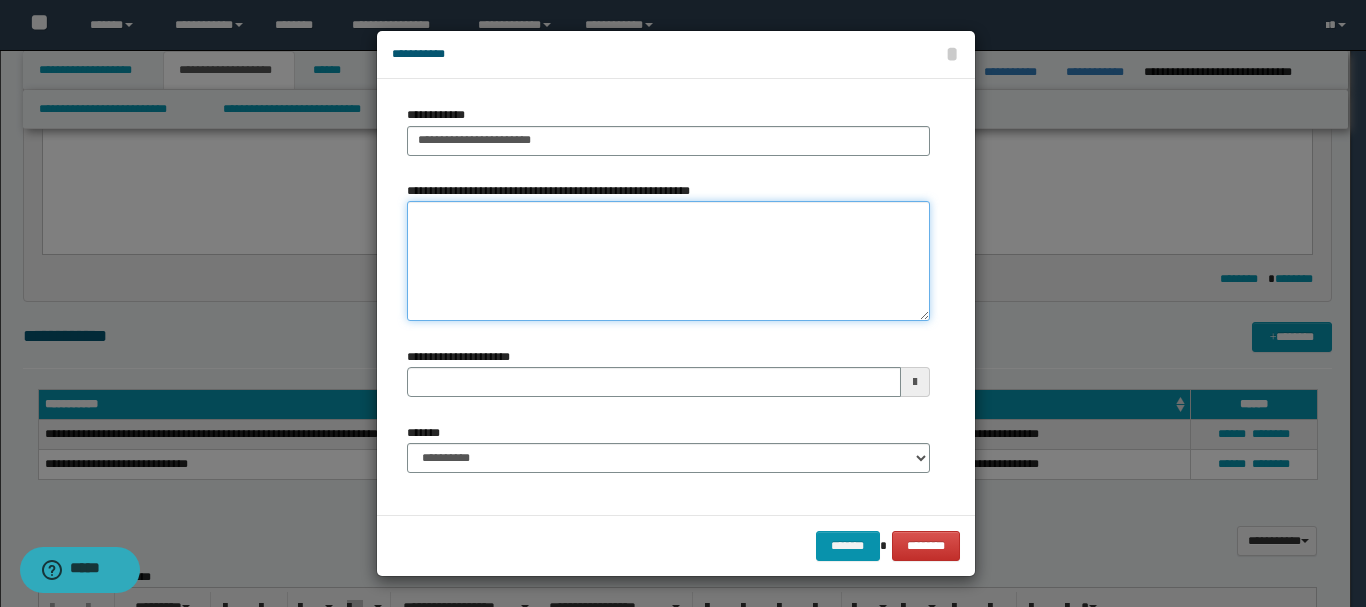click on "**********" at bounding box center (668, 261) 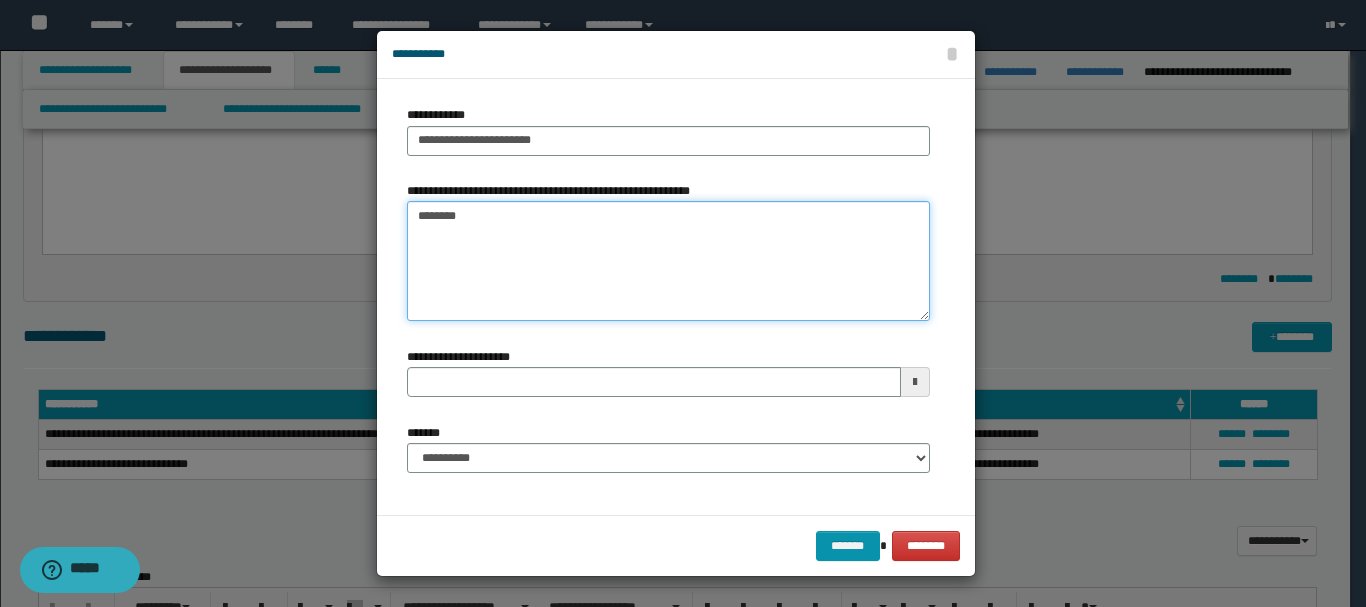 type on "*********" 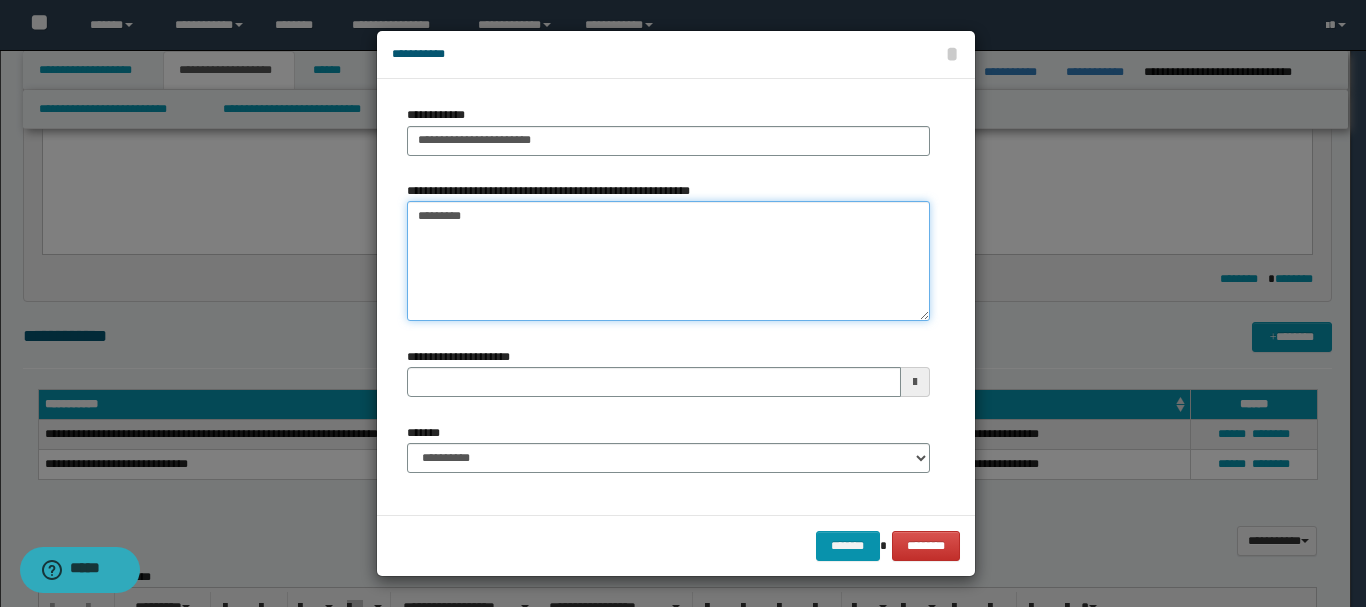 type 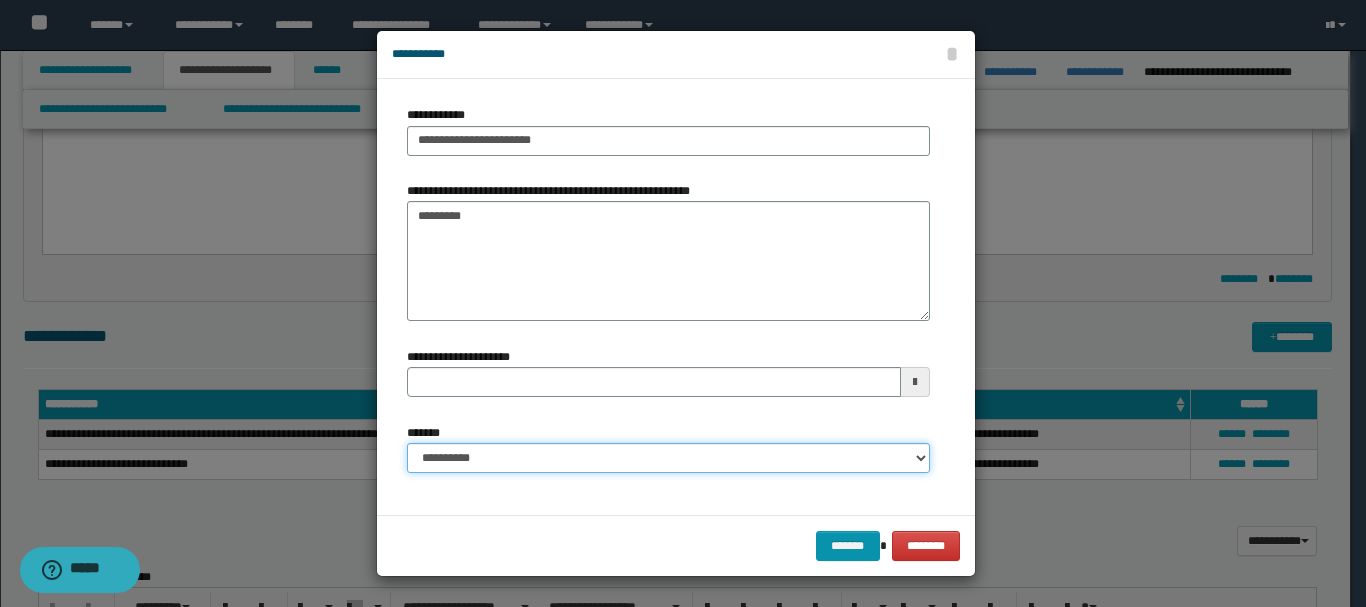 click on "**********" at bounding box center [668, 458] 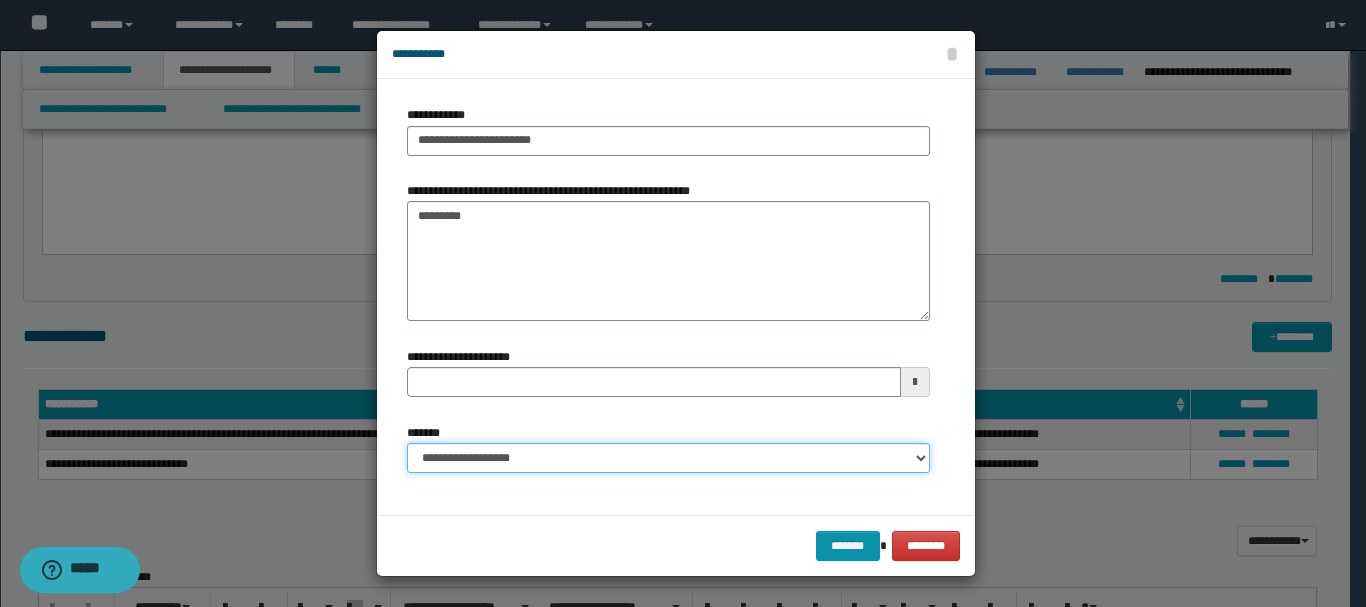 click on "**********" at bounding box center (668, 458) 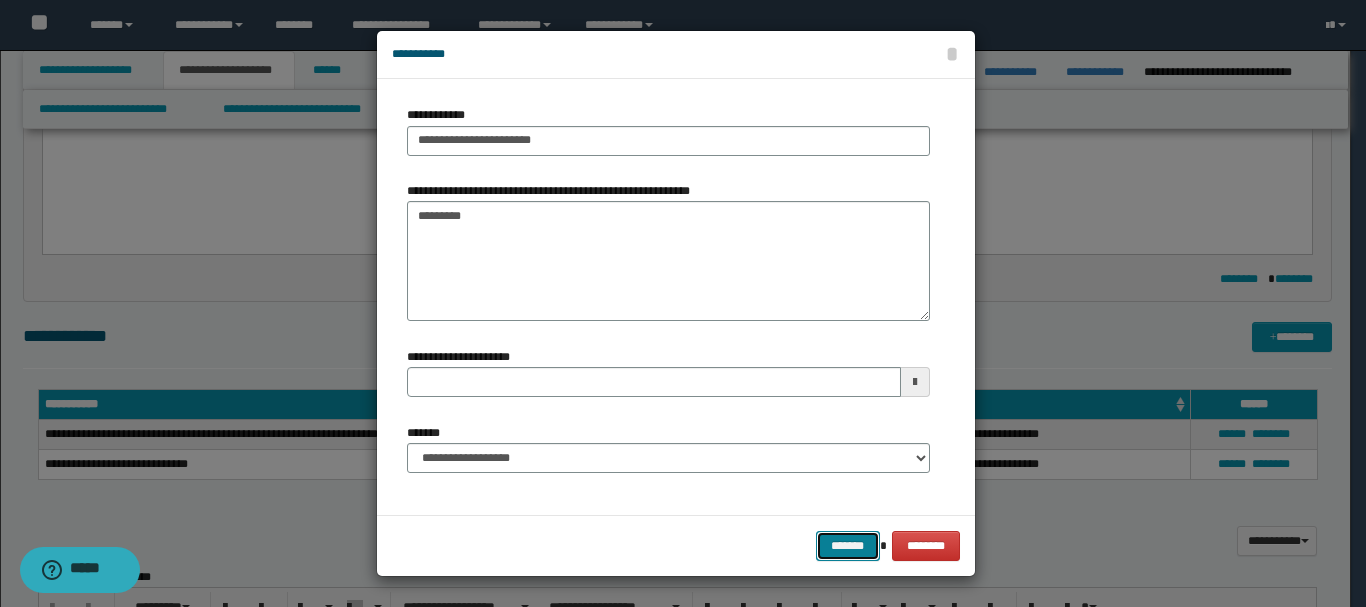 click on "*******" at bounding box center (848, 546) 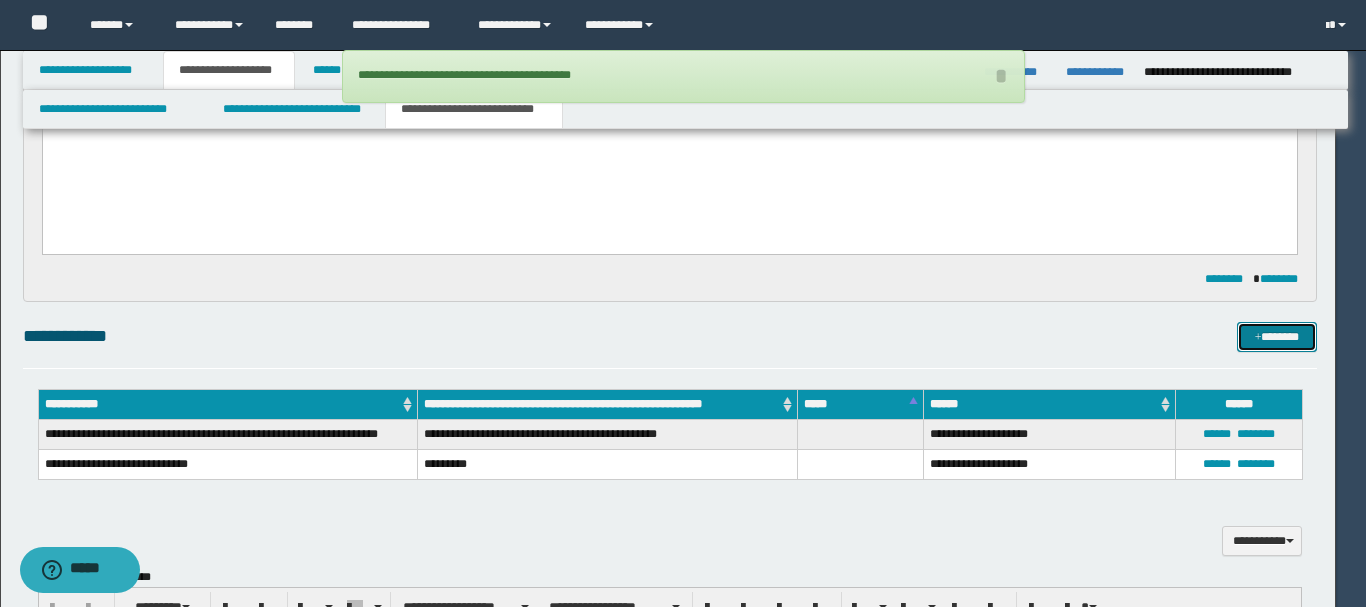 type 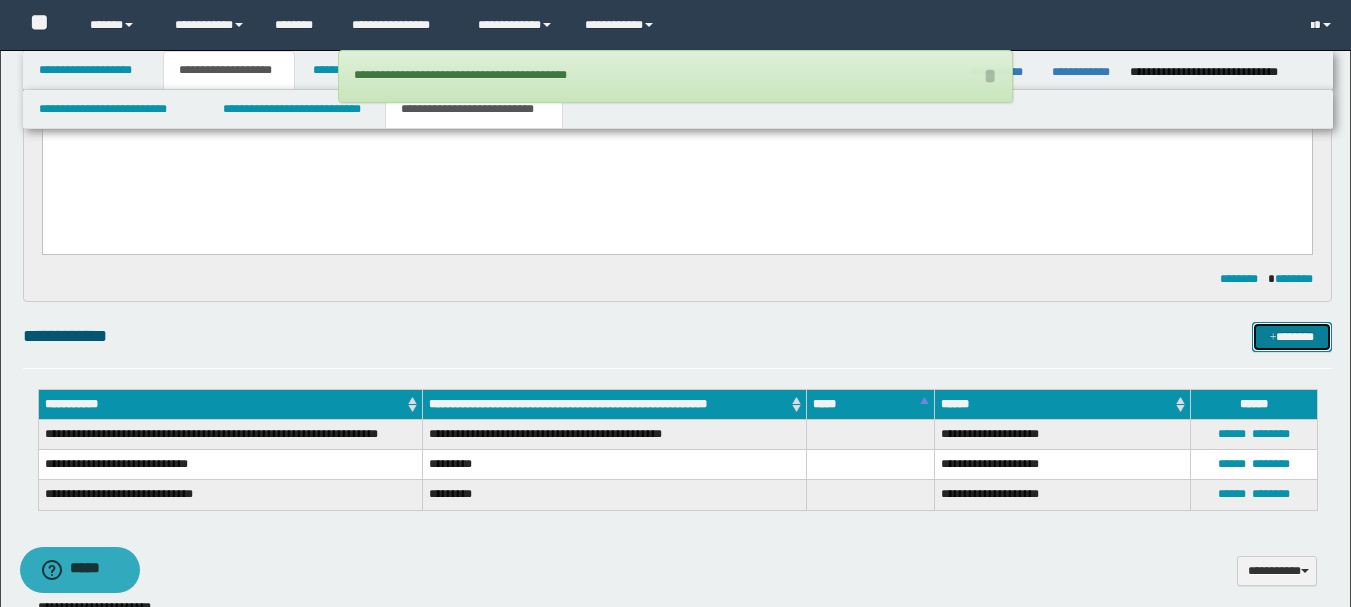 click on "*******" at bounding box center [1292, 337] 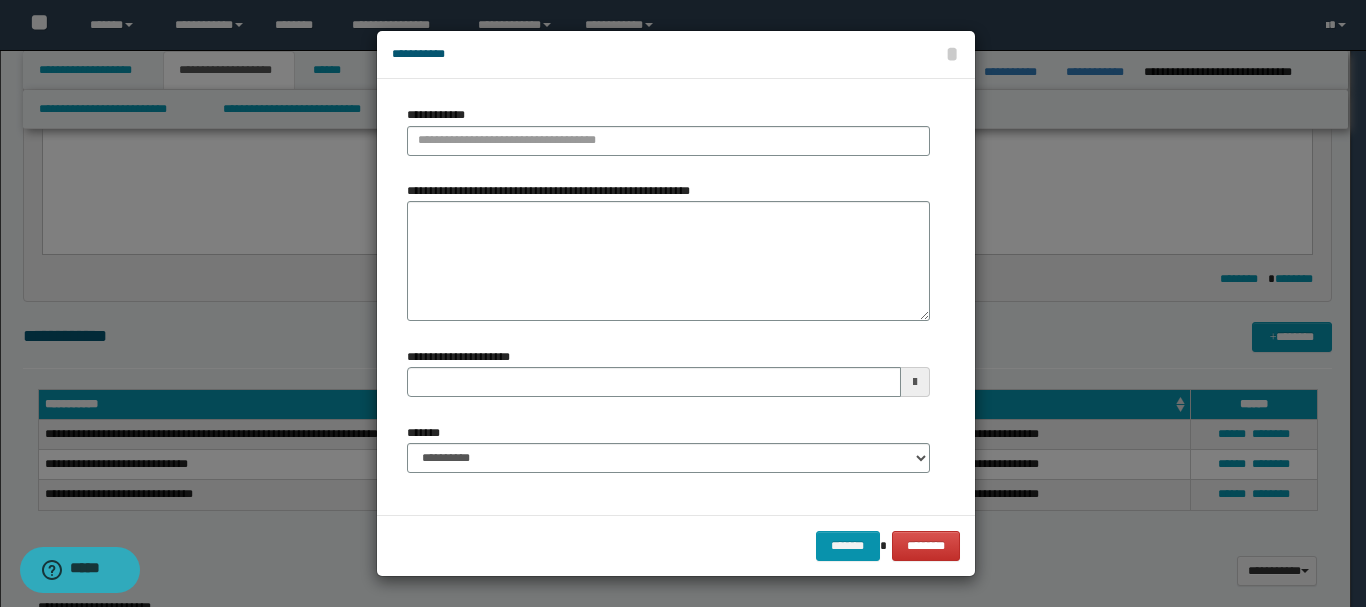 type 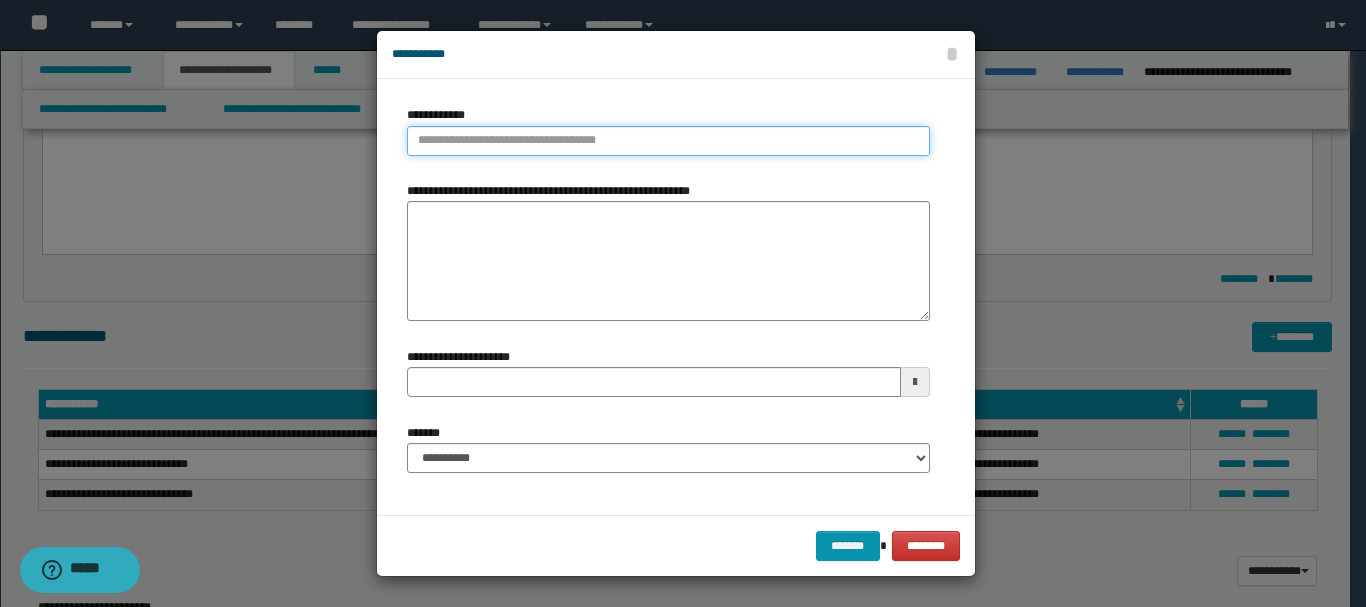 type on "**********" 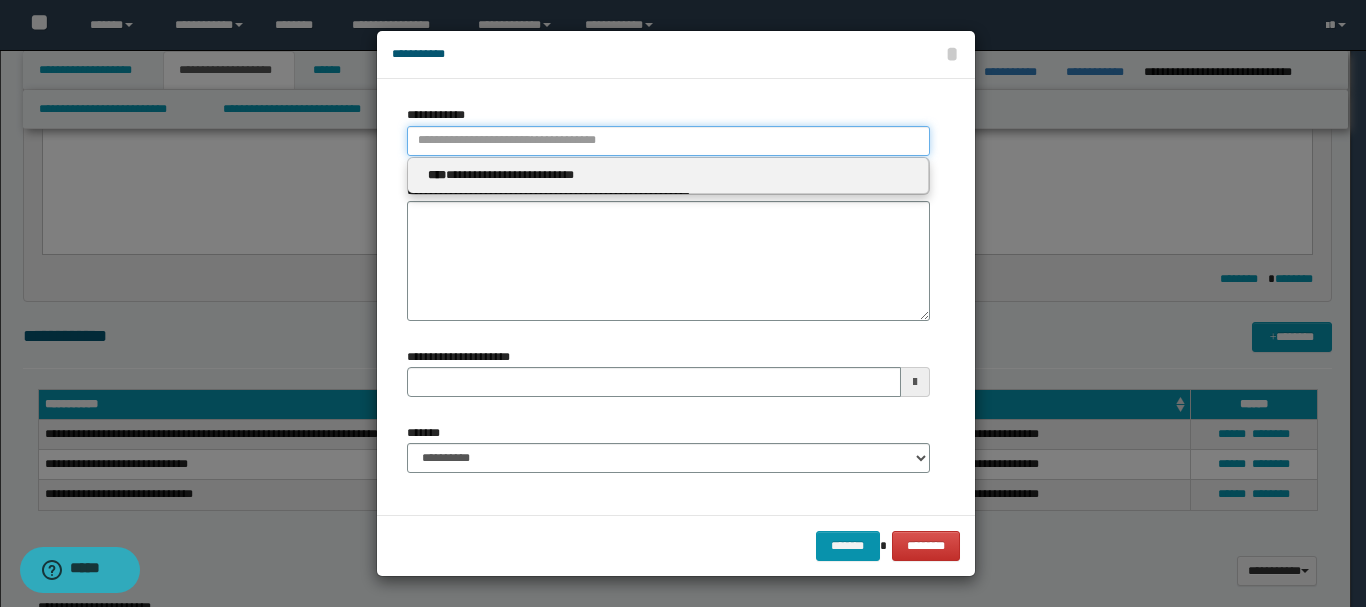 click on "**********" at bounding box center [668, 141] 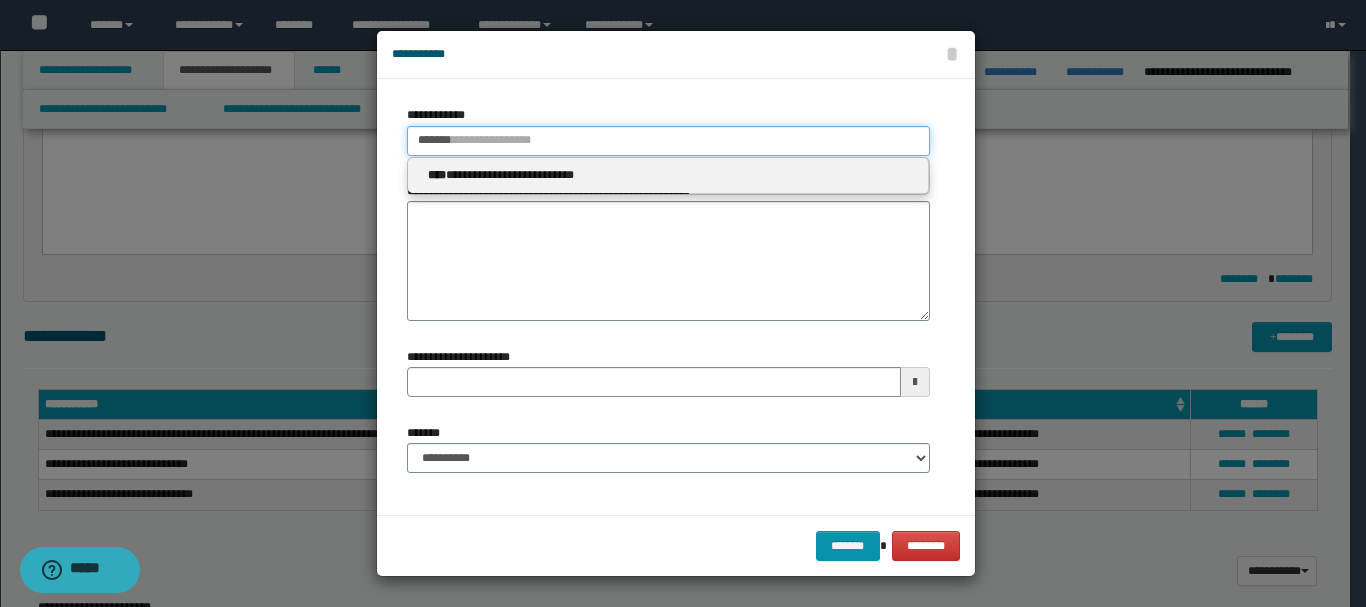 type 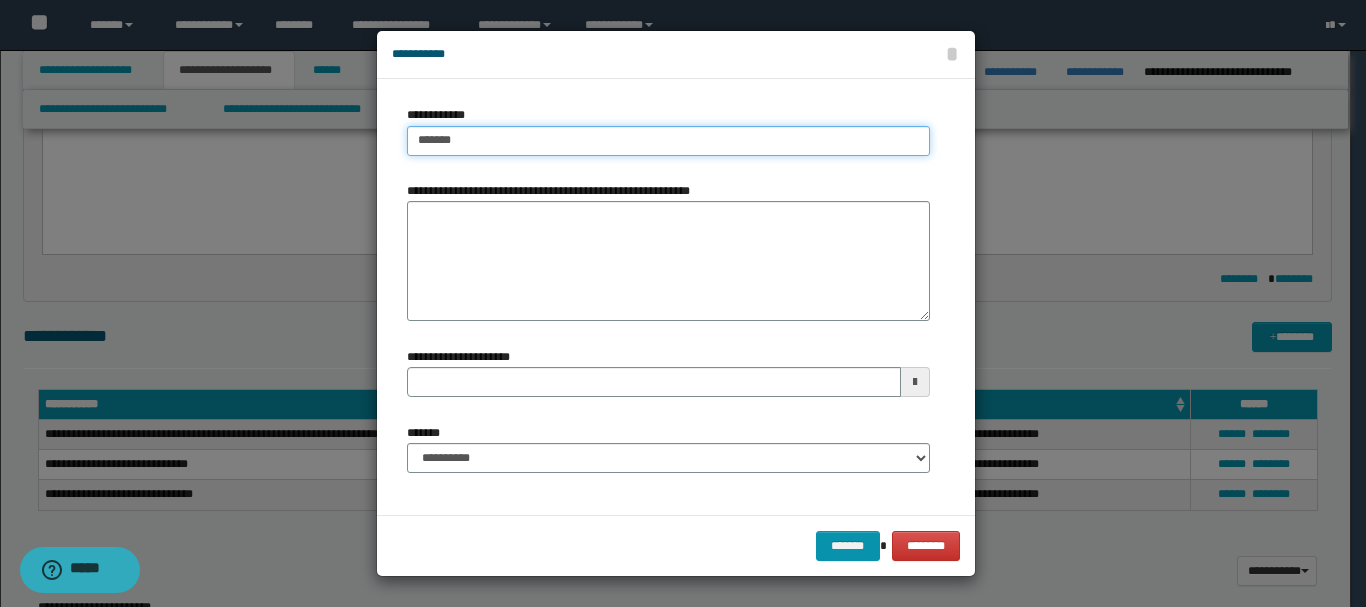 click on "*******" at bounding box center (668, 141) 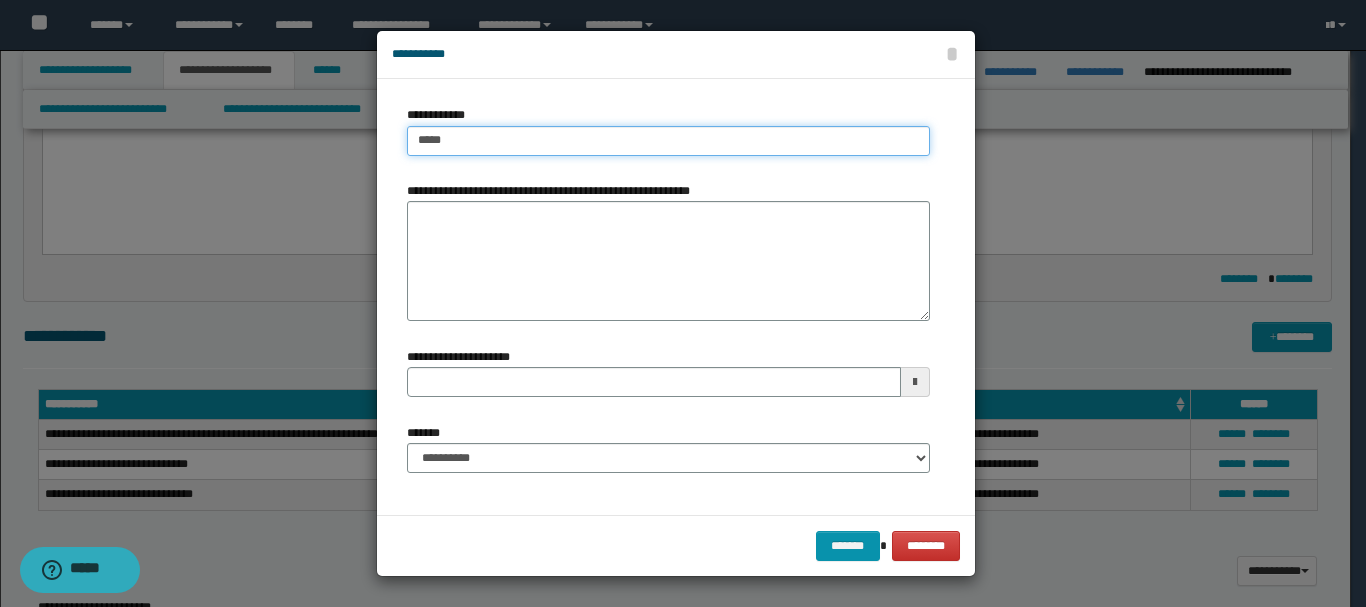 type on "****" 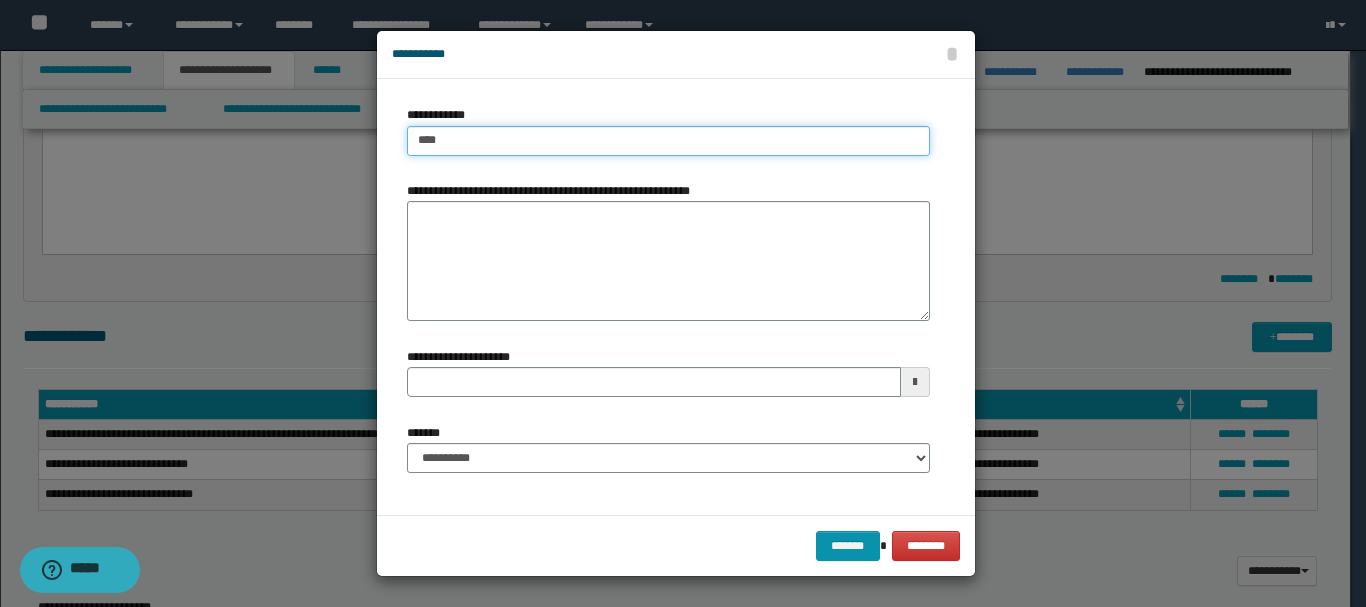 type on "****" 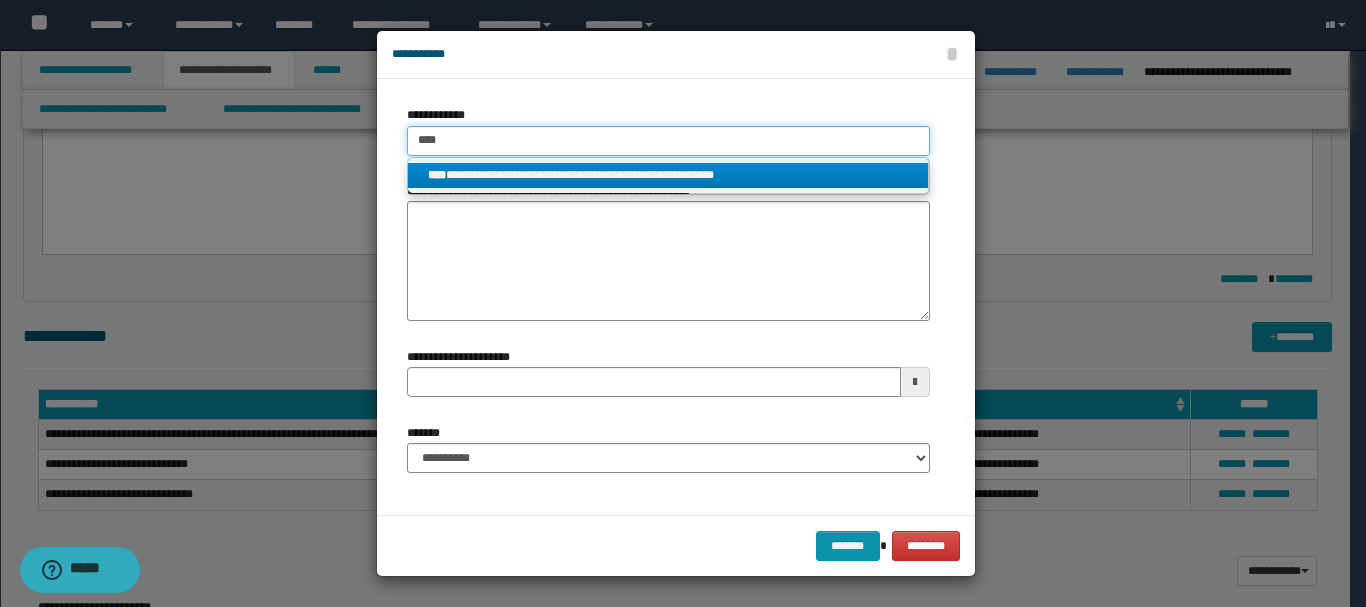 type on "****" 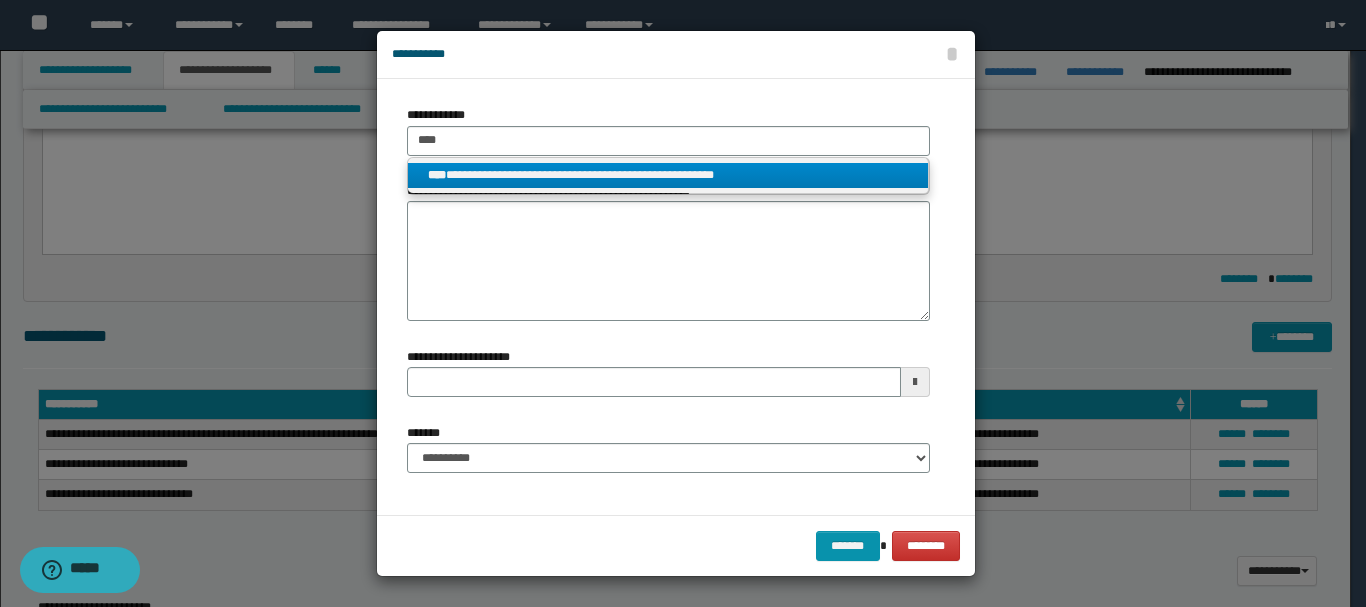 click on "**********" at bounding box center [668, 175] 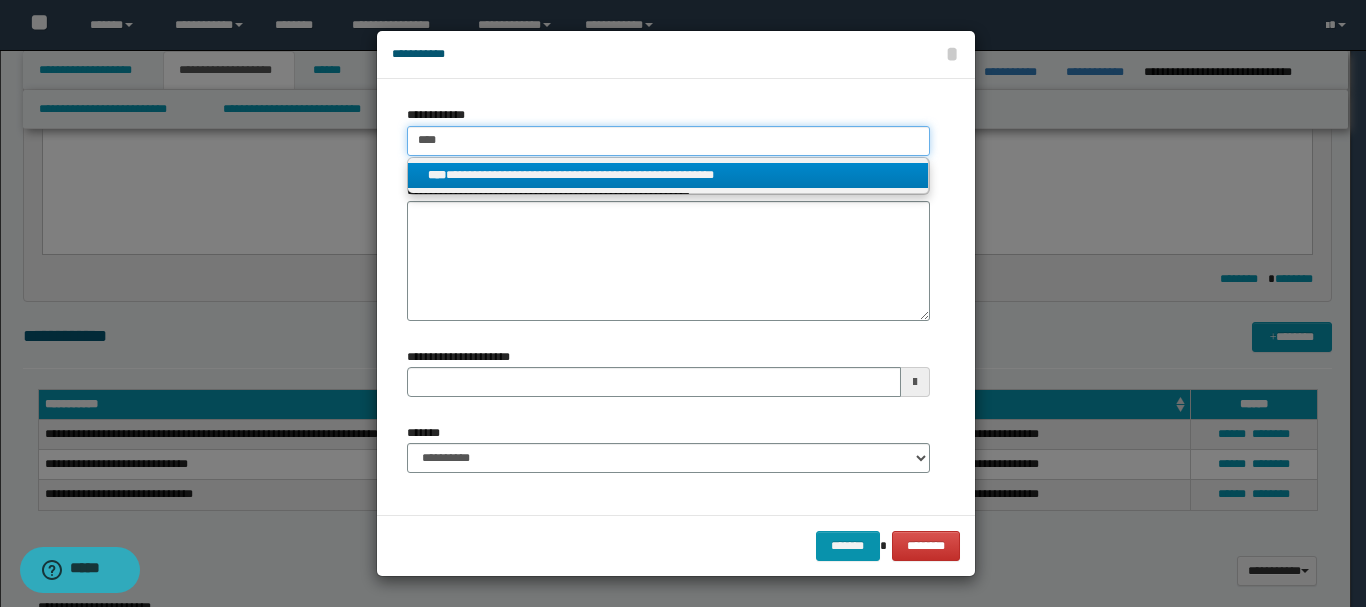 type 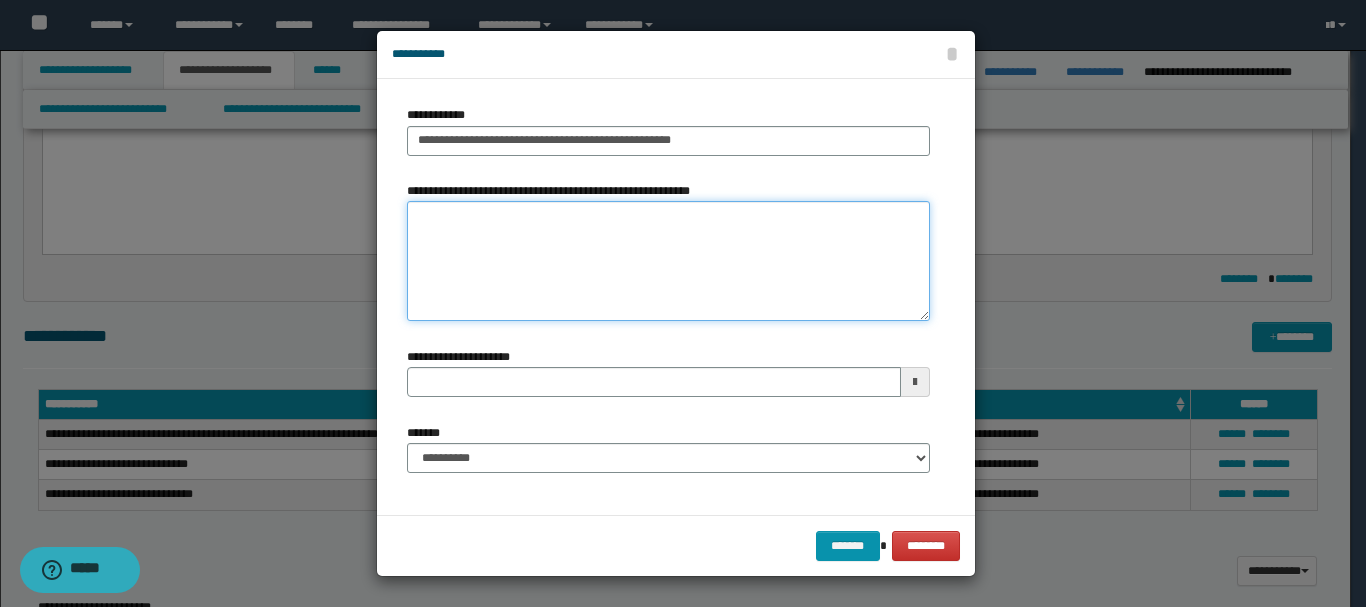 click on "**********" at bounding box center (668, 261) 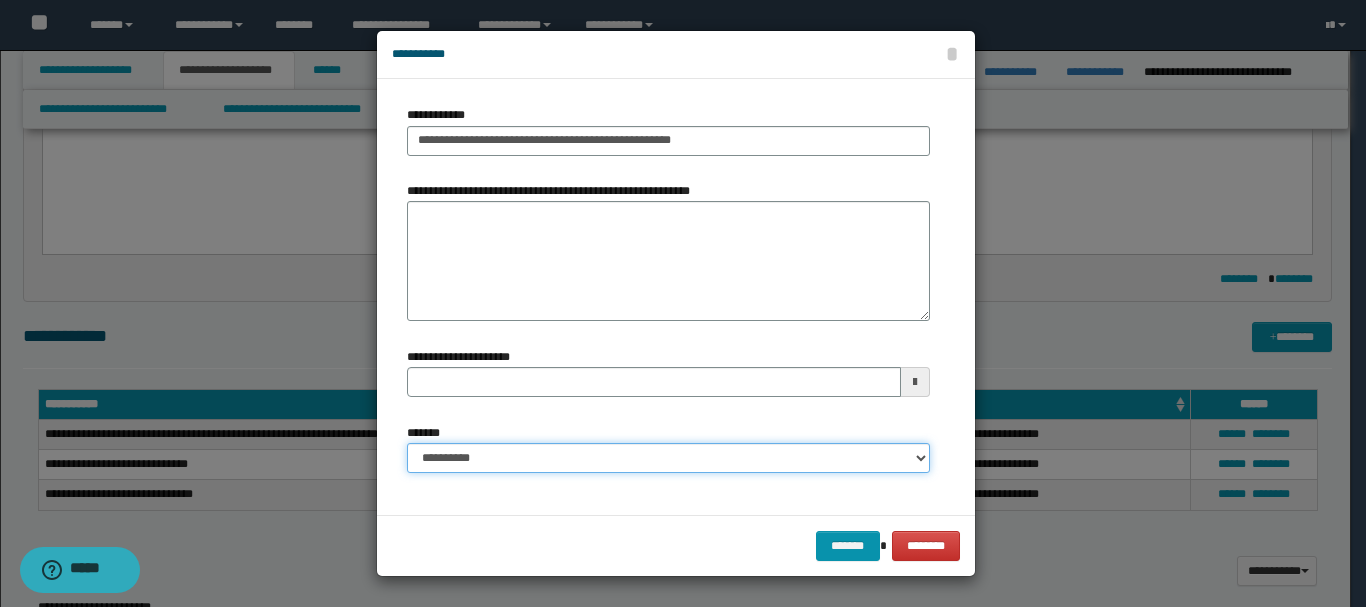 click on "**********" at bounding box center [668, 458] 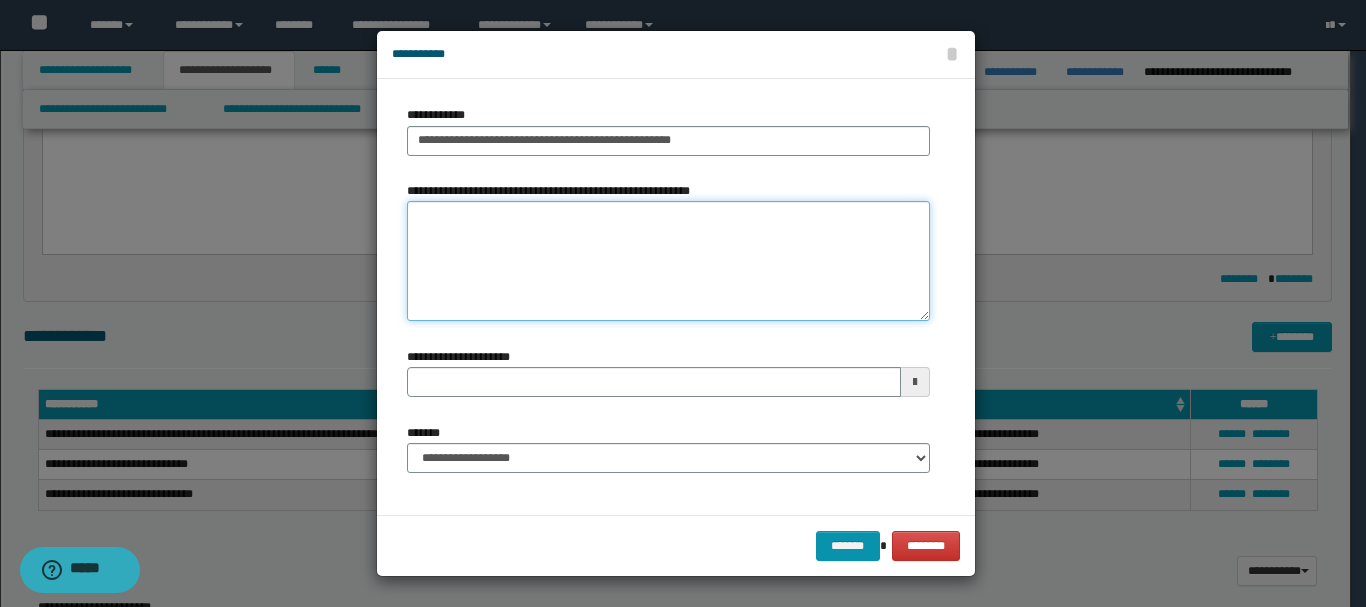 click on "**********" at bounding box center (668, 261) 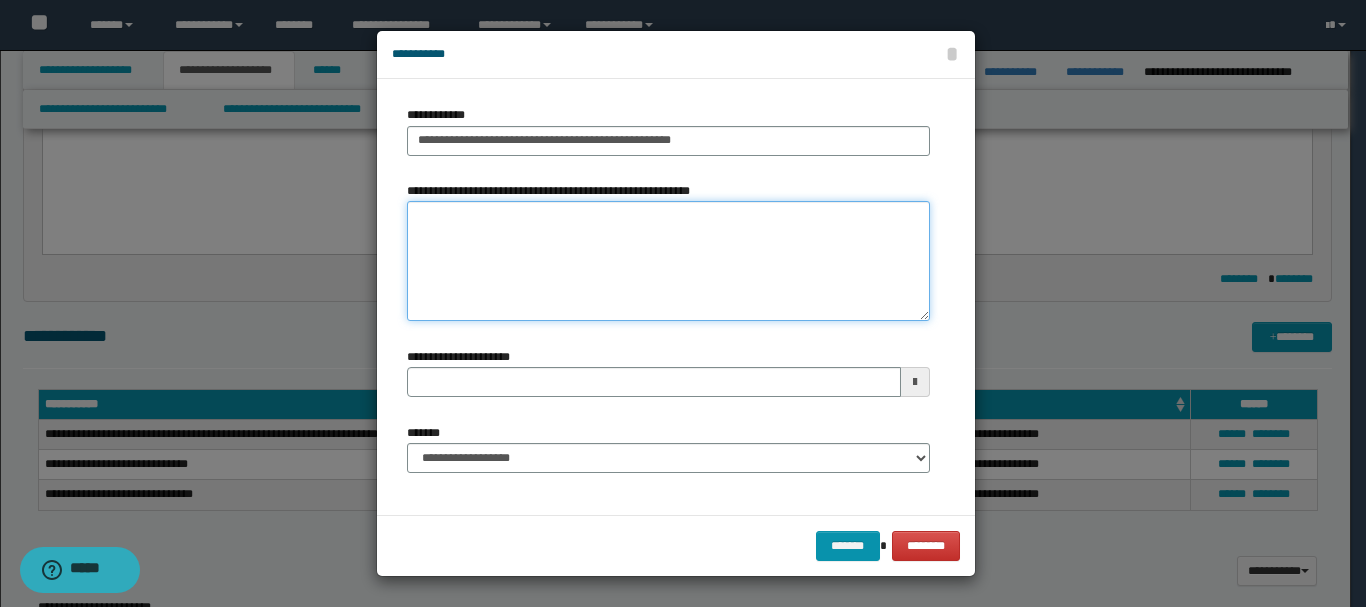 type 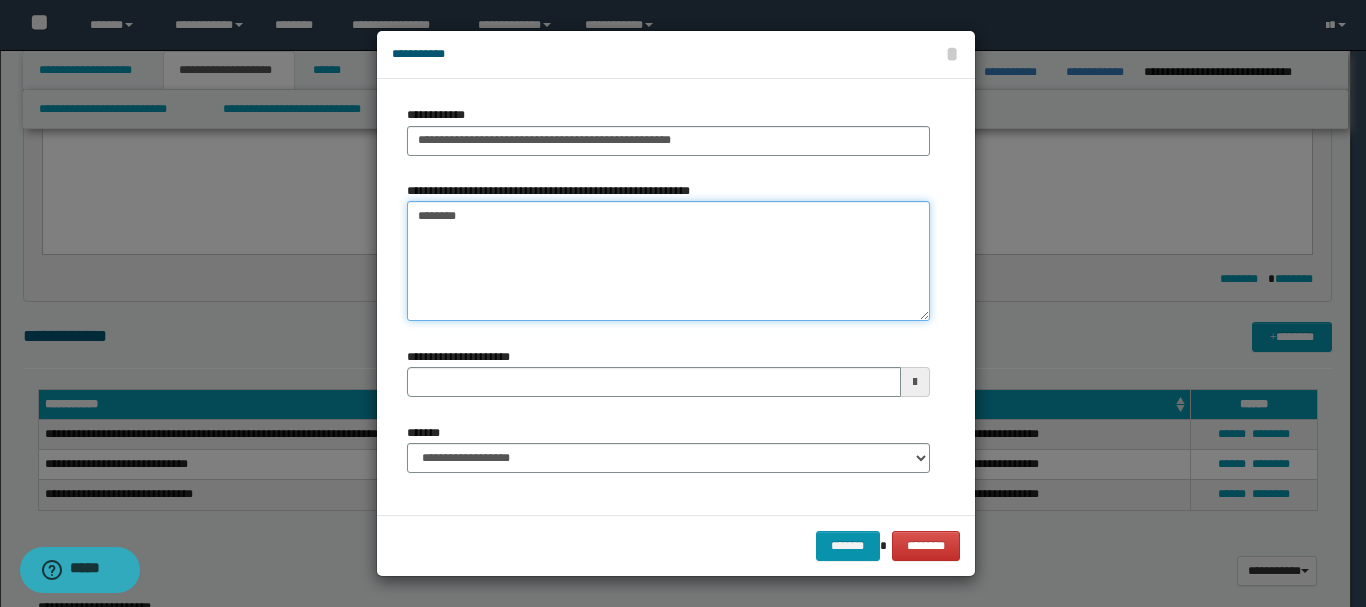 type on "*********" 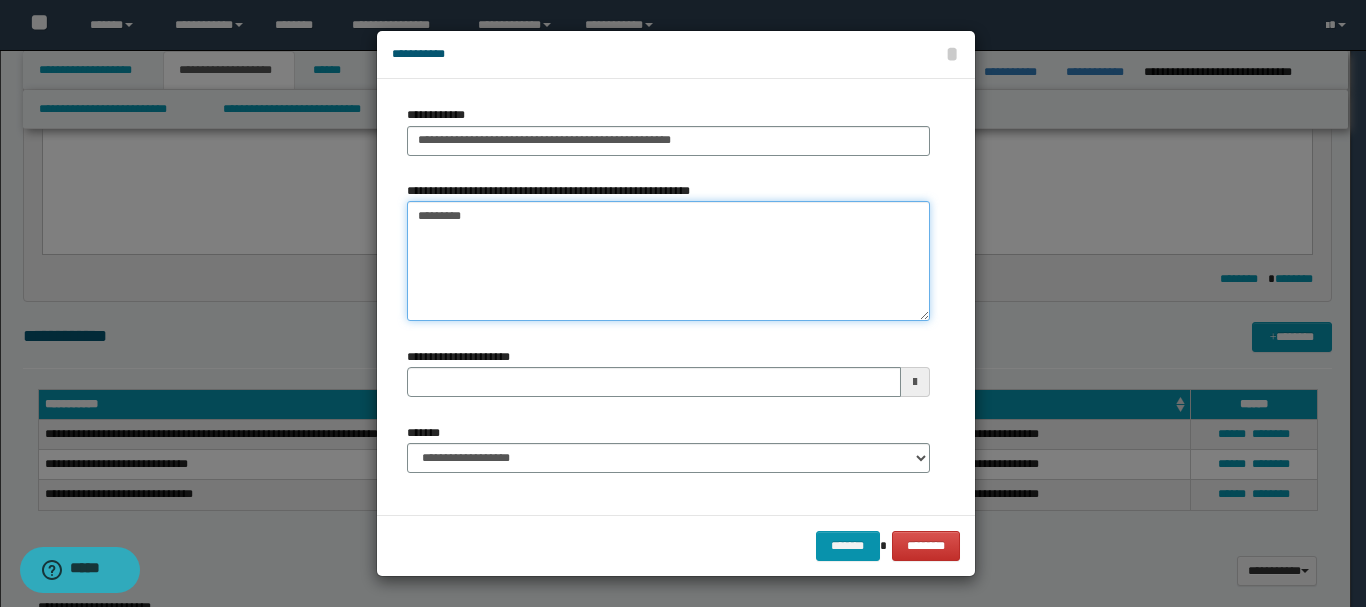 type 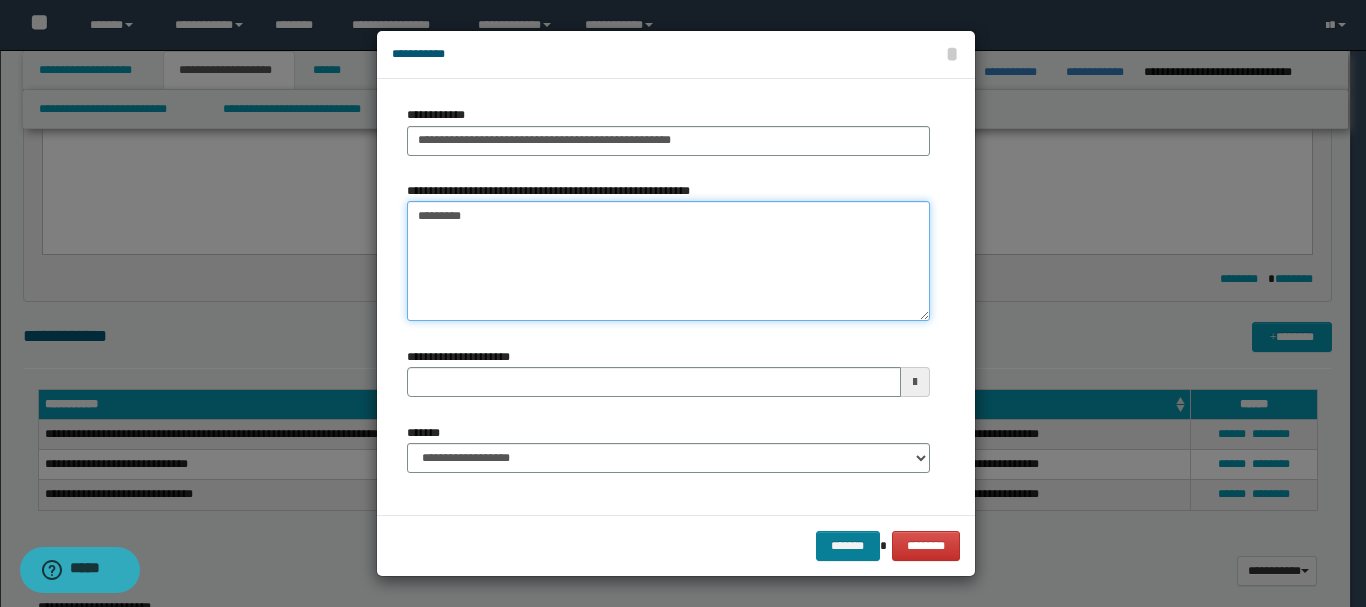 type on "*********" 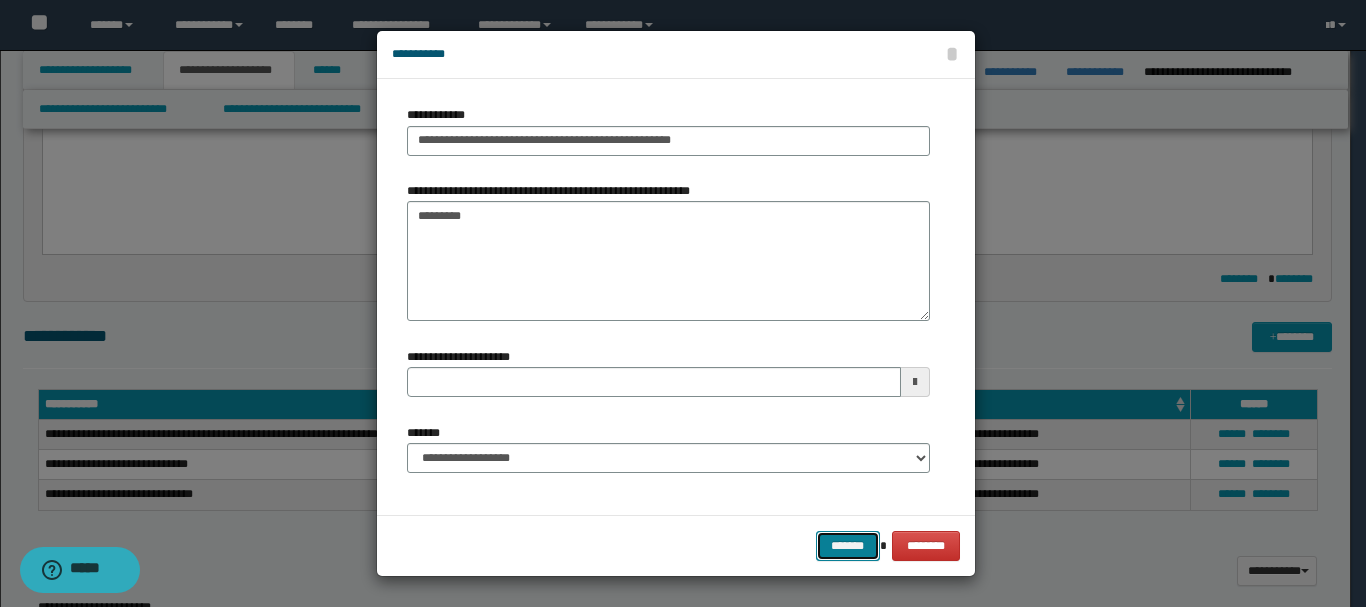 click on "*******" at bounding box center [848, 546] 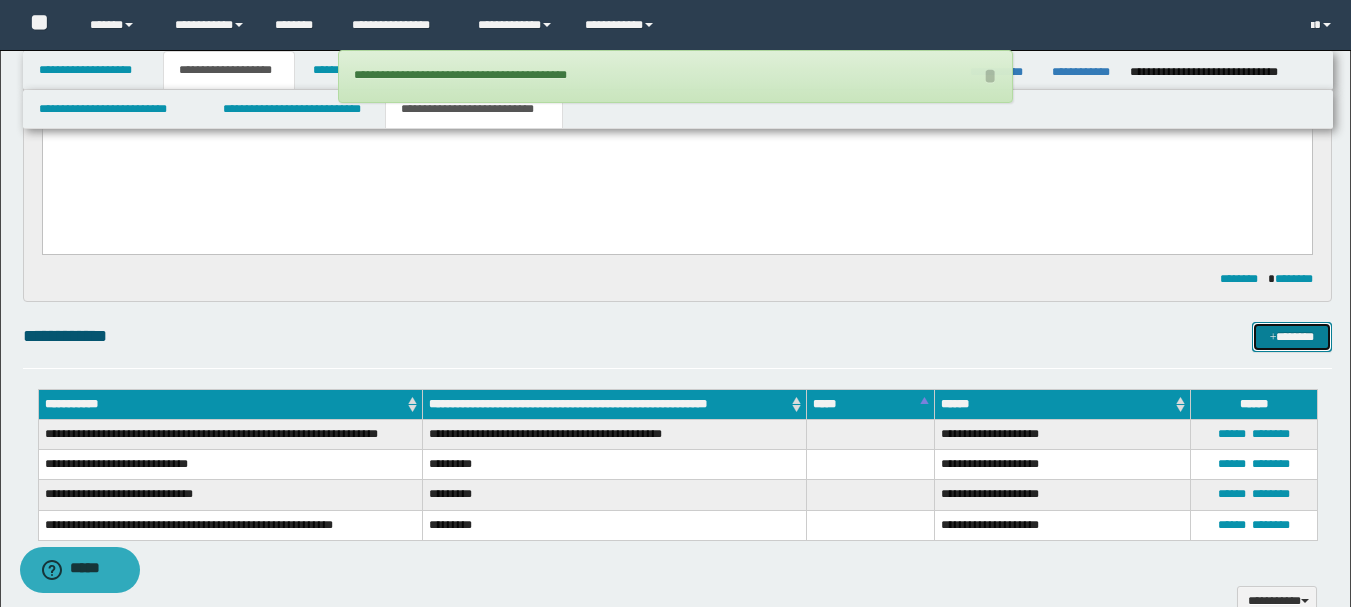 click on "*******" at bounding box center (1292, 337) 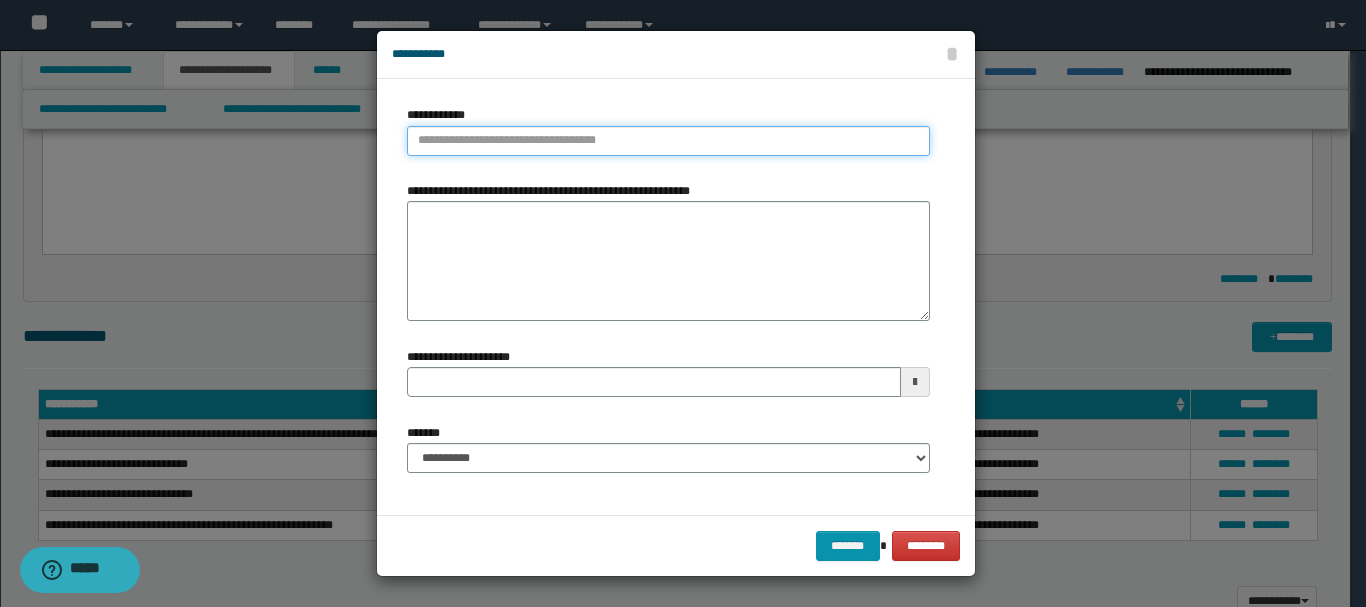 type on "**********" 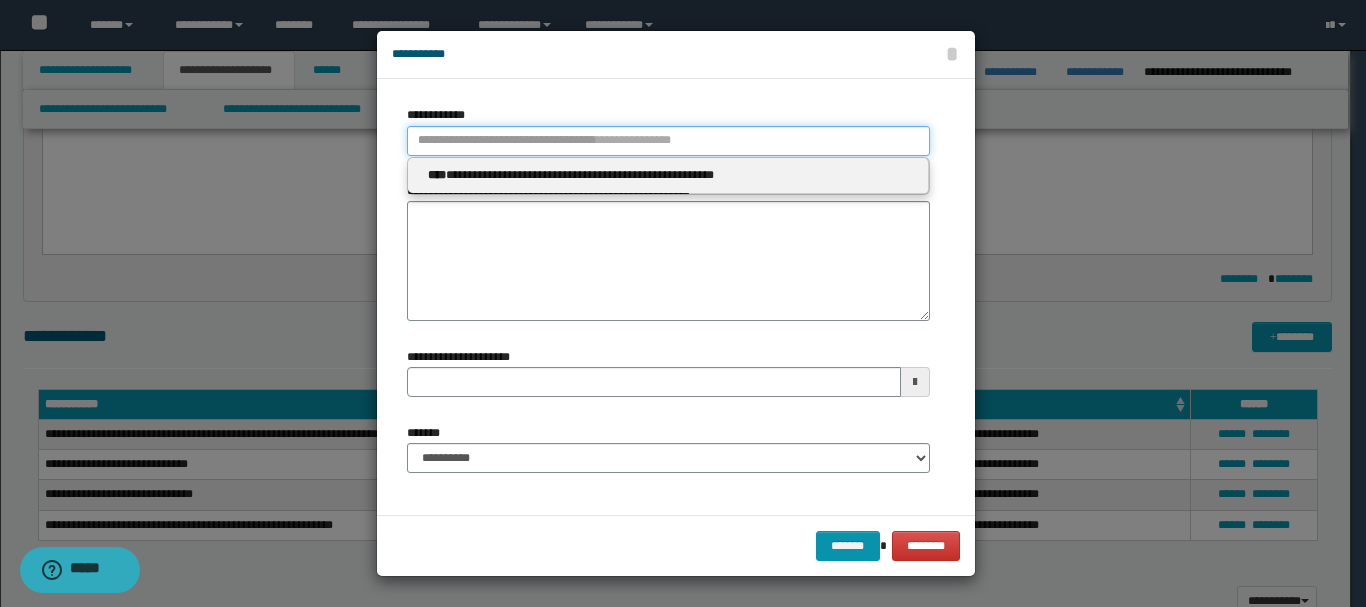 click on "**********" at bounding box center (668, 141) 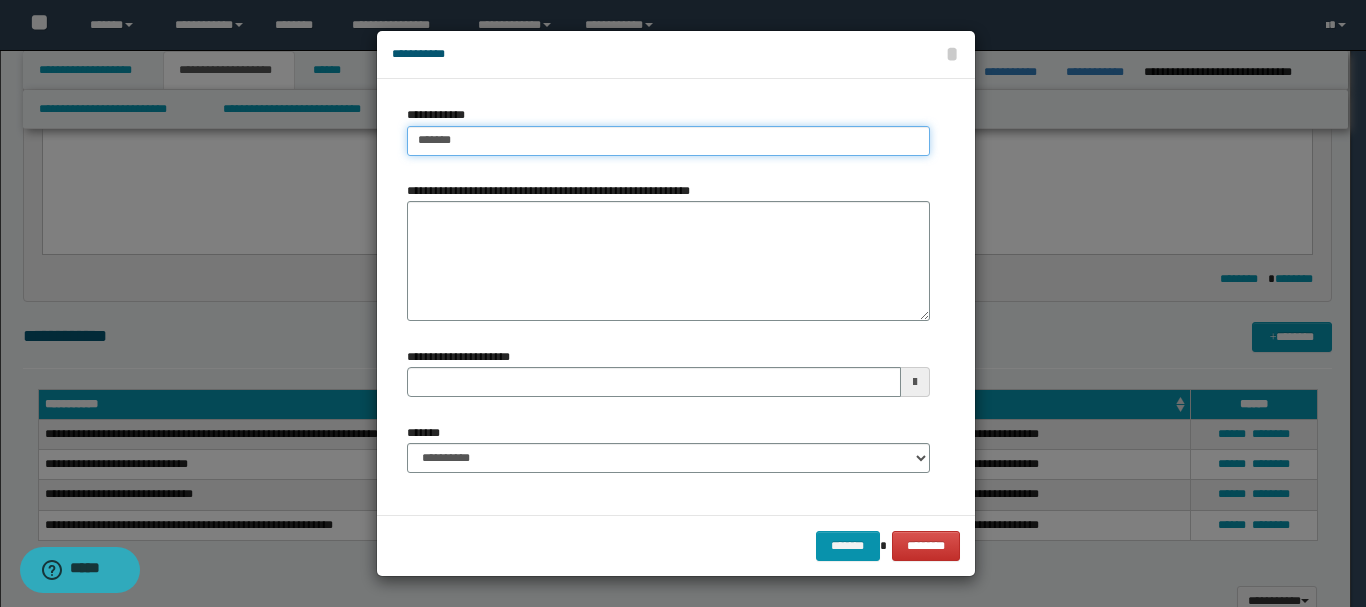 click on "*******" at bounding box center [668, 141] 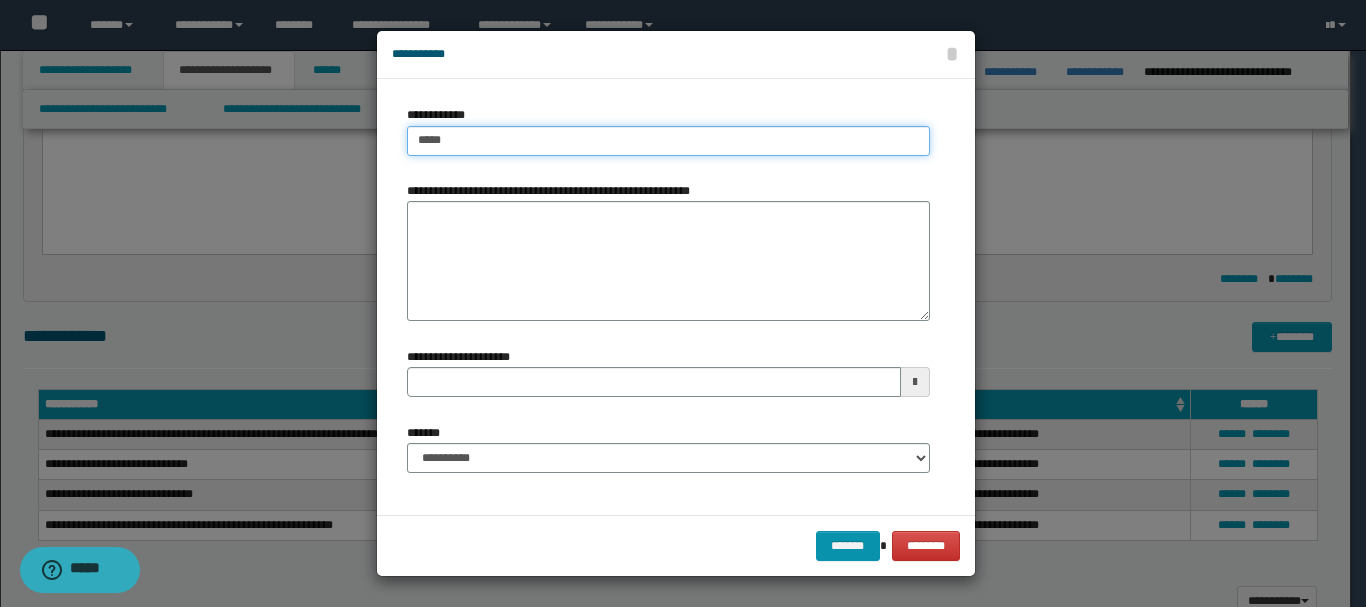 type on "****" 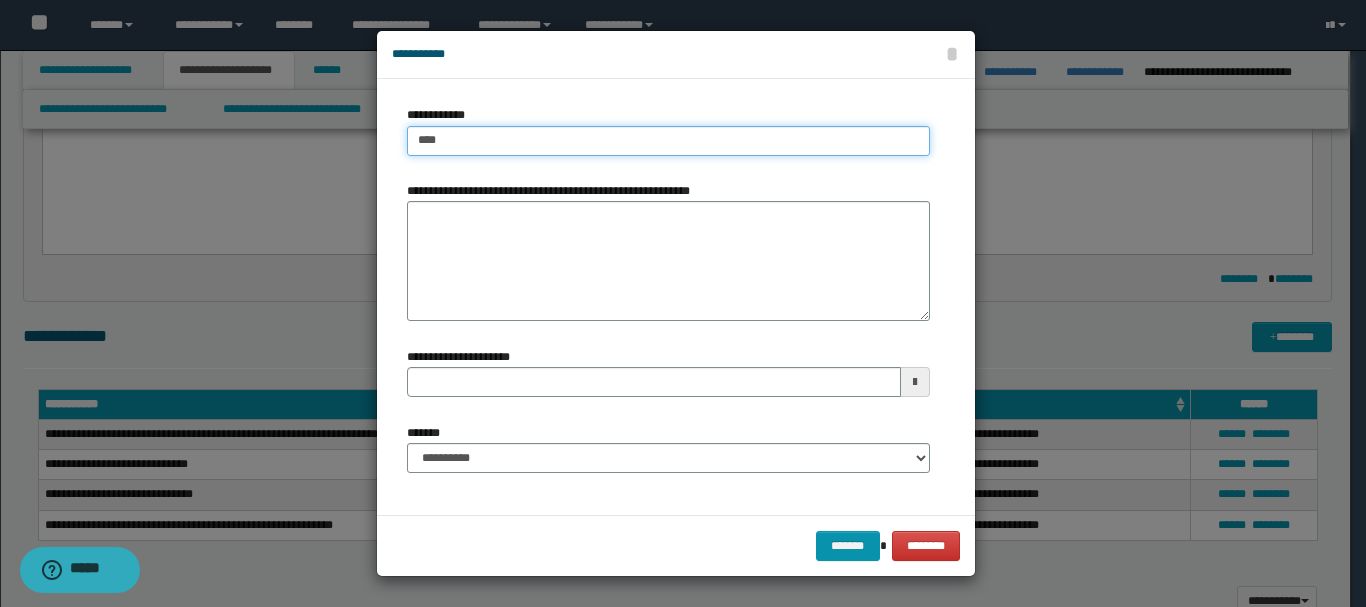 type on "****" 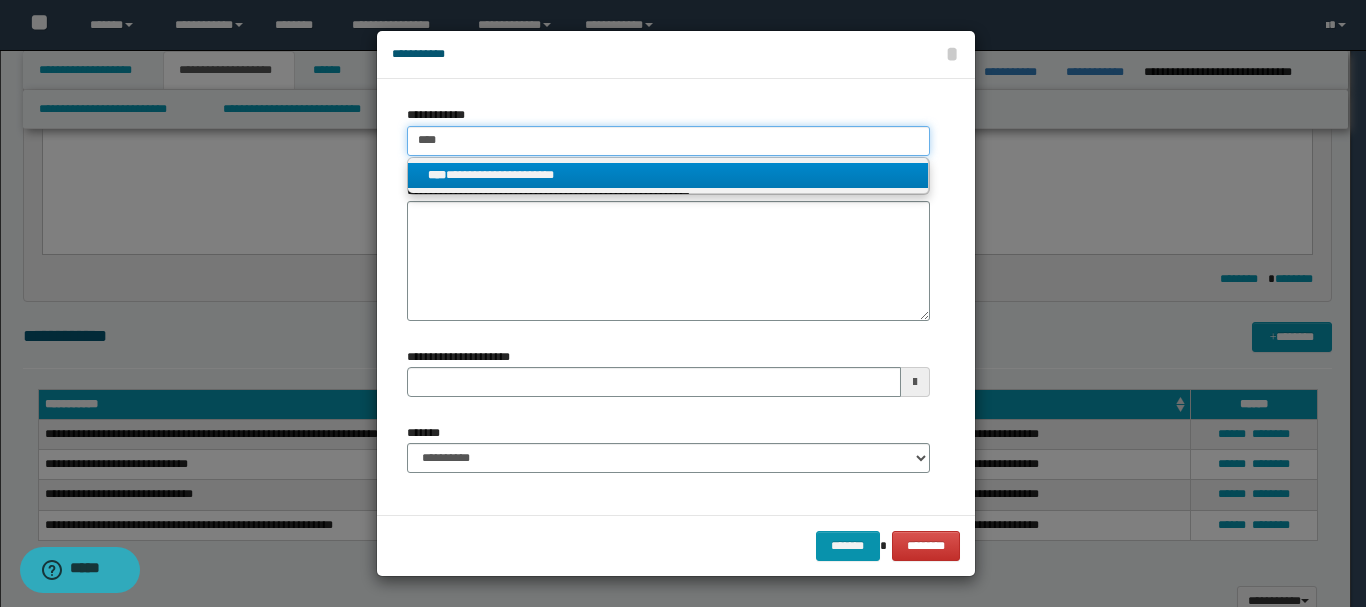 type on "****" 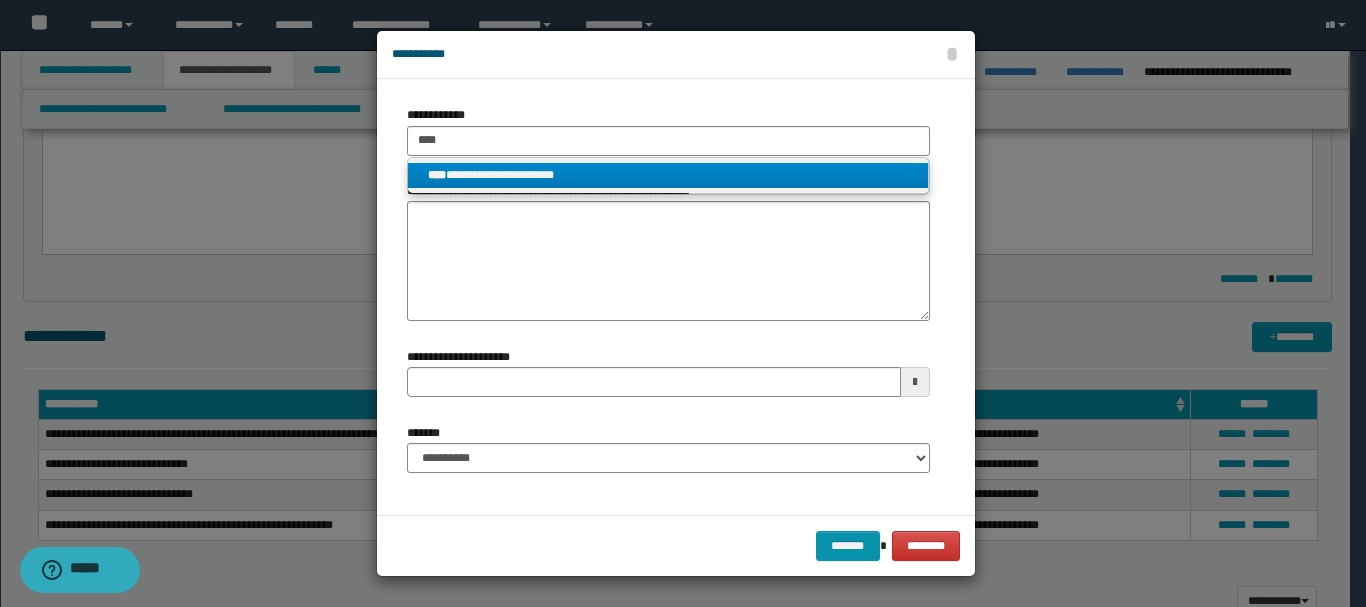 click on "**********" at bounding box center [668, 175] 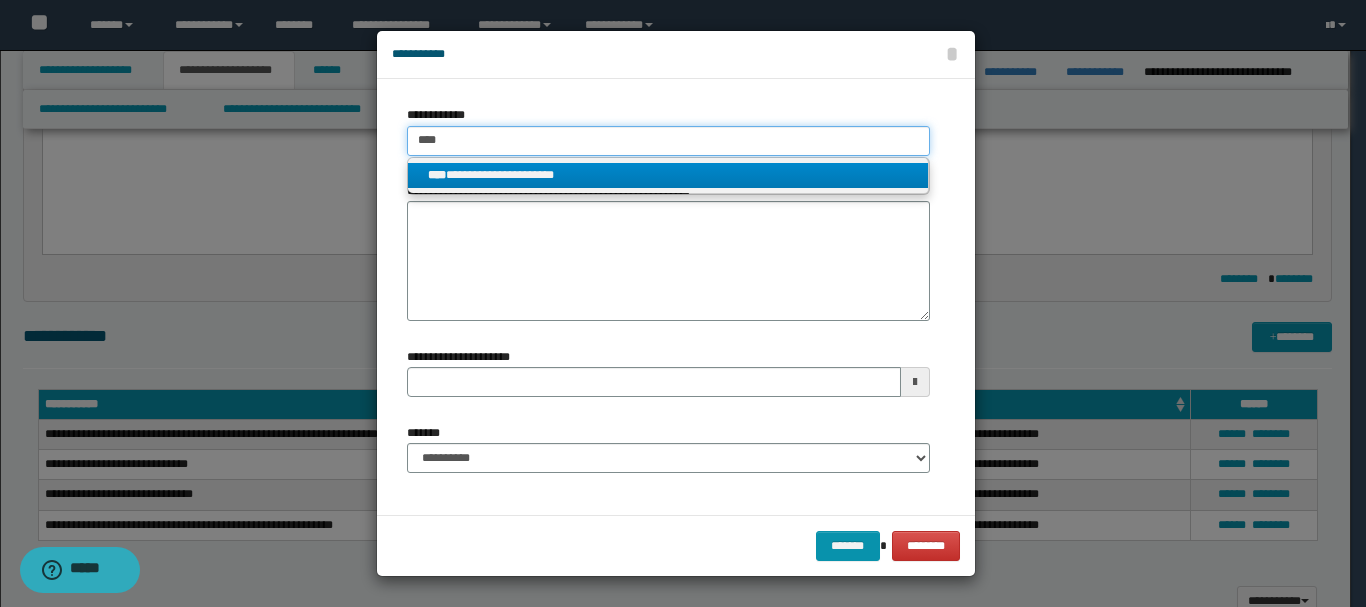 type 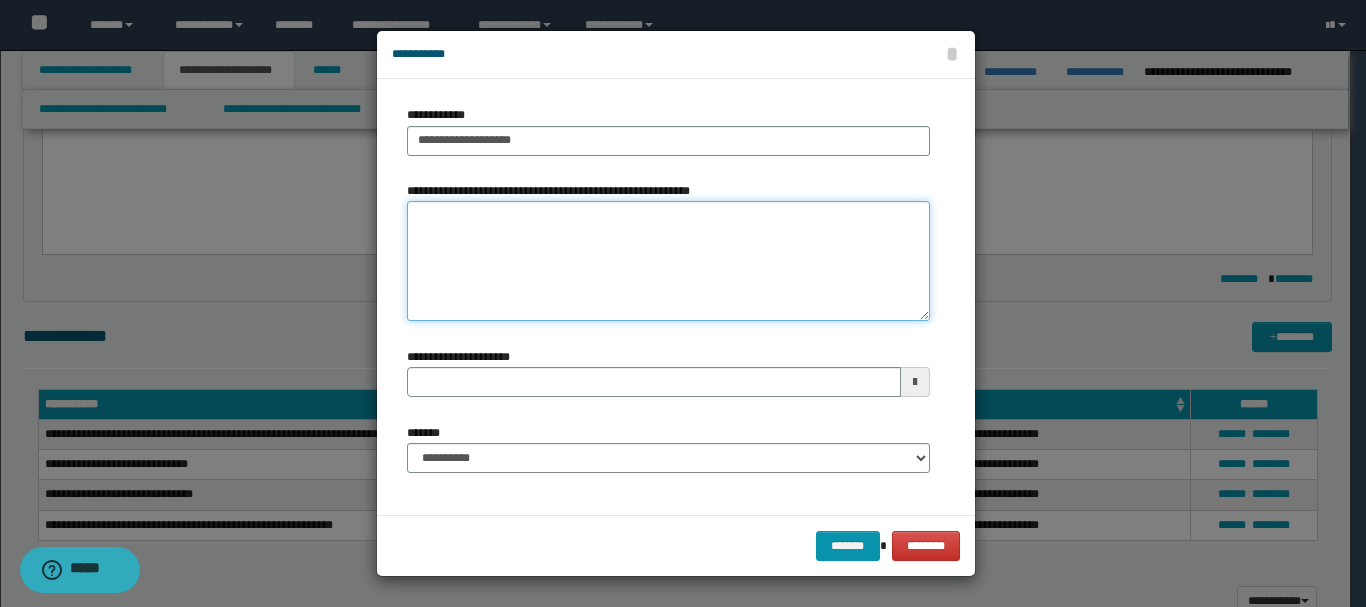 click on "**********" at bounding box center [668, 261] 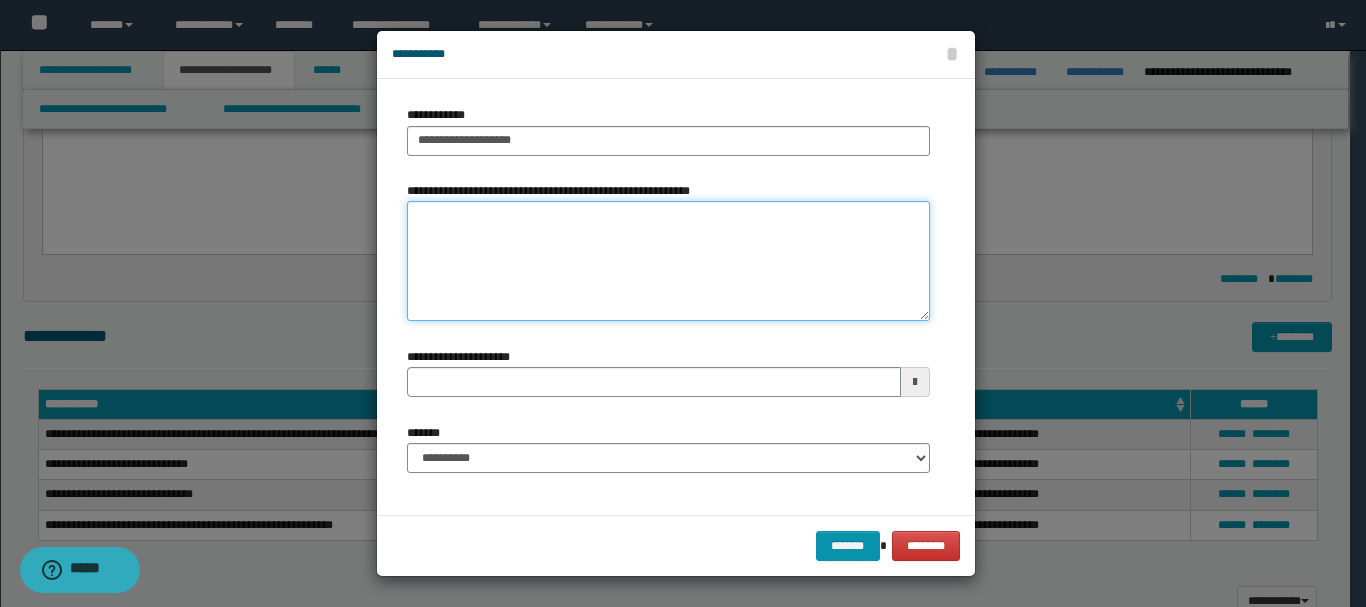 type 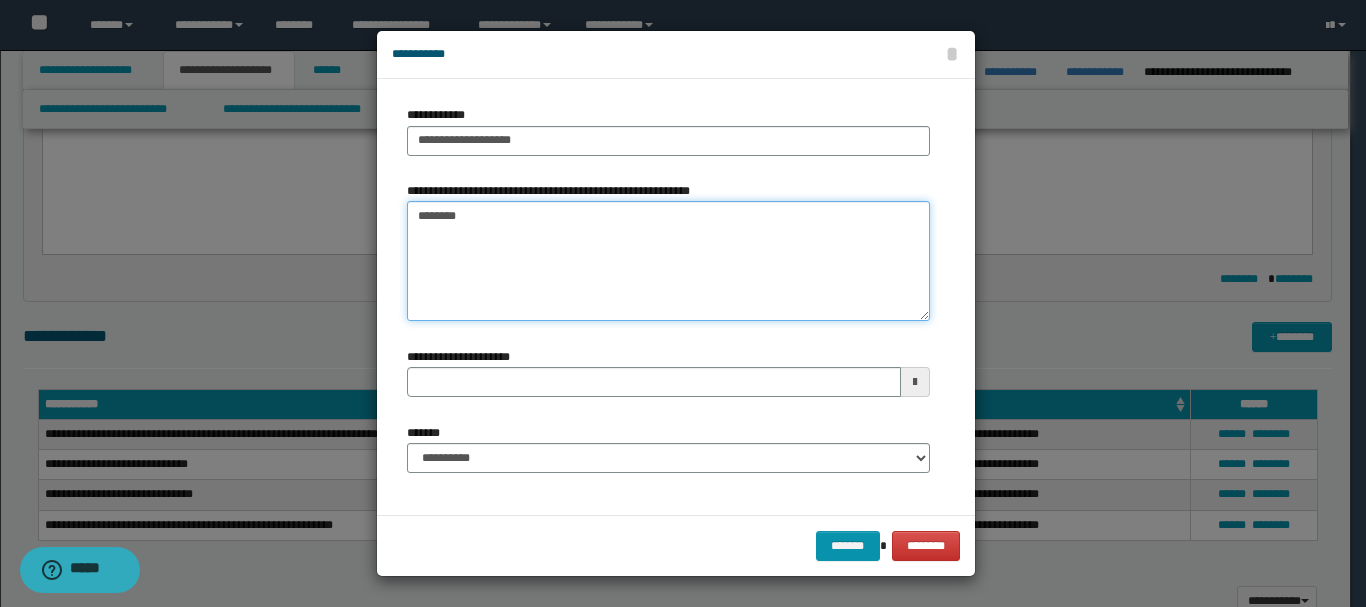 type on "*********" 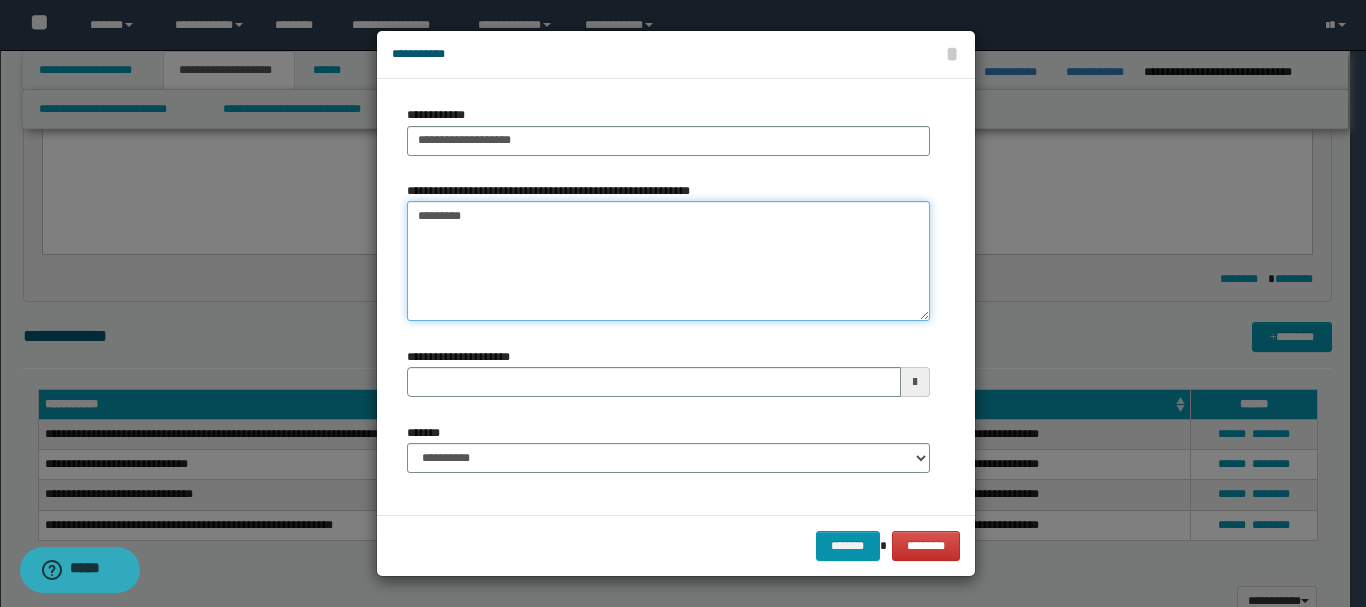 type 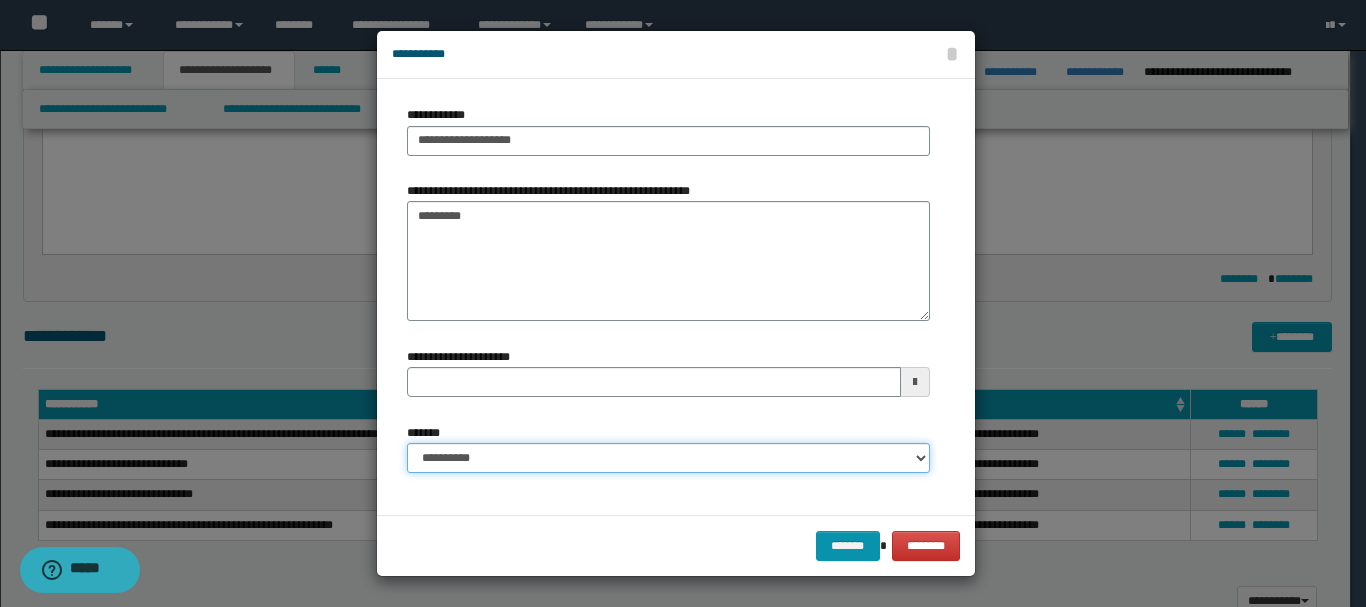 click on "**********" at bounding box center [668, 458] 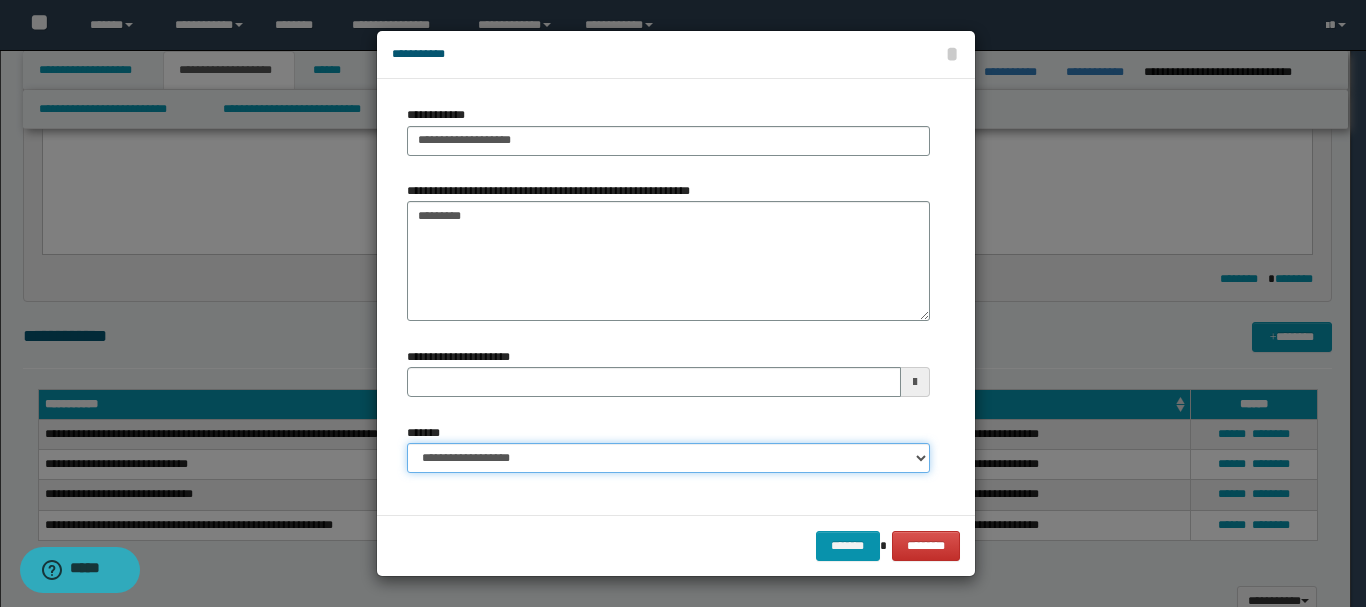 click on "**********" at bounding box center (668, 458) 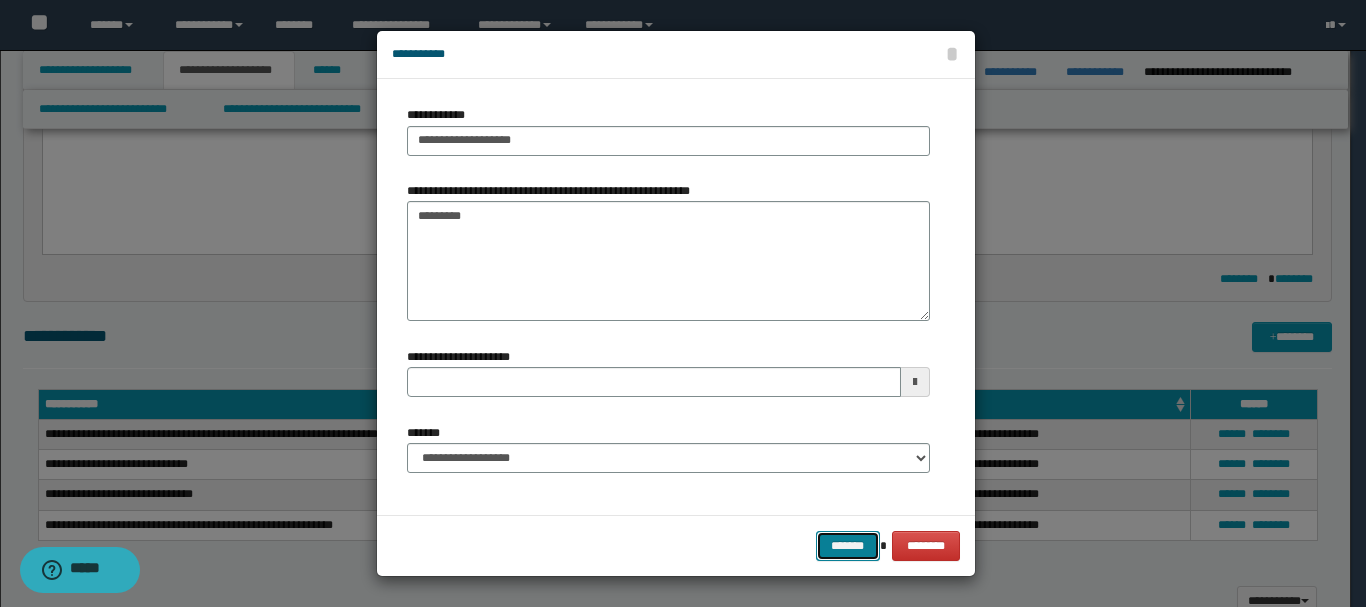 click on "*******" at bounding box center (848, 546) 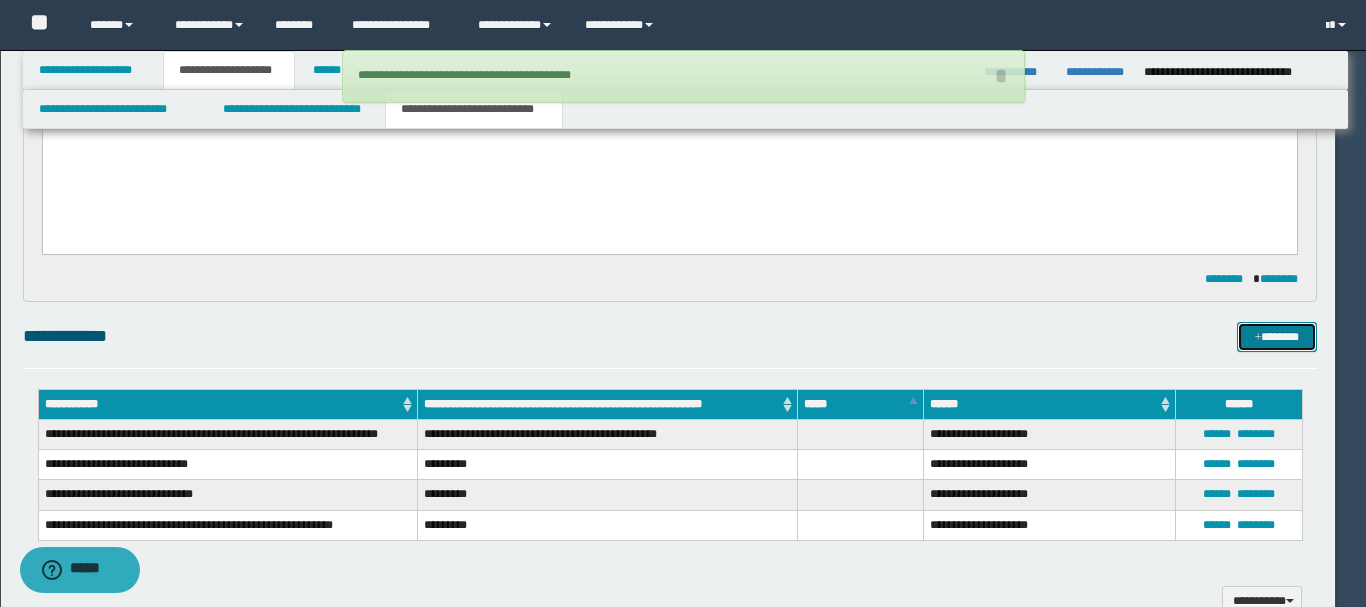 type 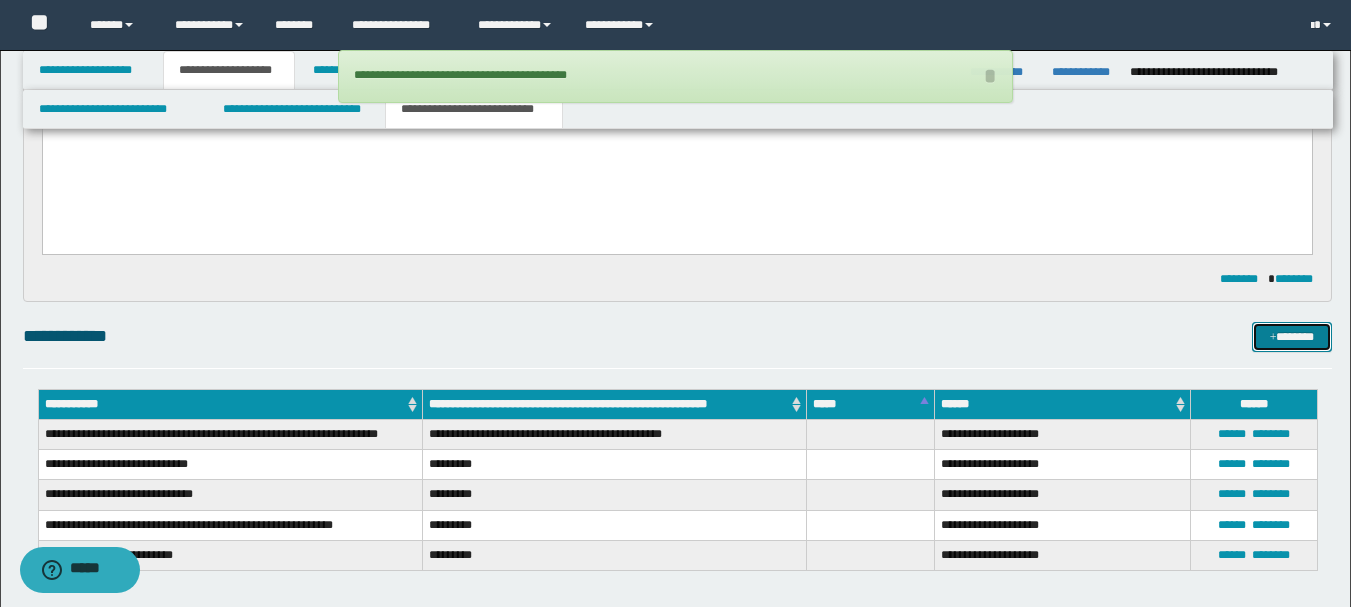 scroll, scrollTop: 910, scrollLeft: 0, axis: vertical 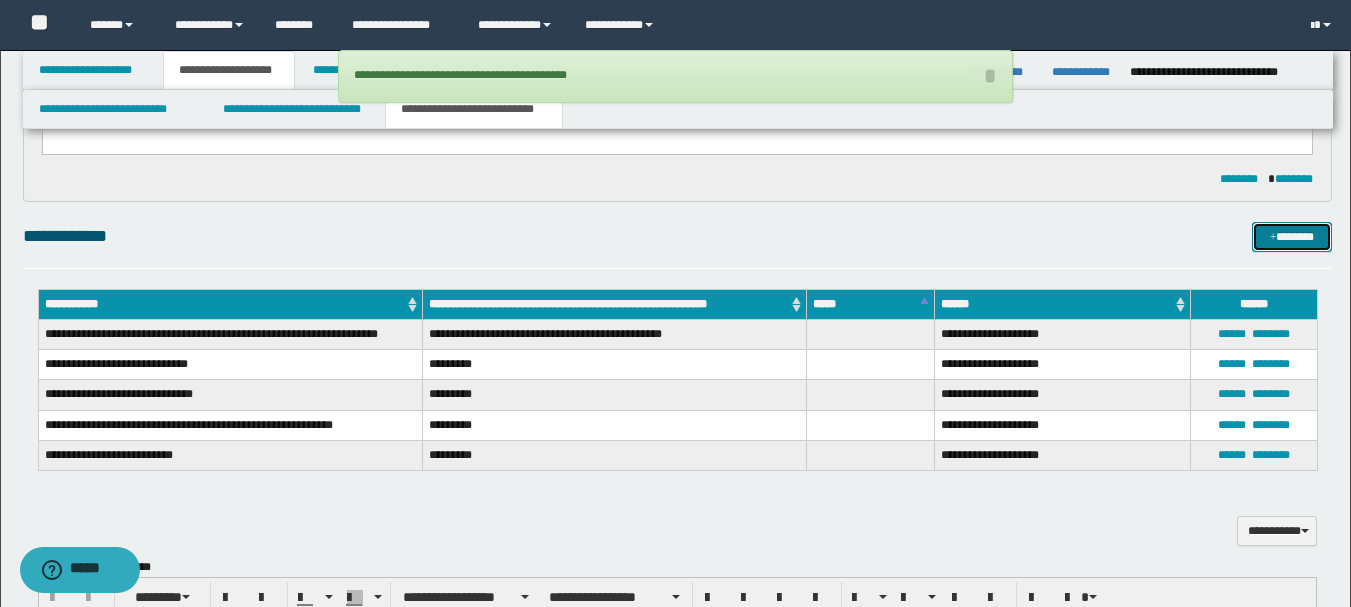 click on "*******" at bounding box center [1292, 237] 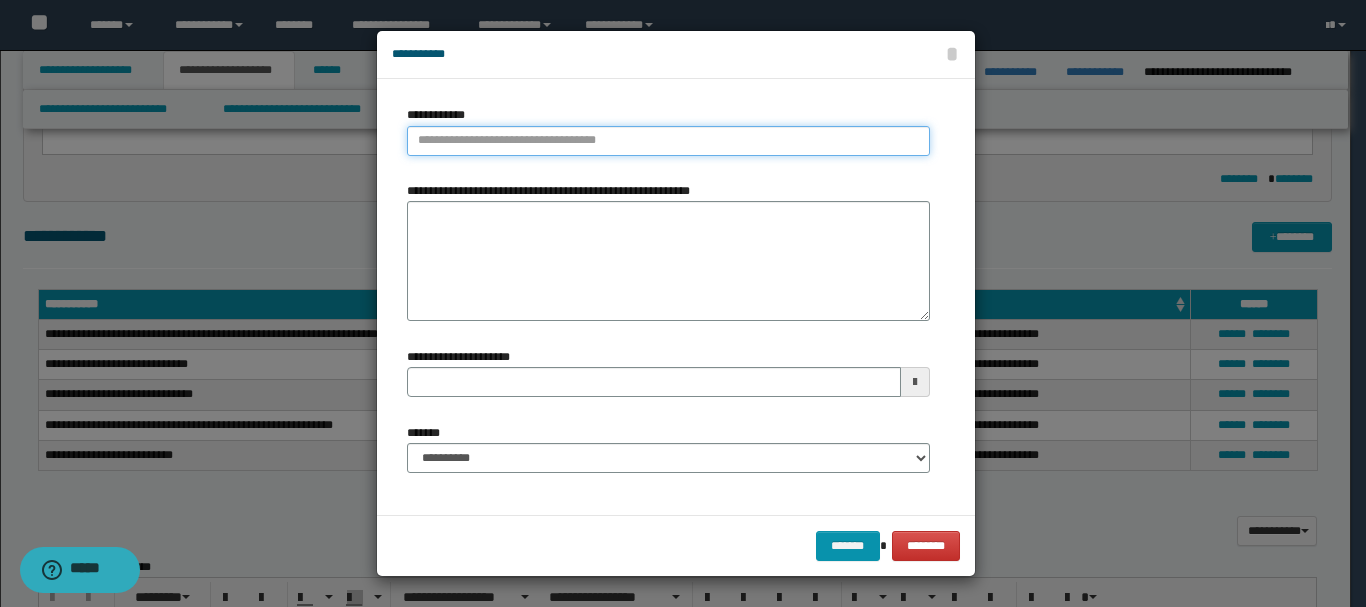 type on "**********" 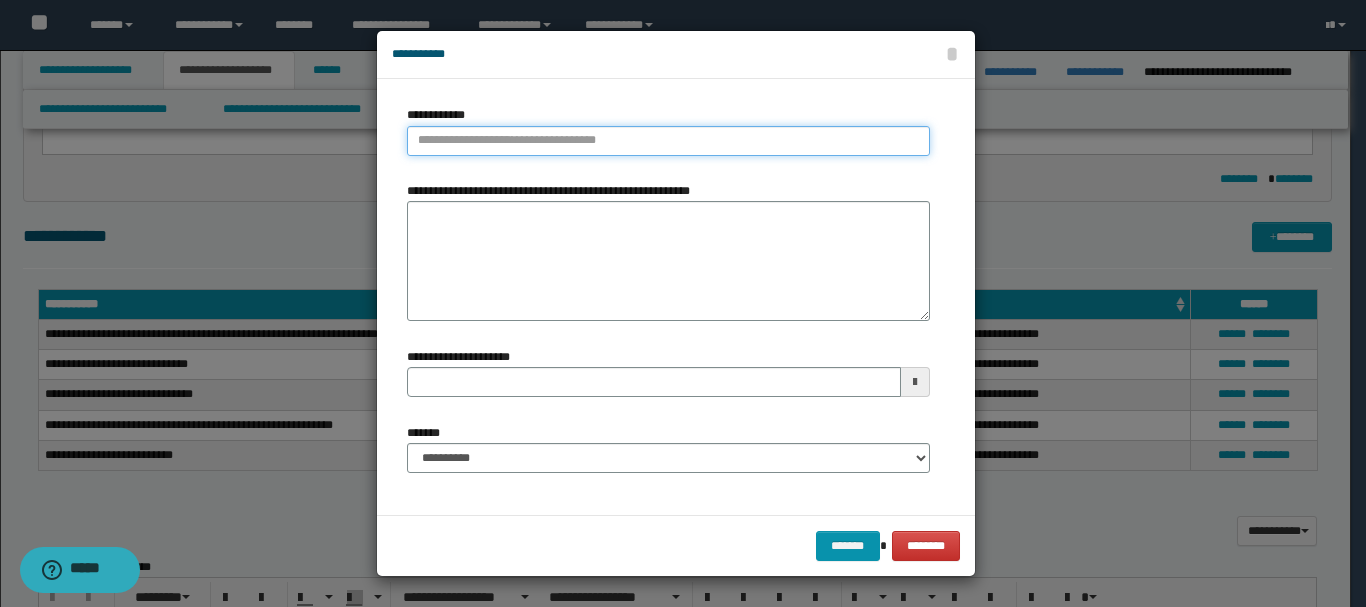 click on "**********" at bounding box center [668, 141] 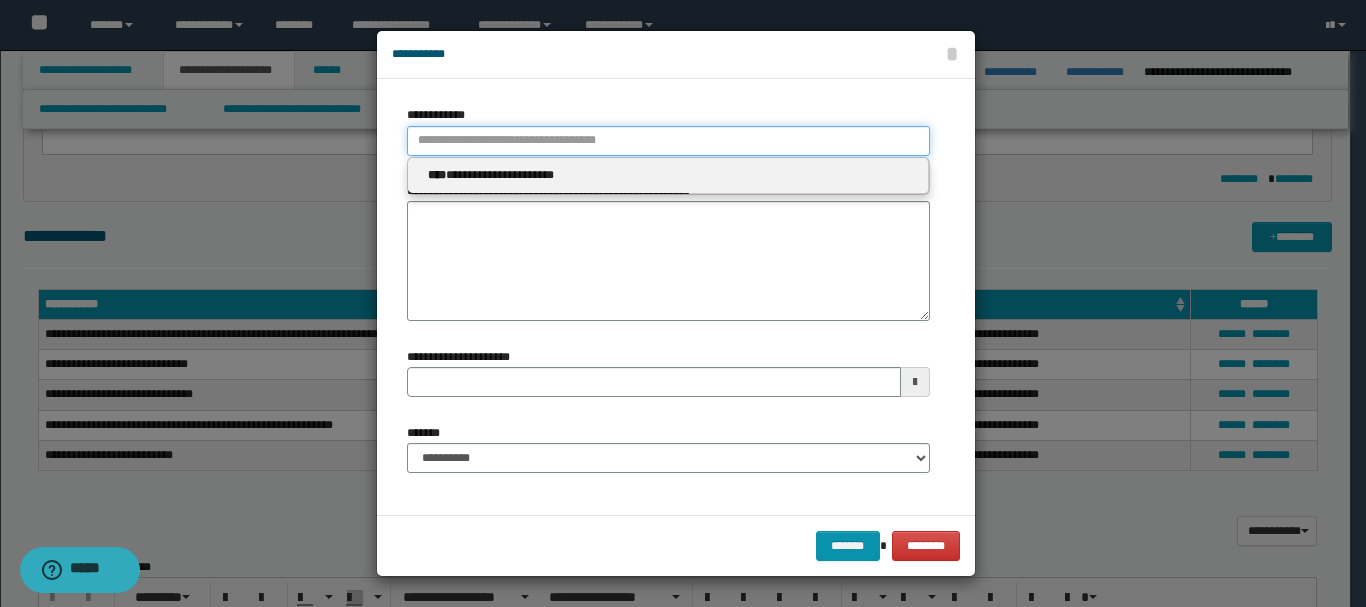paste on "*******" 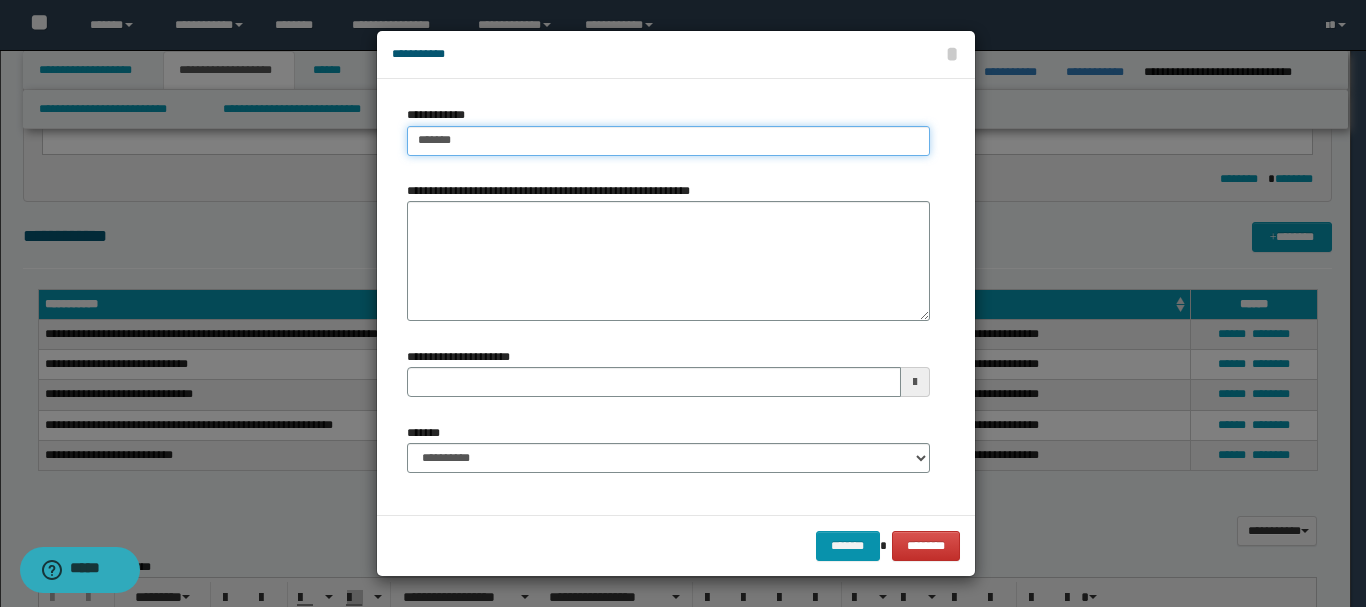 click on "*******" at bounding box center (668, 141) 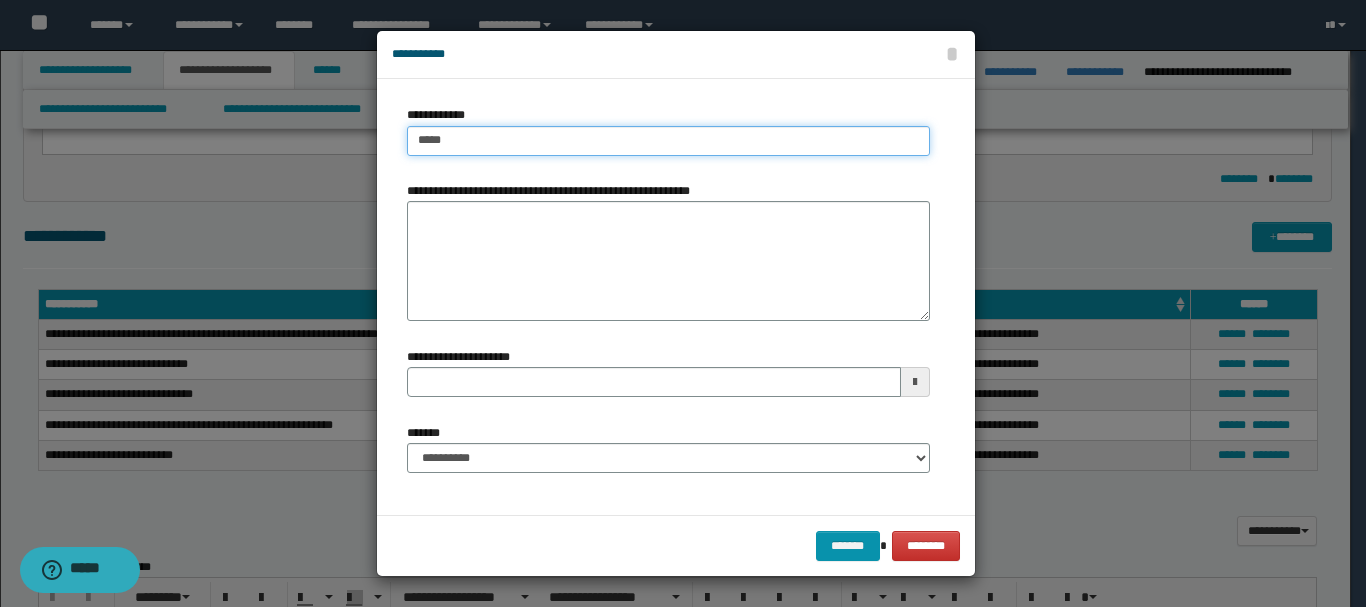 type on "****" 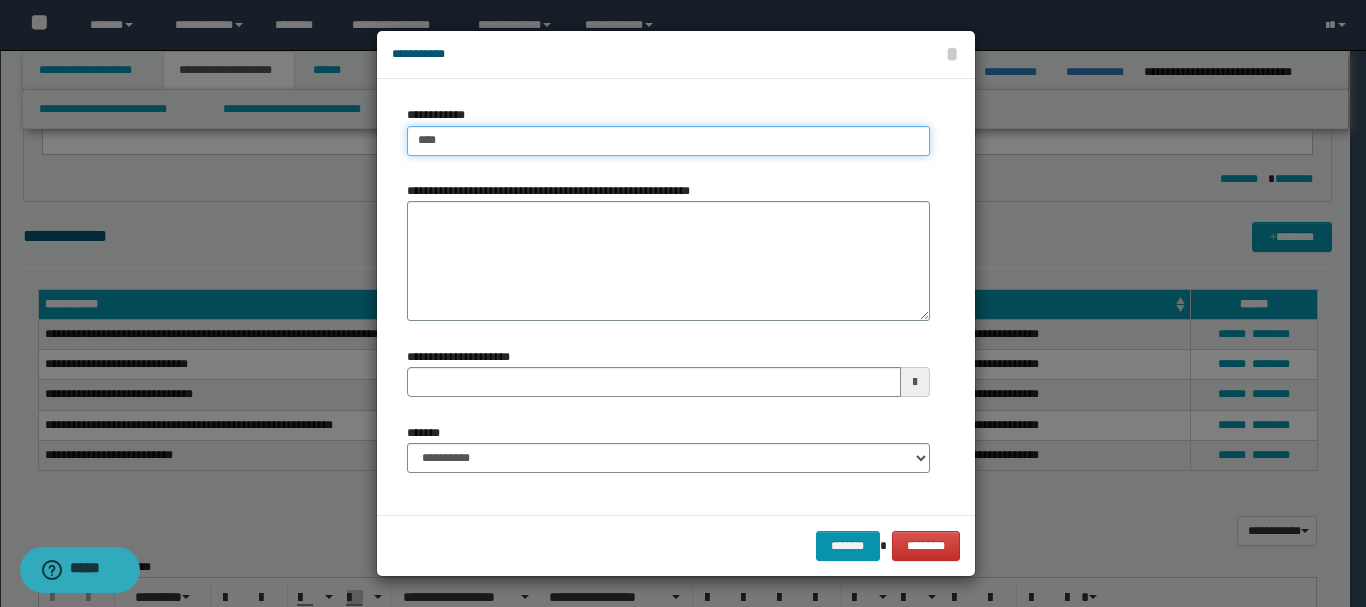 type on "****" 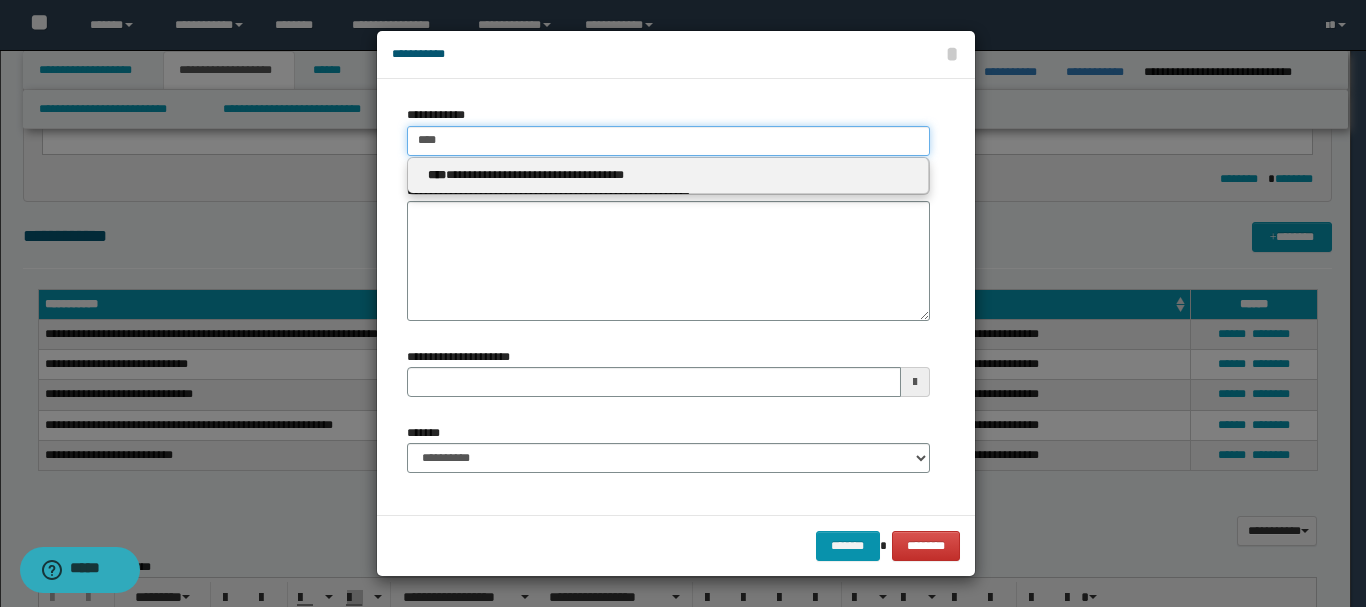 type on "****" 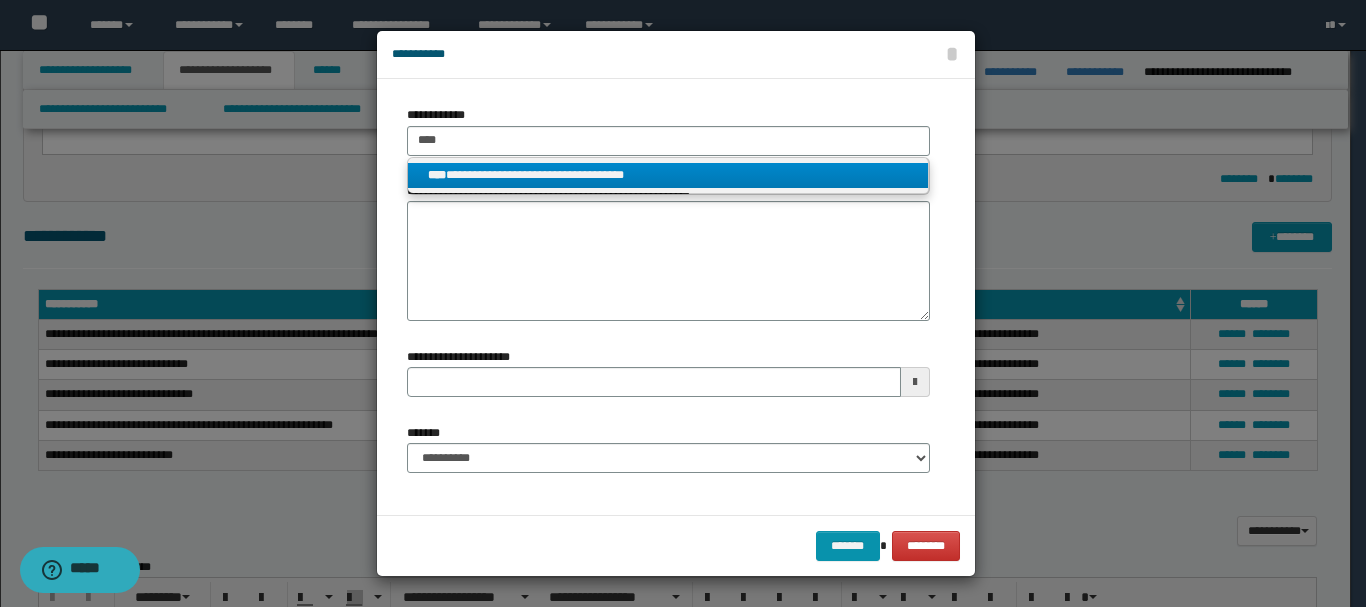 click on "**********" at bounding box center (668, 175) 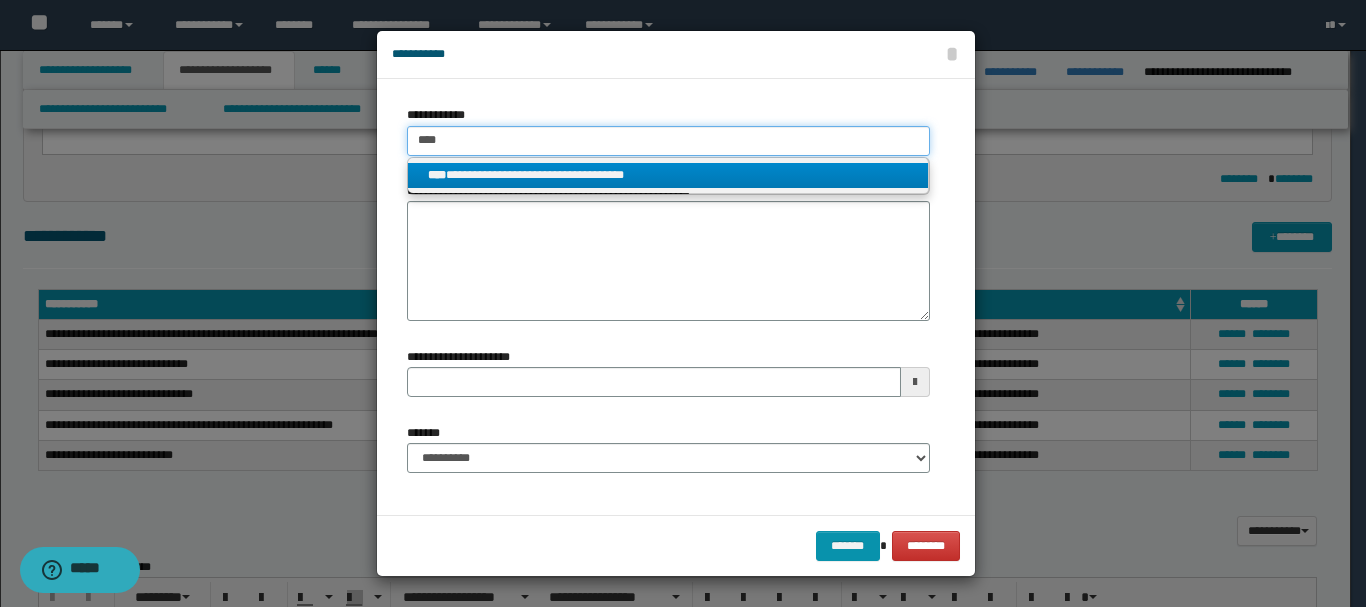 type 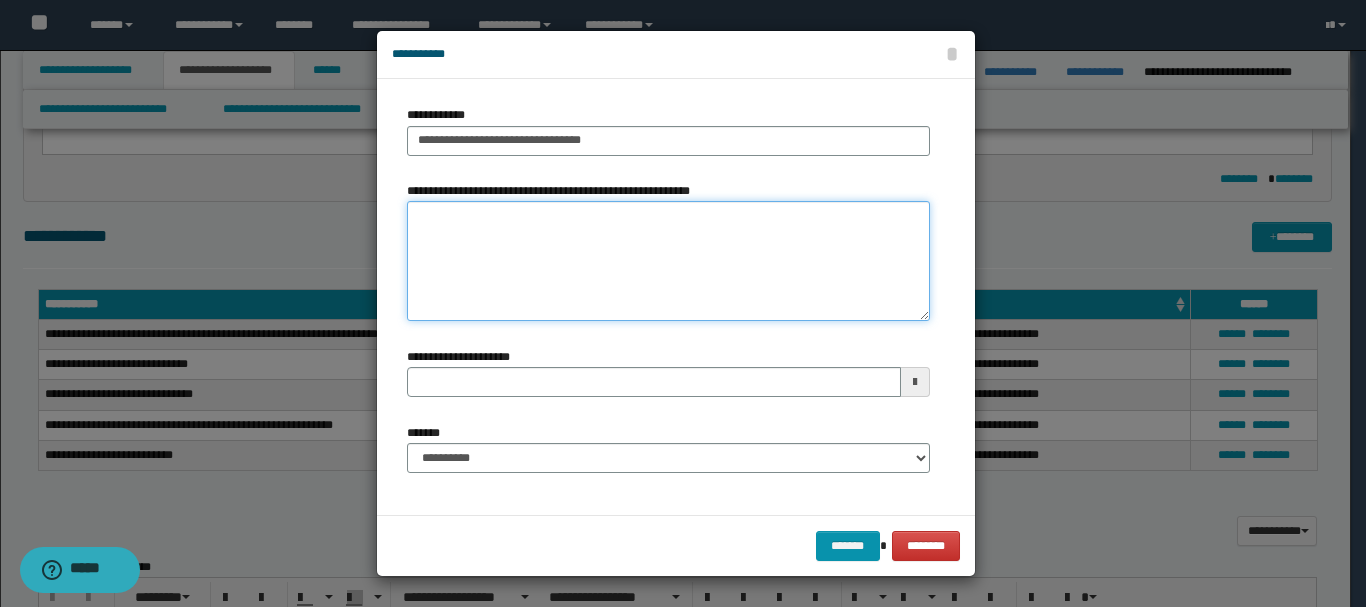 click on "**********" at bounding box center [668, 261] 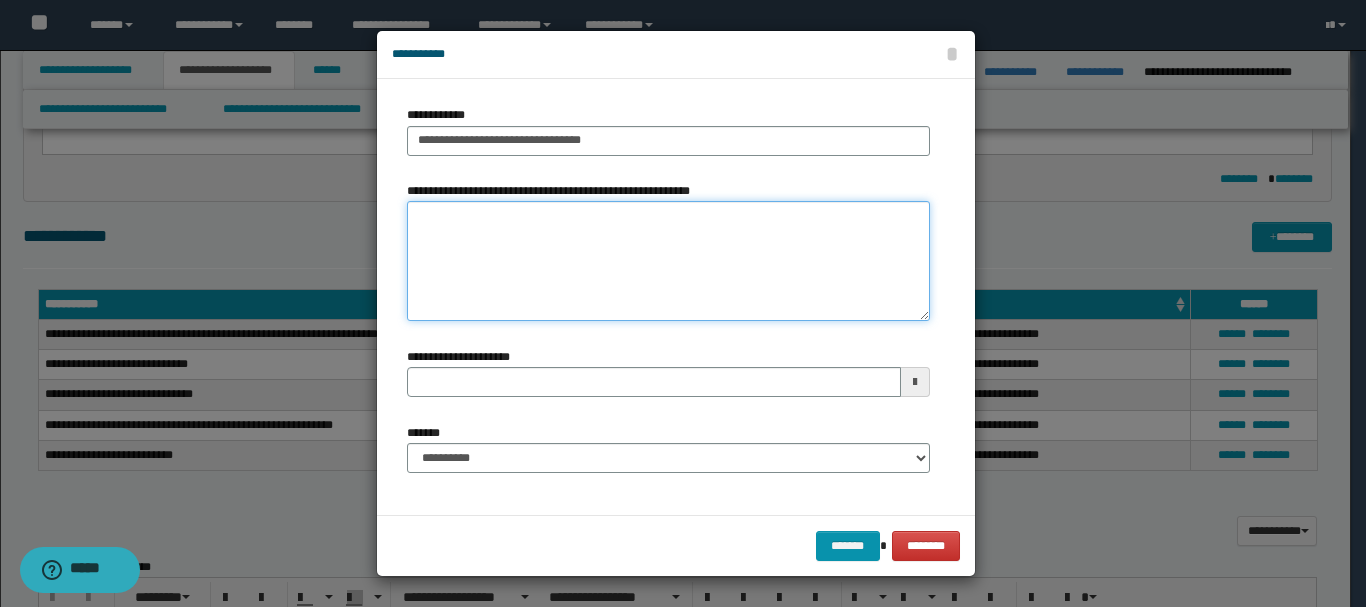 type 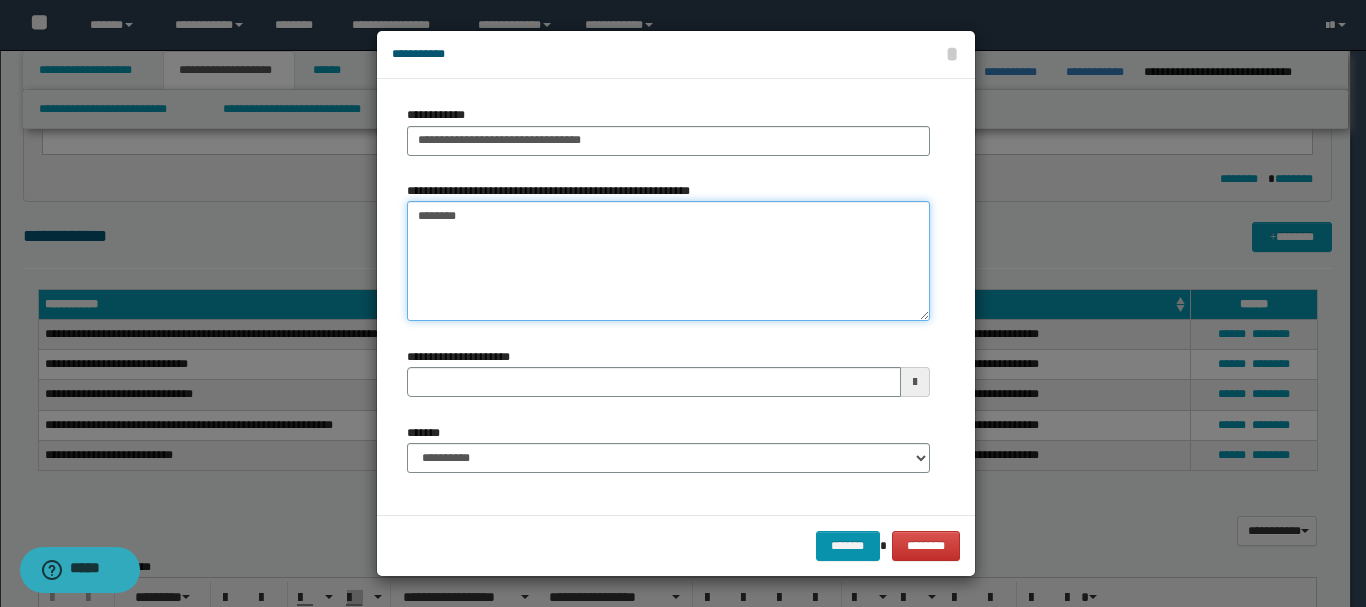 type on "*********" 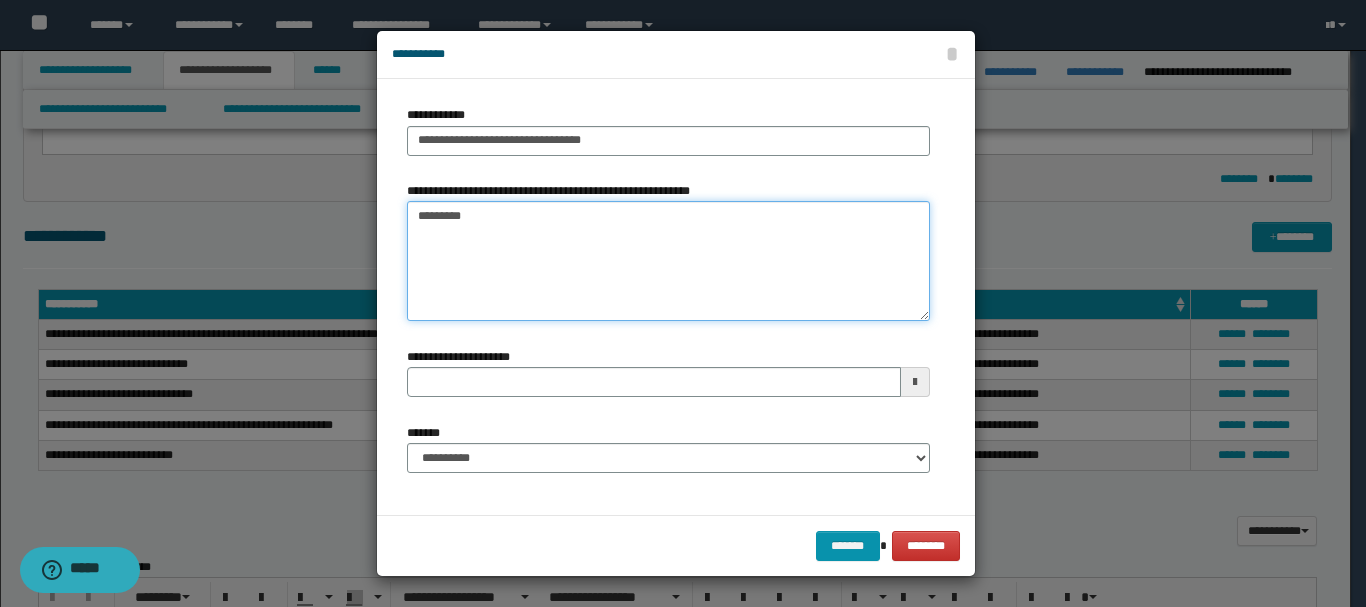 type 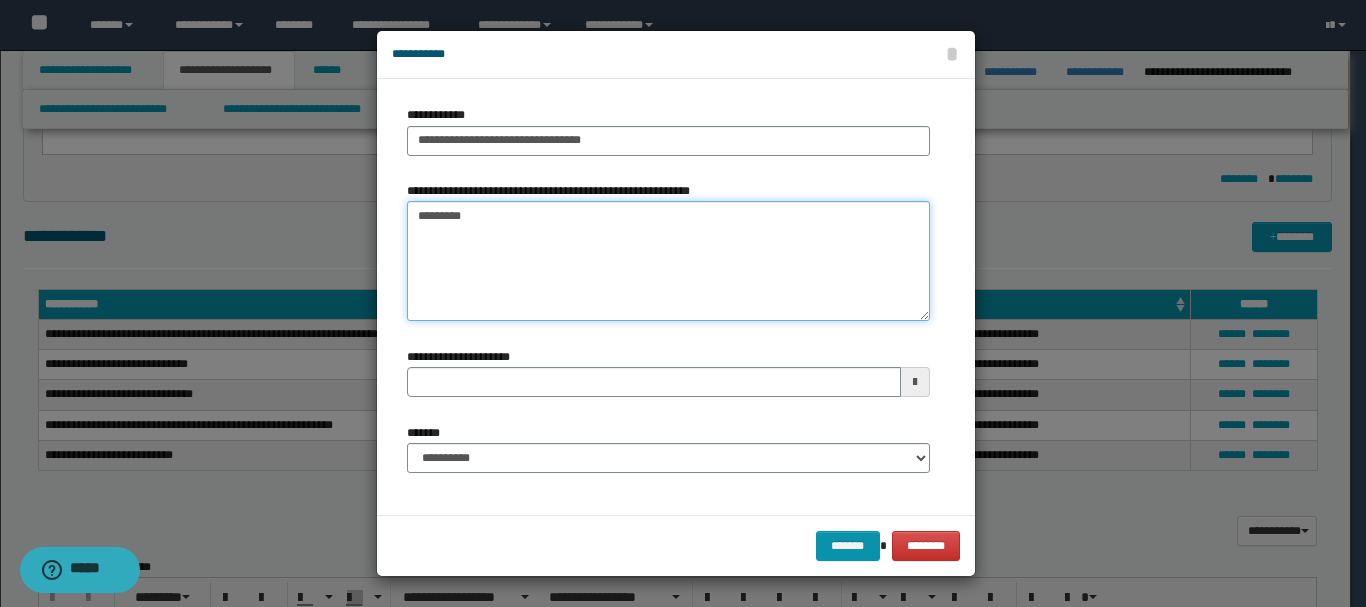 type on "*********" 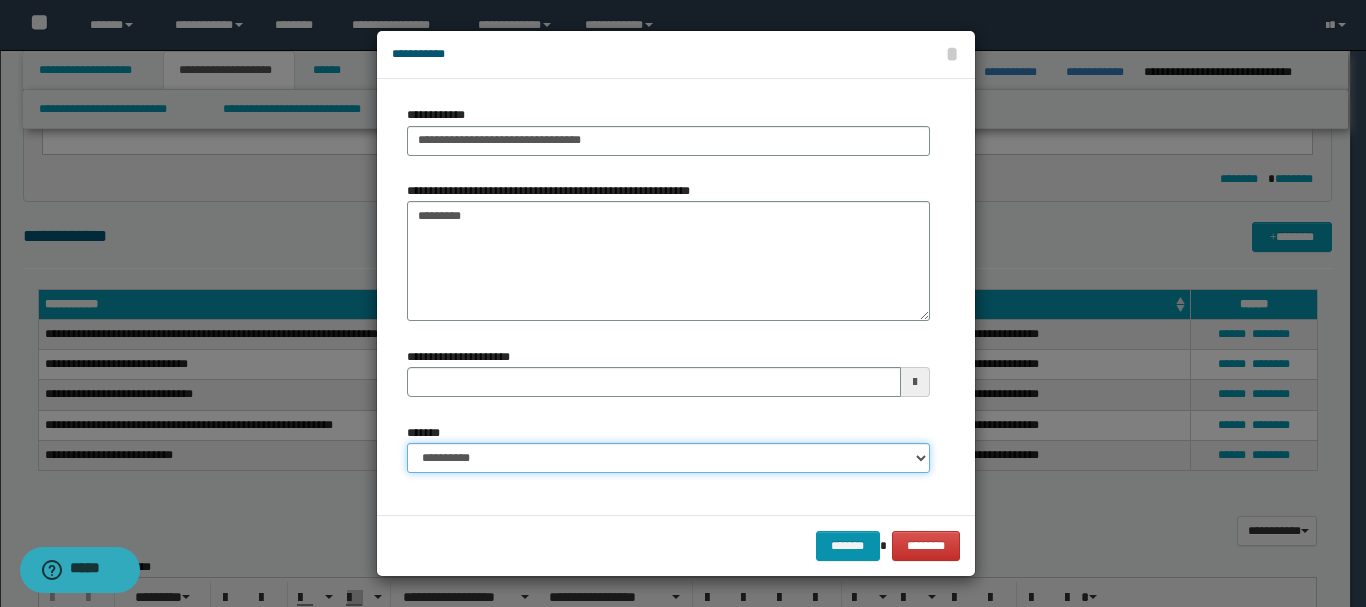click on "**********" at bounding box center [668, 458] 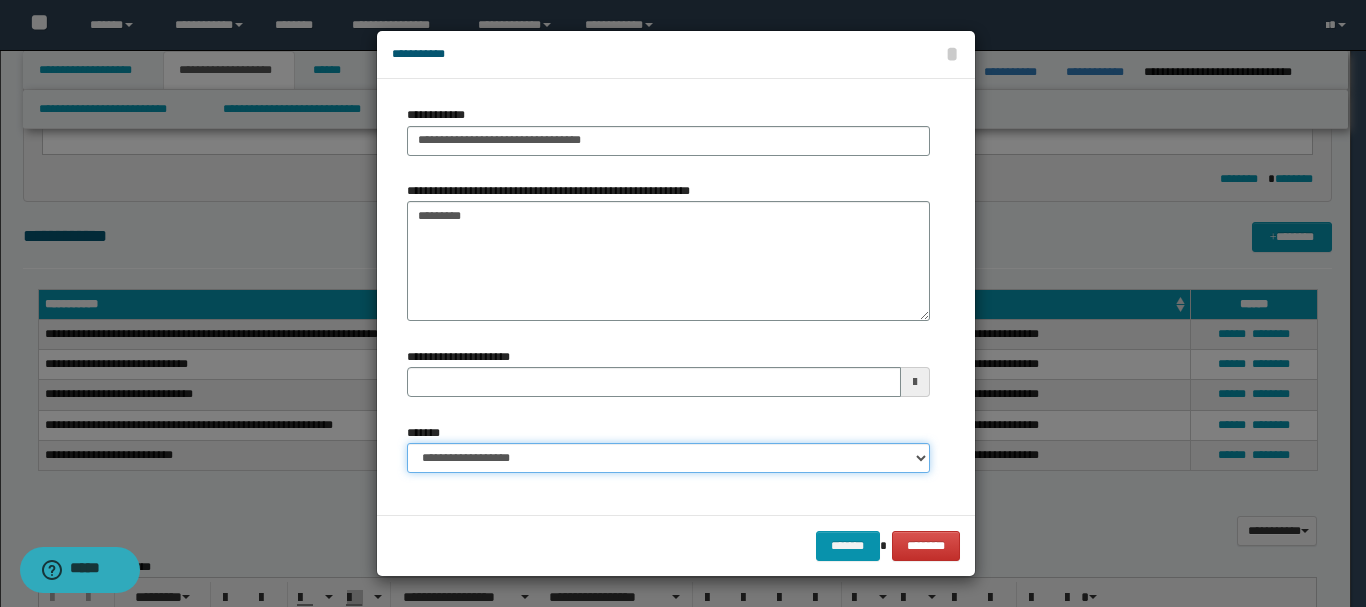 click on "**********" at bounding box center (668, 458) 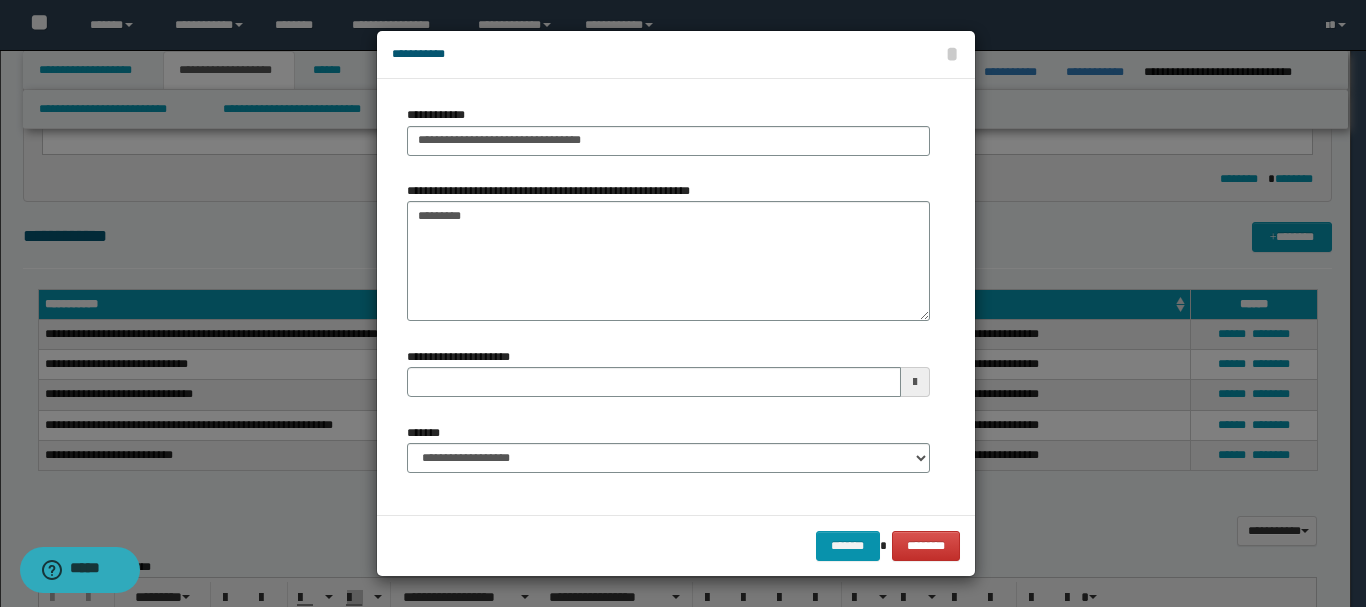 click on "*******
********" at bounding box center (676, 545) 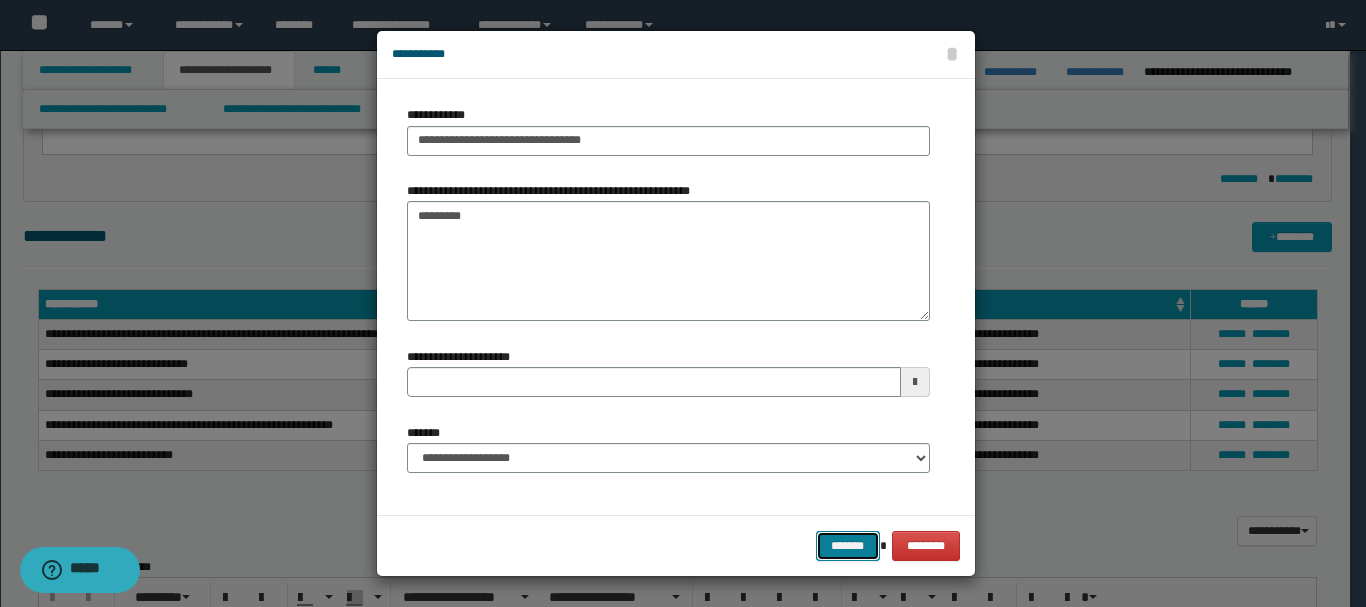 click on "*******" at bounding box center [848, 546] 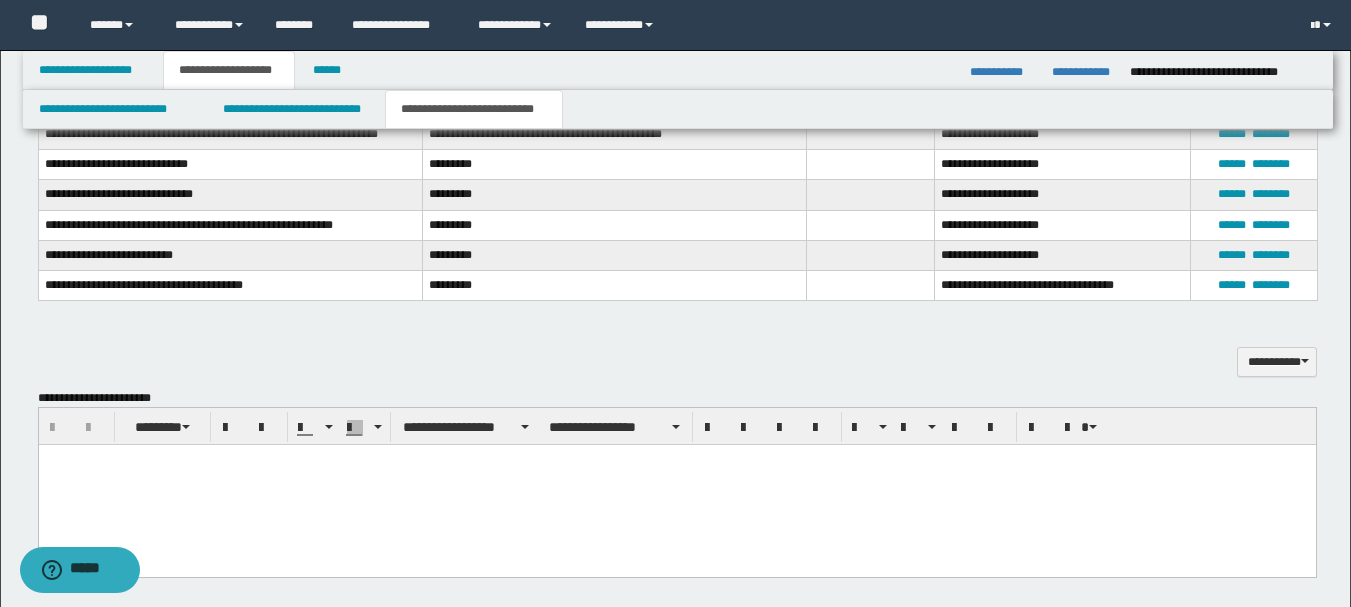 scroll, scrollTop: 1310, scrollLeft: 0, axis: vertical 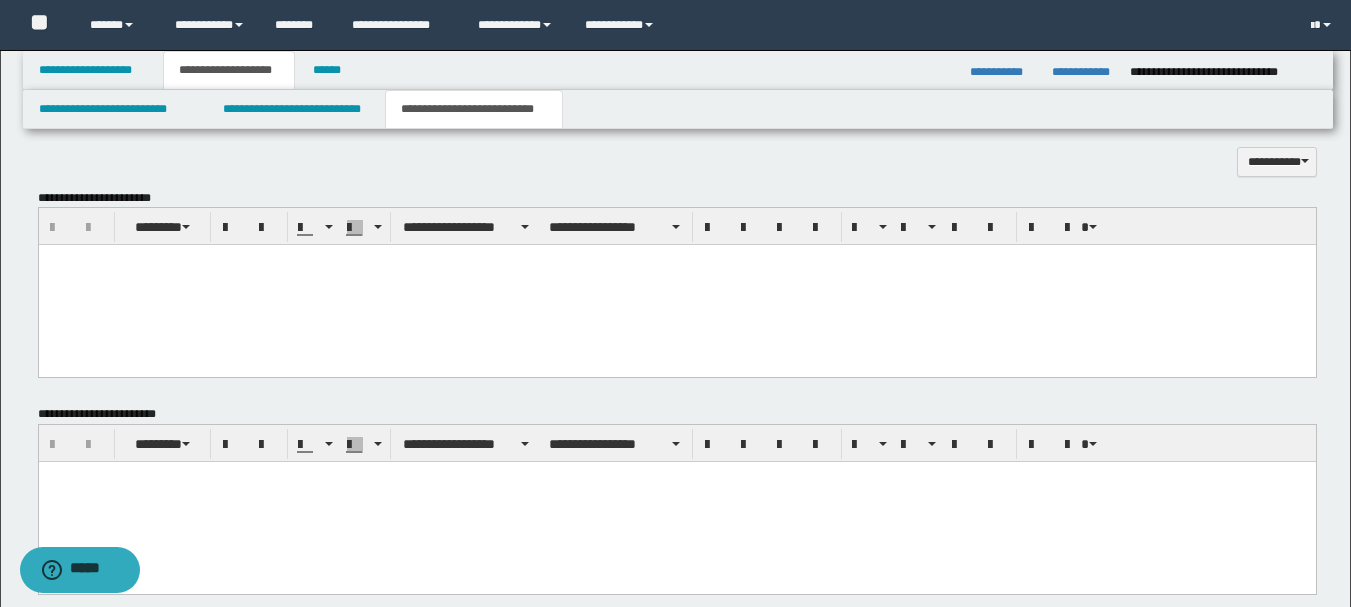 click at bounding box center [676, 285] 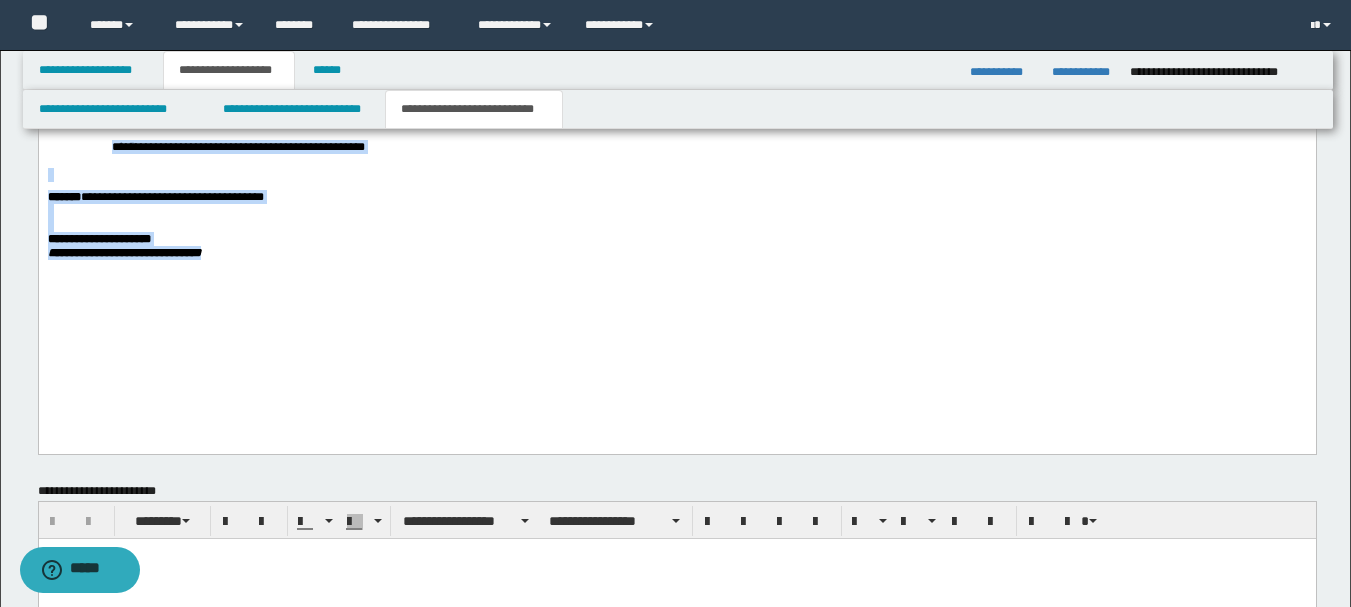 drag, startPoint x: 46, startPoint y: -682, endPoint x: 607, endPoint y: -133, distance: 784.9344 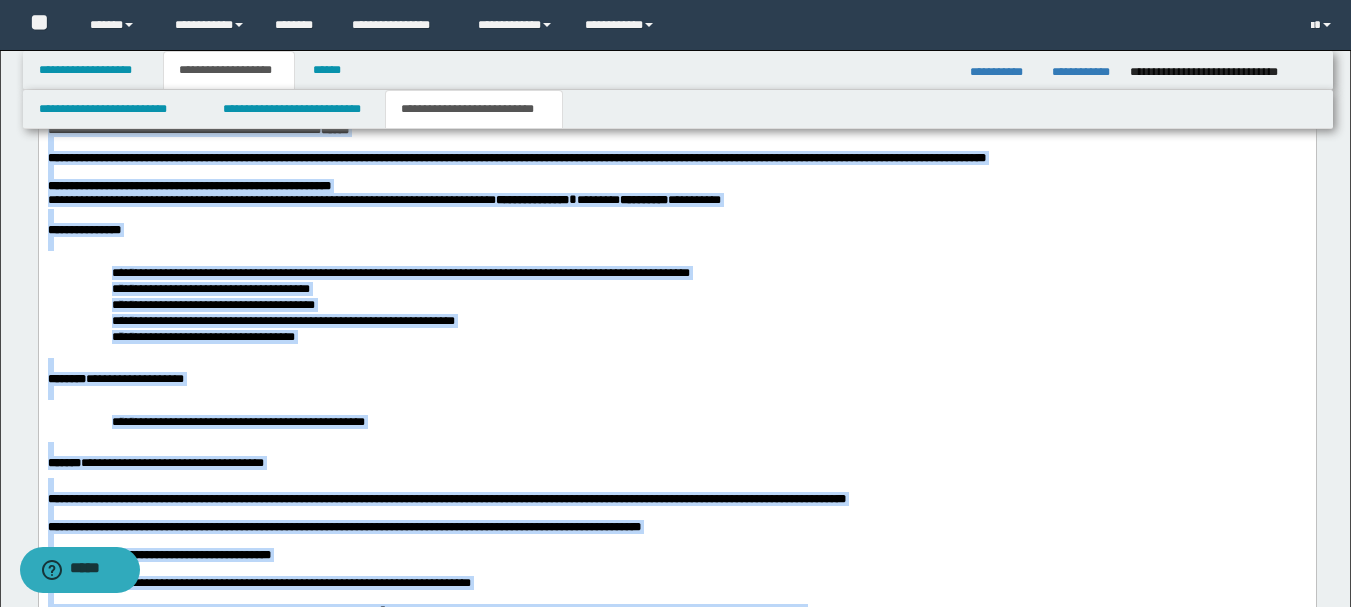 scroll, scrollTop: 1152, scrollLeft: 0, axis: vertical 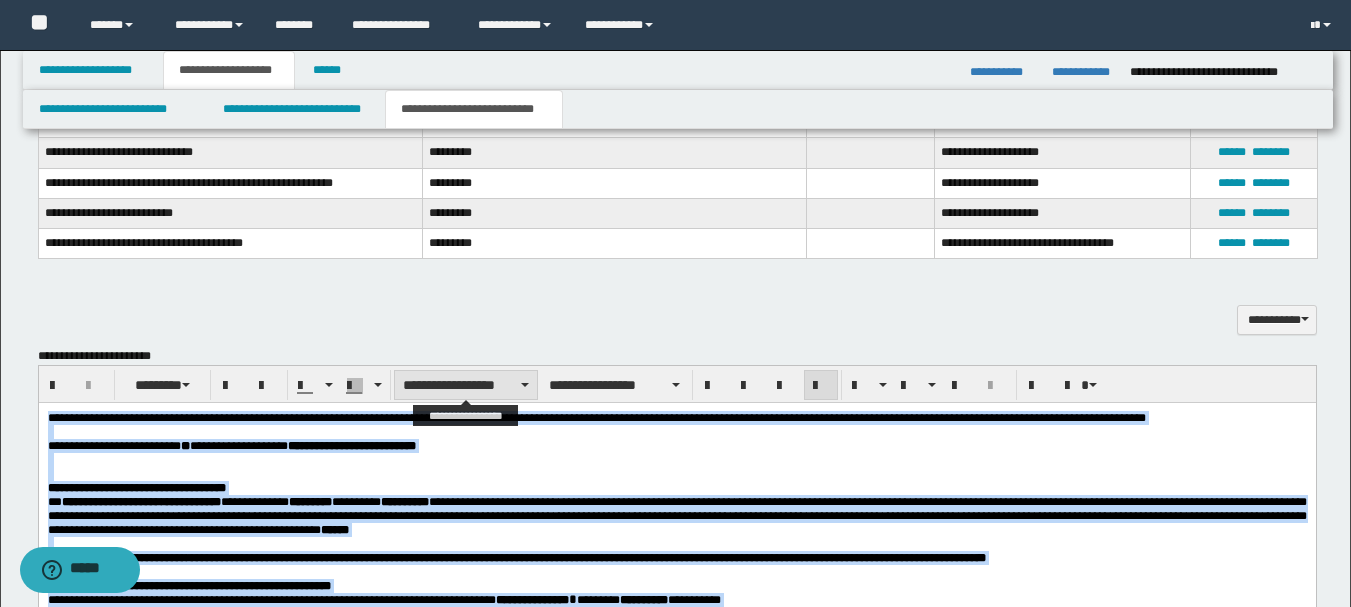 click on "**********" at bounding box center (466, 385) 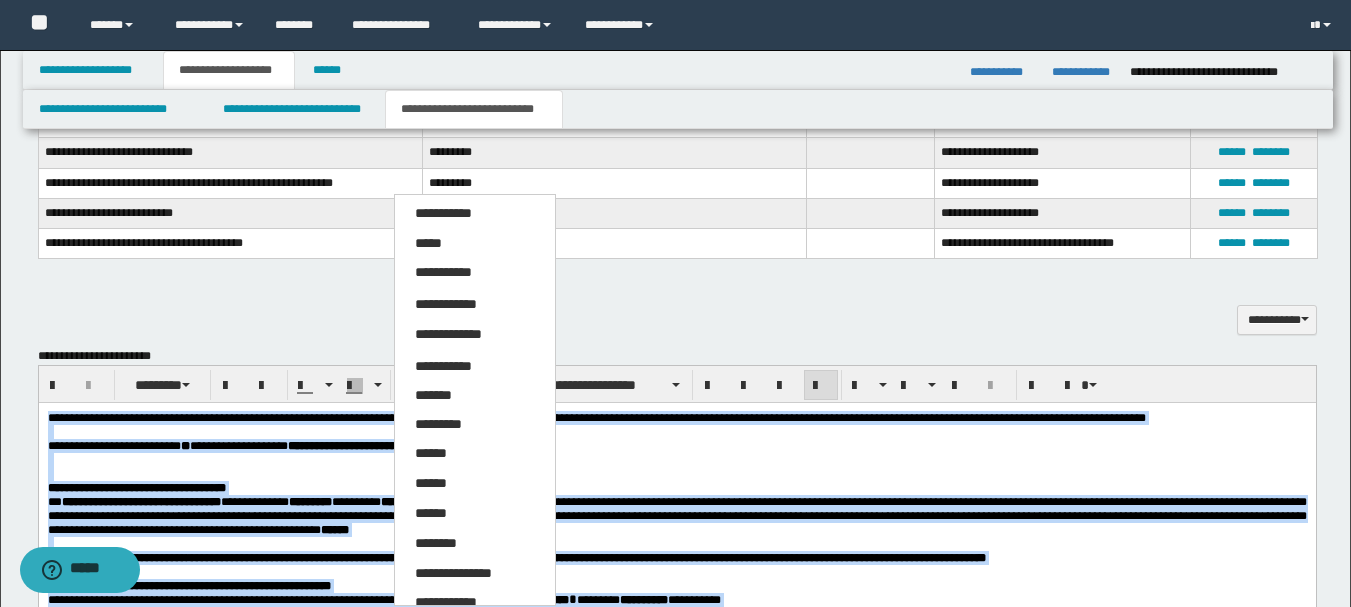 click on "*****" at bounding box center [428, 243] 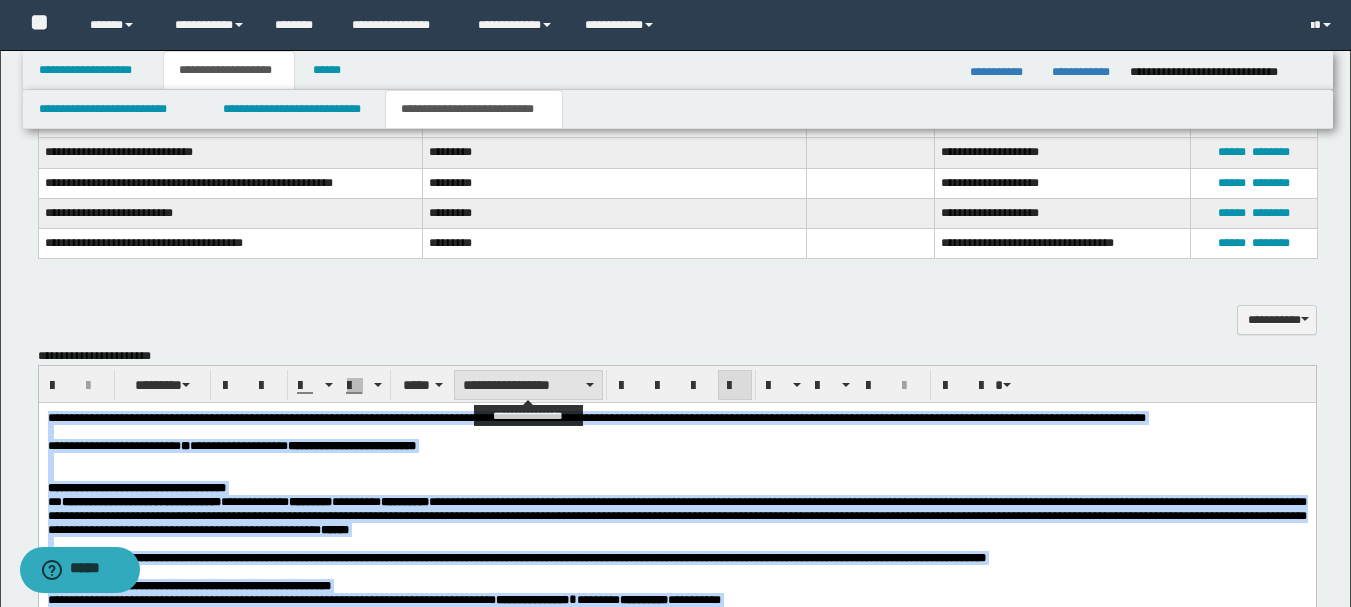 click on "**********" at bounding box center (528, 385) 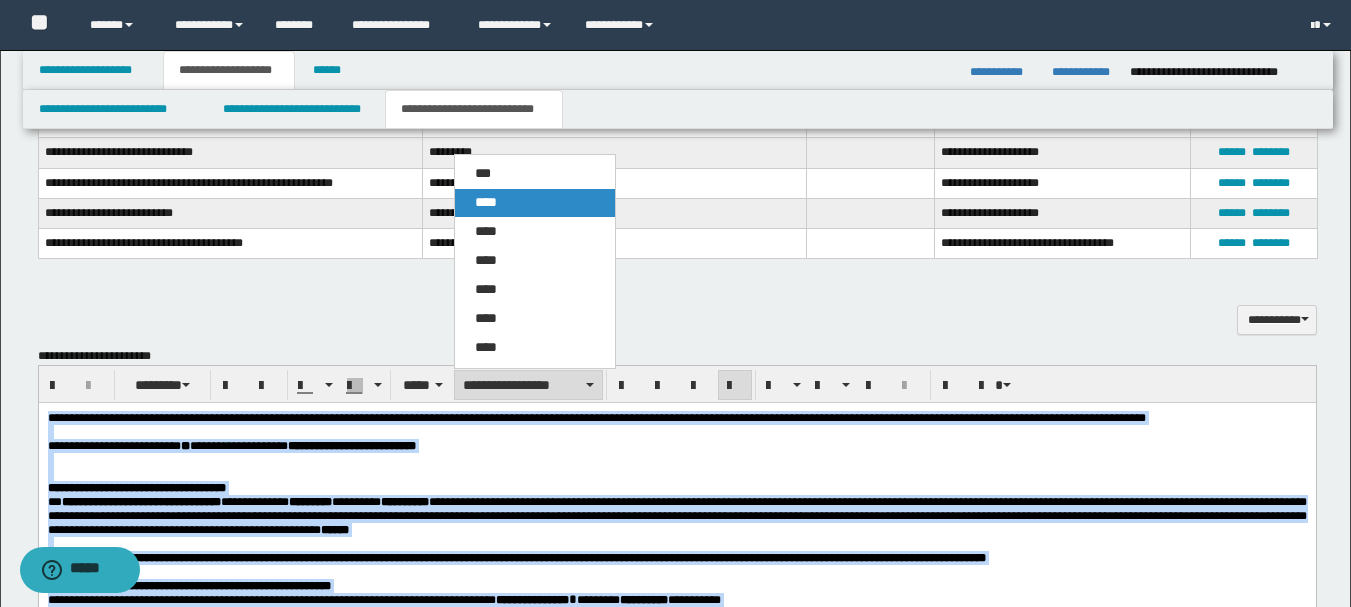 click on "****" at bounding box center [486, 202] 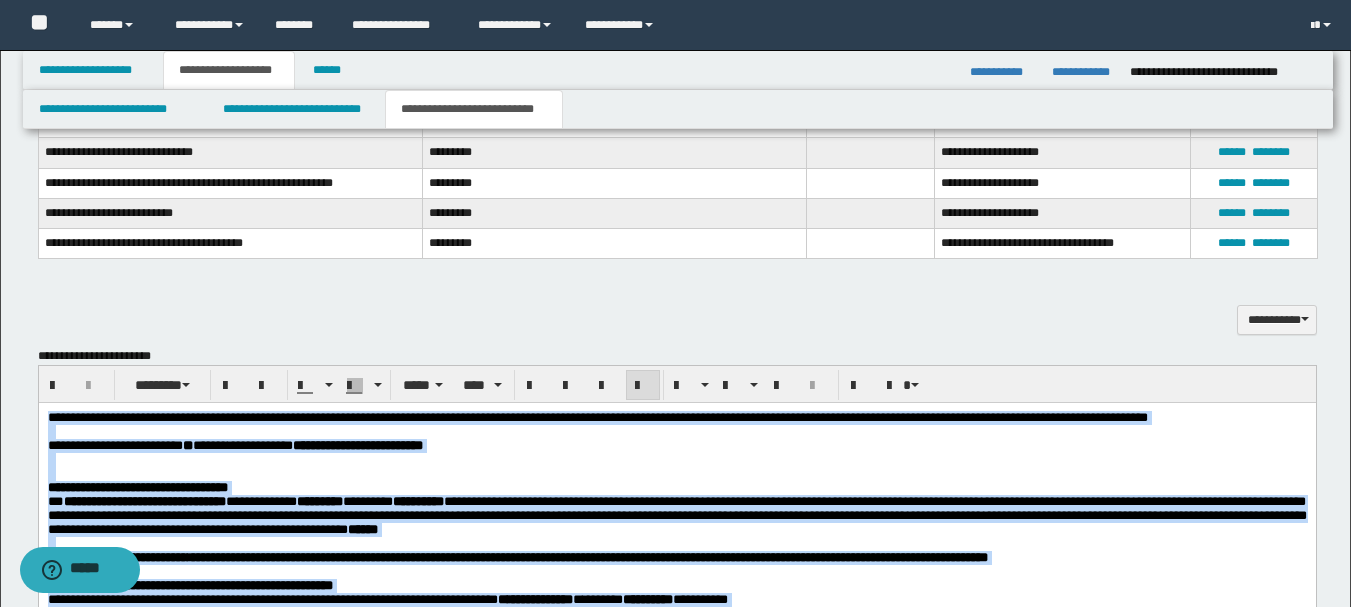 click at bounding box center [676, 432] 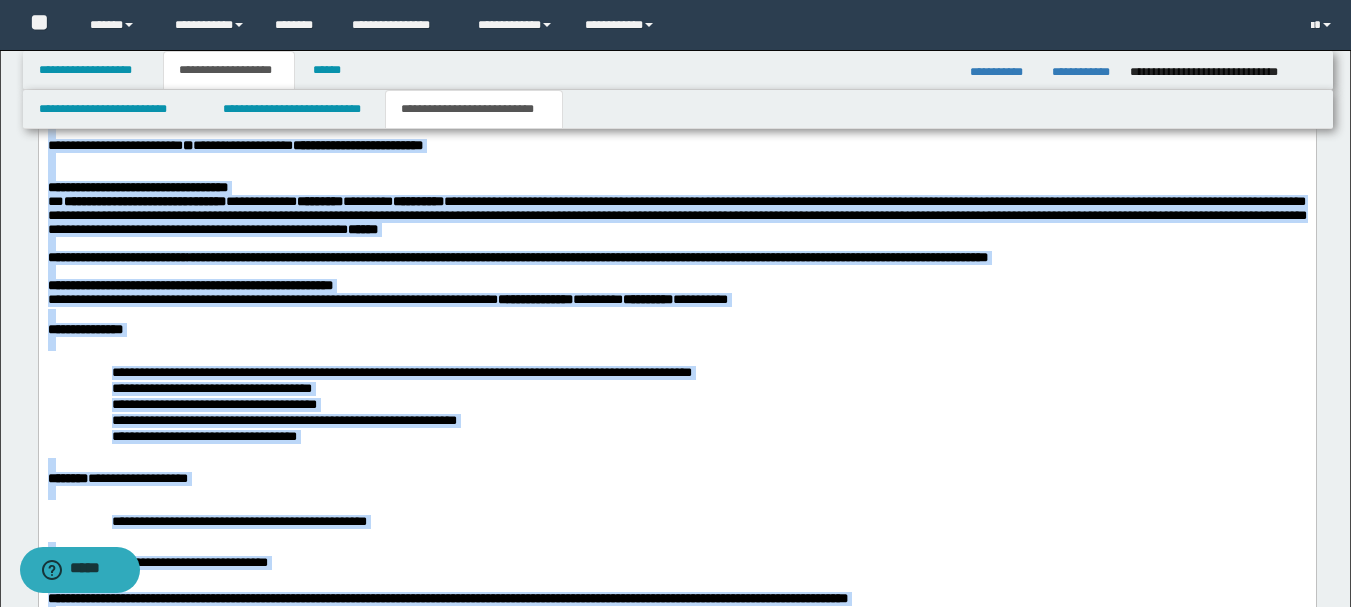scroll, scrollTop: 1652, scrollLeft: 0, axis: vertical 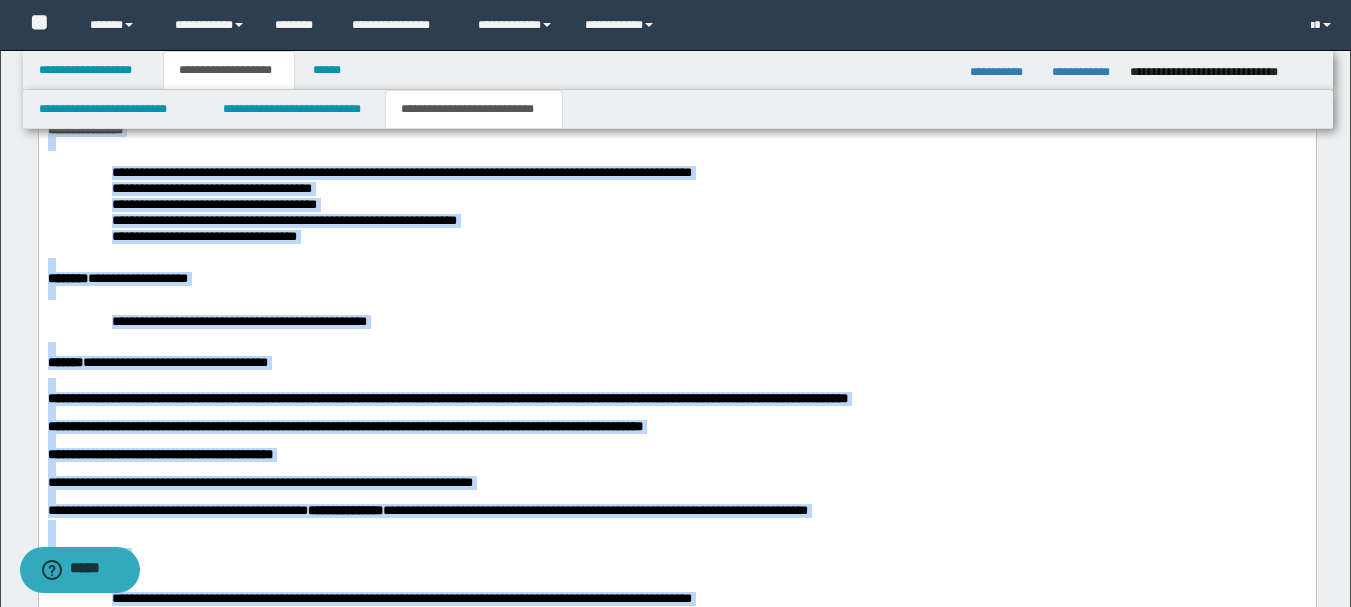 click on "**********" at bounding box center [676, 364] 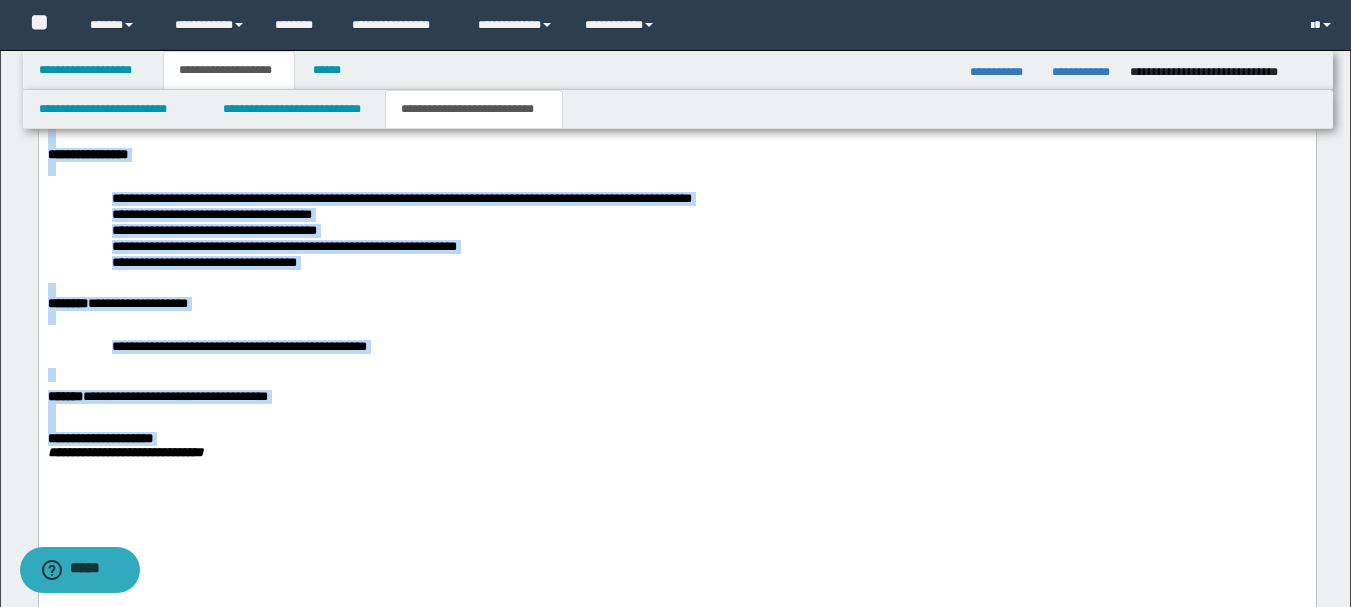 click at bounding box center (676, 291) 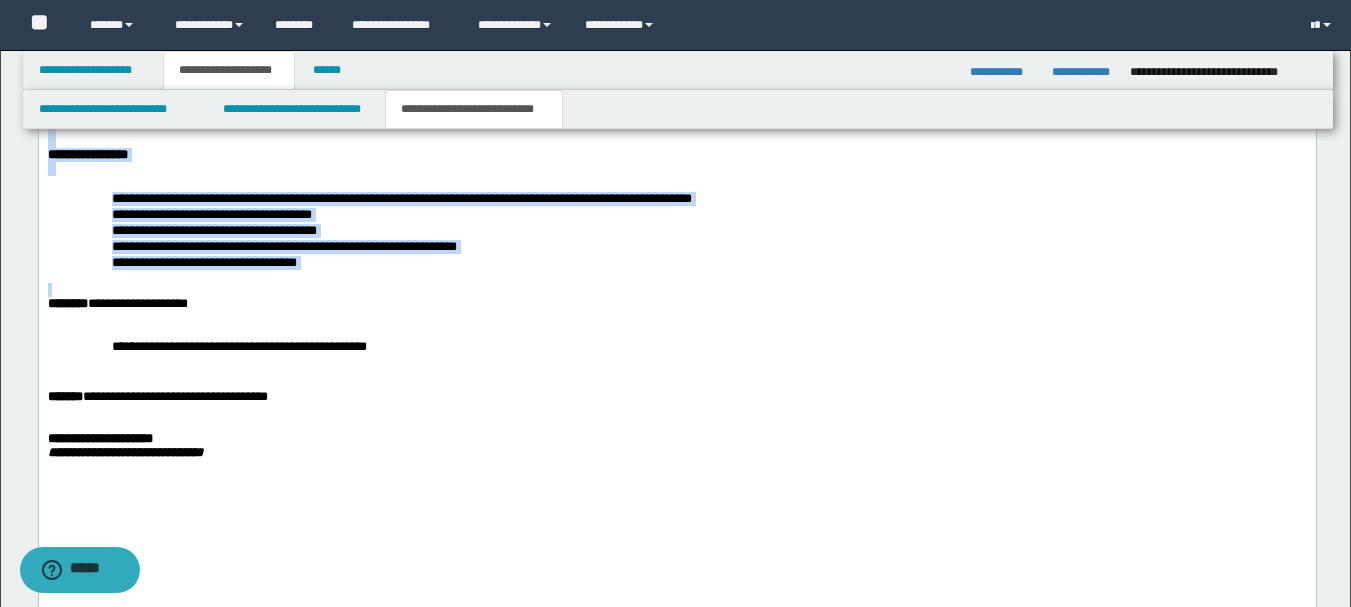 click at bounding box center (676, 291) 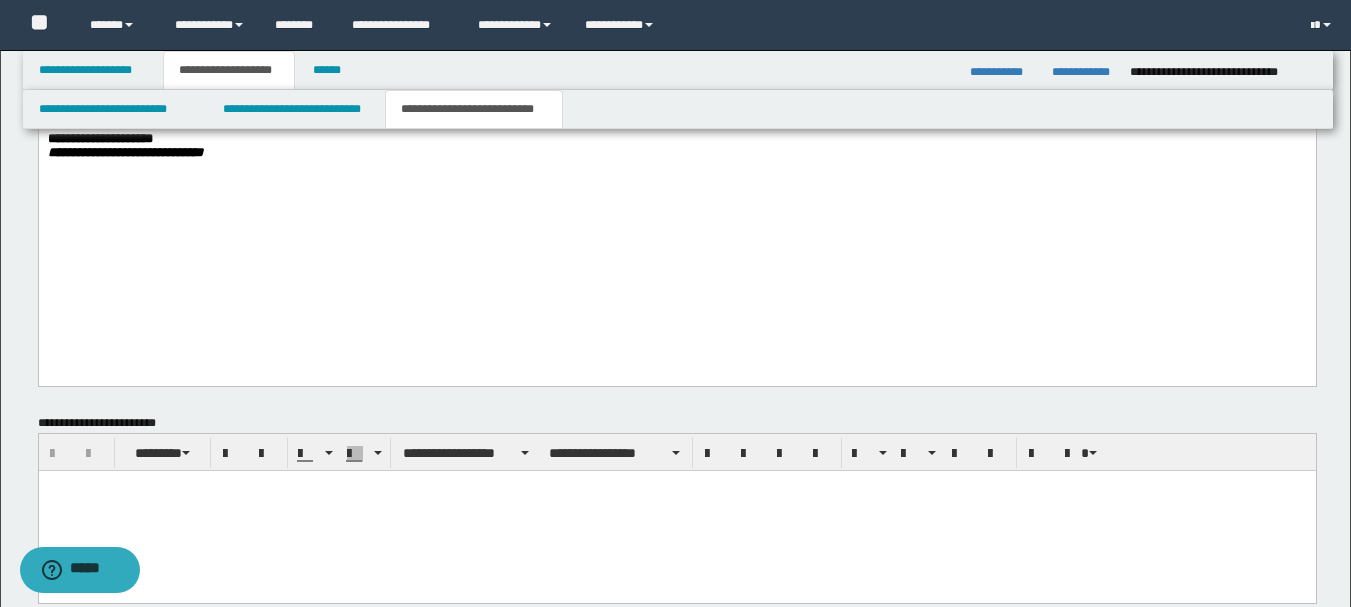 scroll, scrollTop: 2652, scrollLeft: 0, axis: vertical 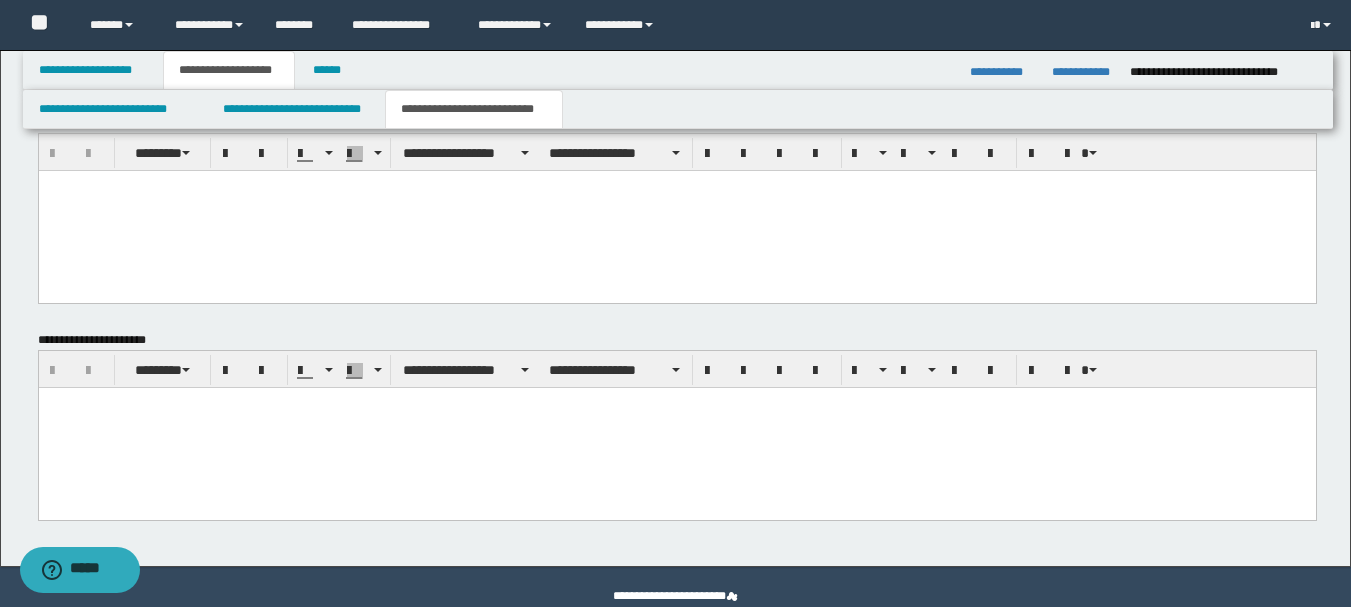 click at bounding box center [676, 428] 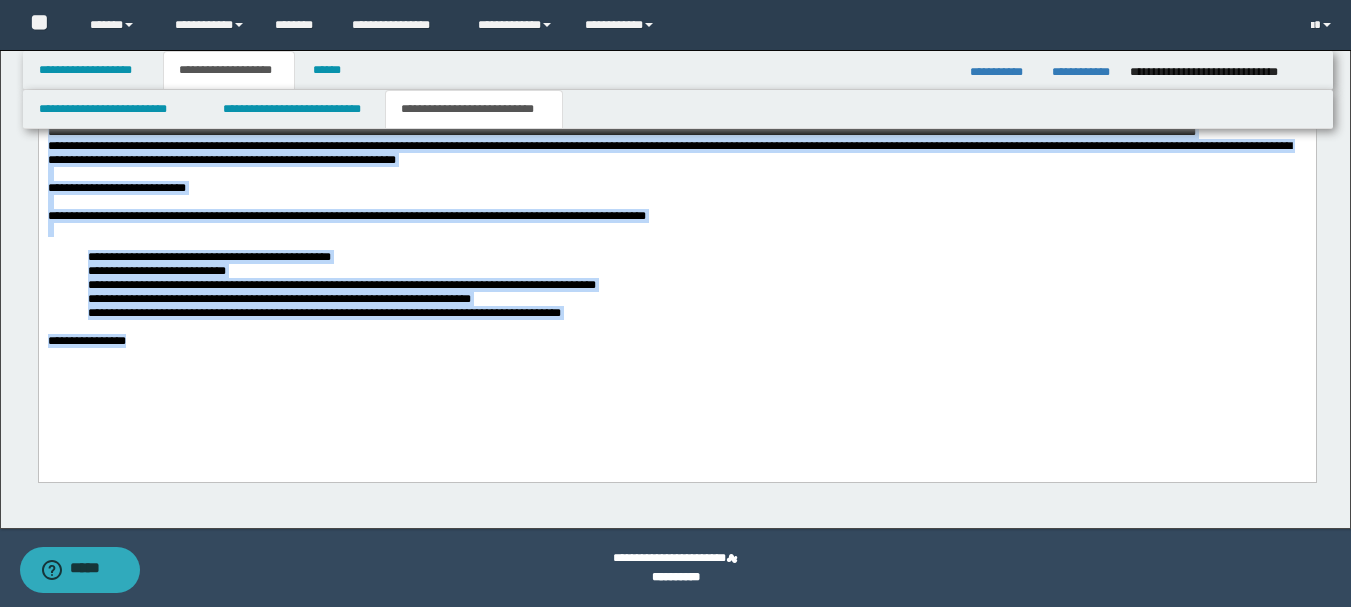 drag, startPoint x: 48, startPoint y: 33, endPoint x: 567, endPoint y: 465, distance: 675.2666 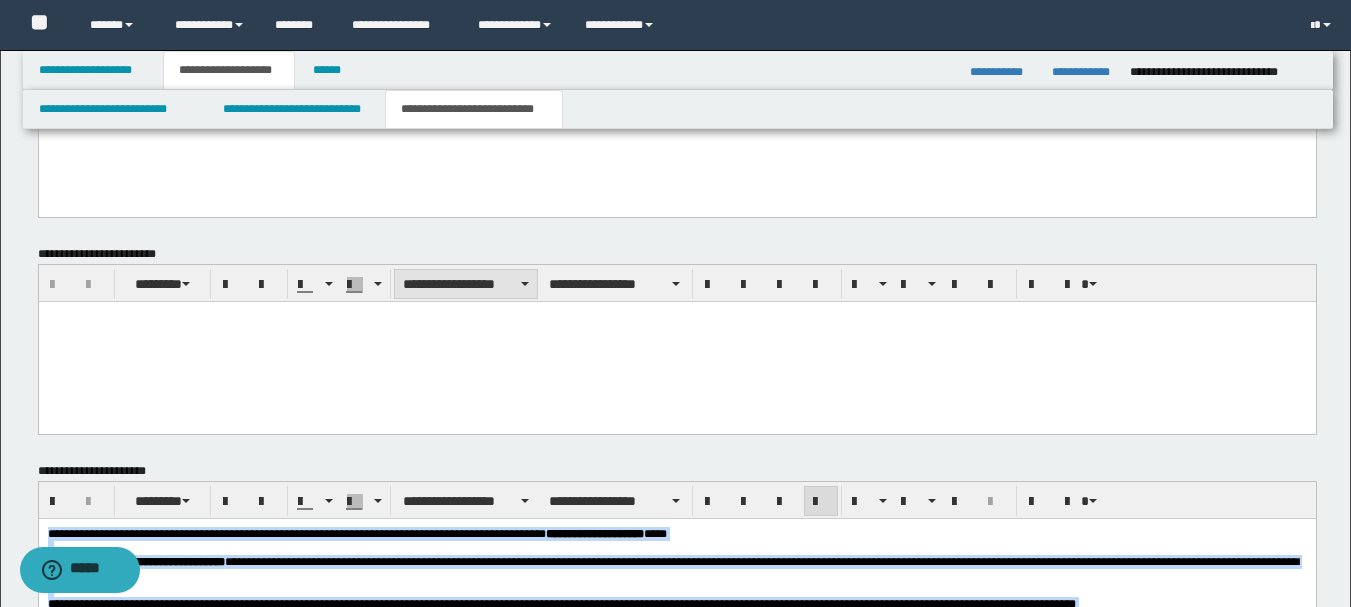 click on "**********" at bounding box center (466, 284) 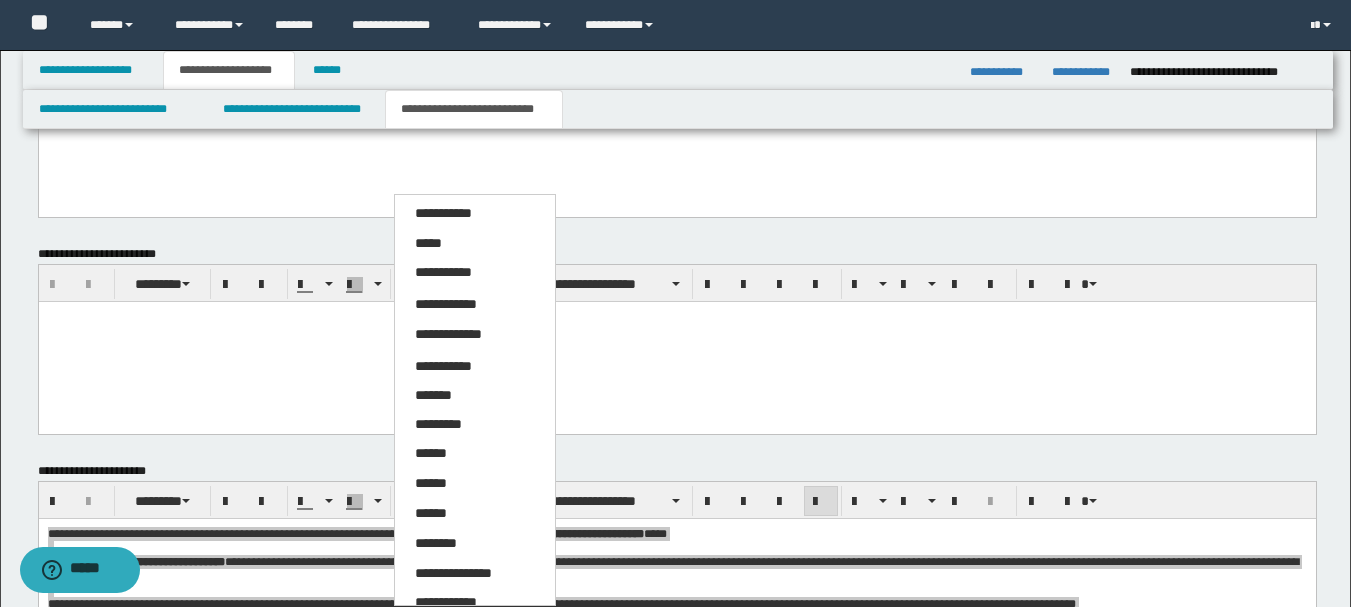 click at bounding box center (676, 342) 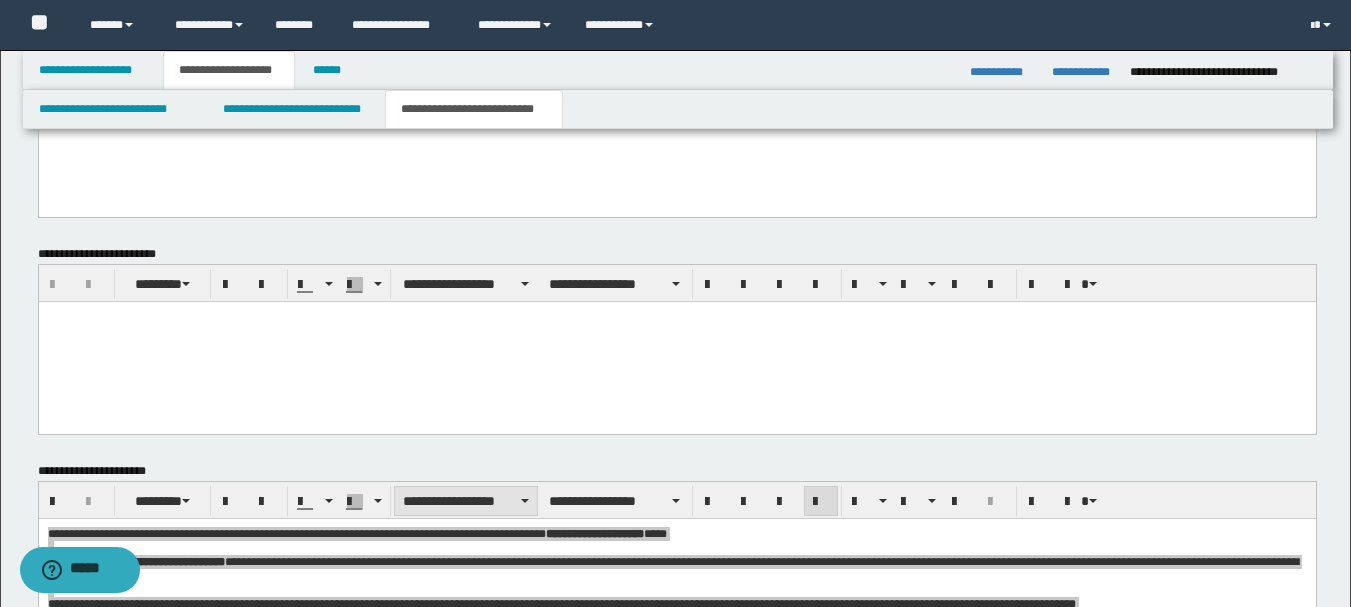 scroll, scrollTop: 2621, scrollLeft: 0, axis: vertical 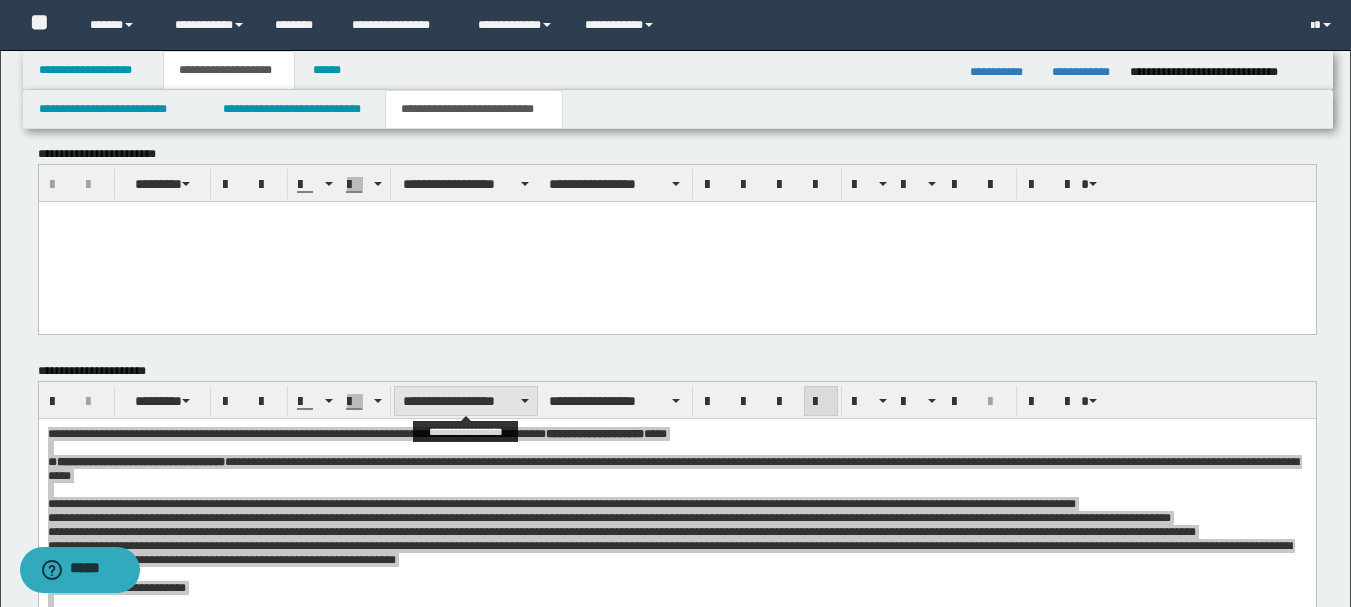 click on "**********" at bounding box center [466, 401] 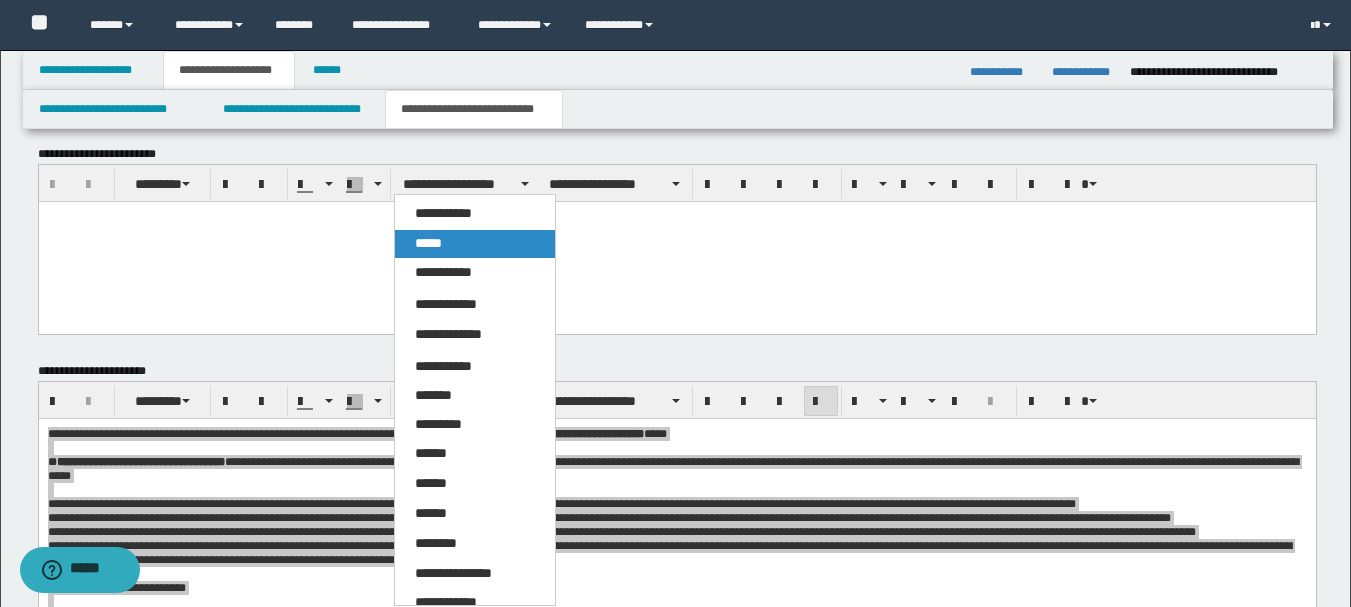 click on "*****" at bounding box center (428, 243) 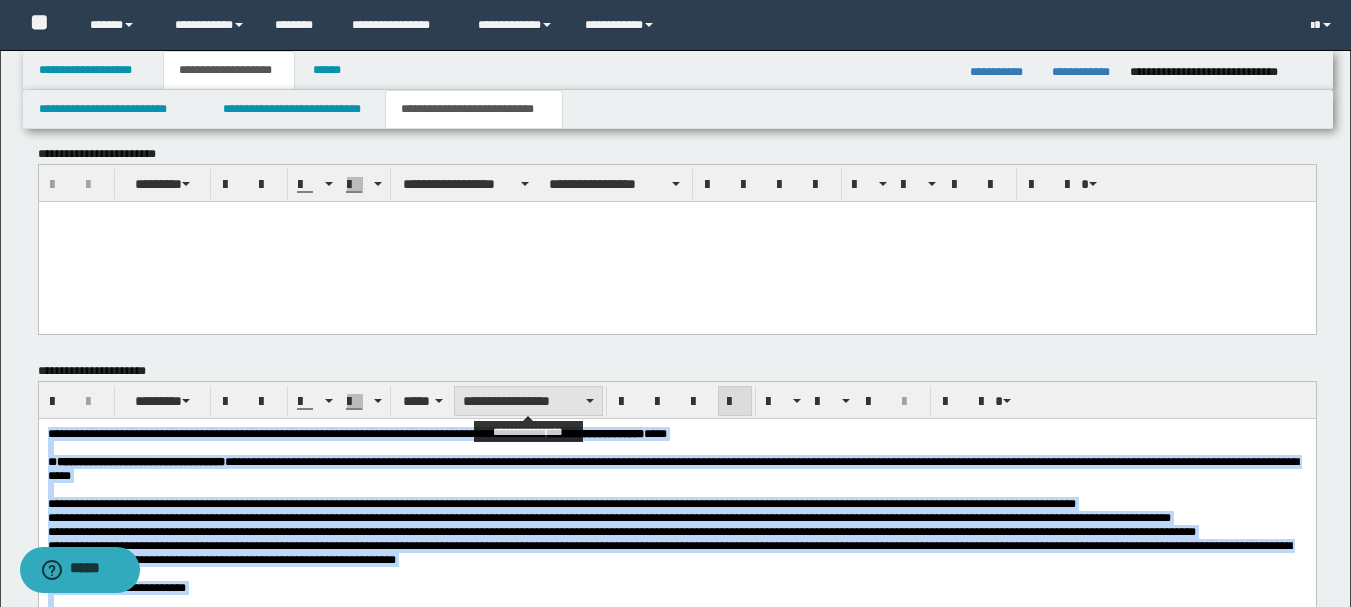 click on "**********" at bounding box center [528, 401] 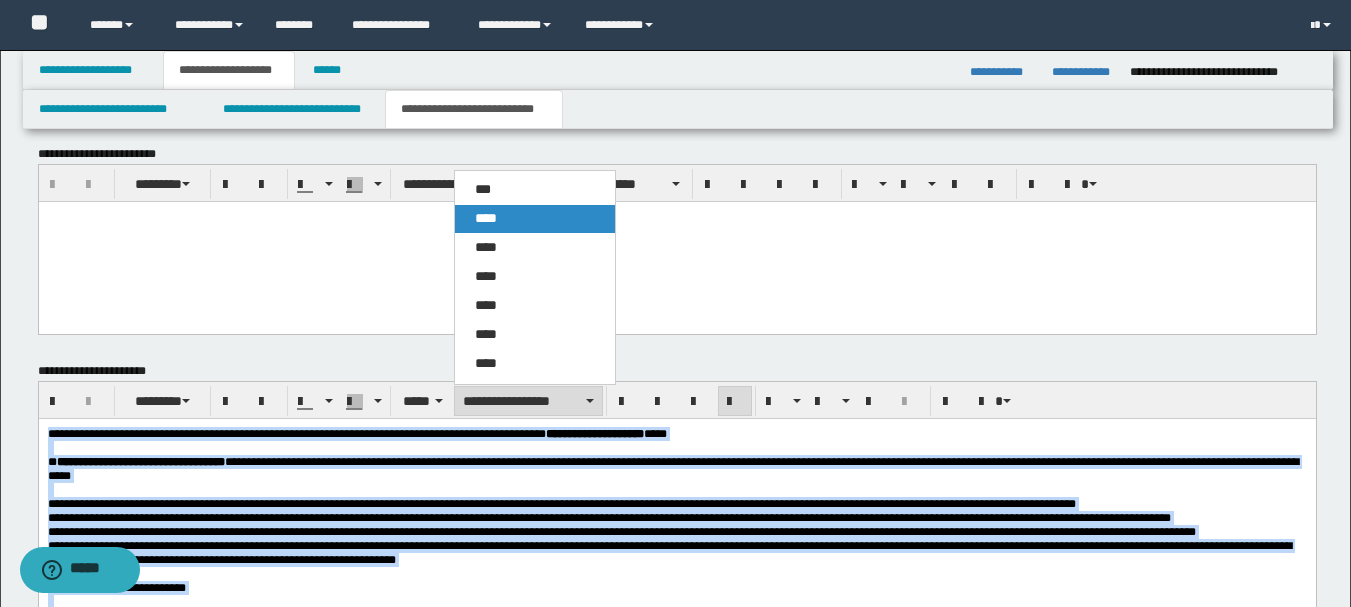 click on "****" at bounding box center [486, 218] 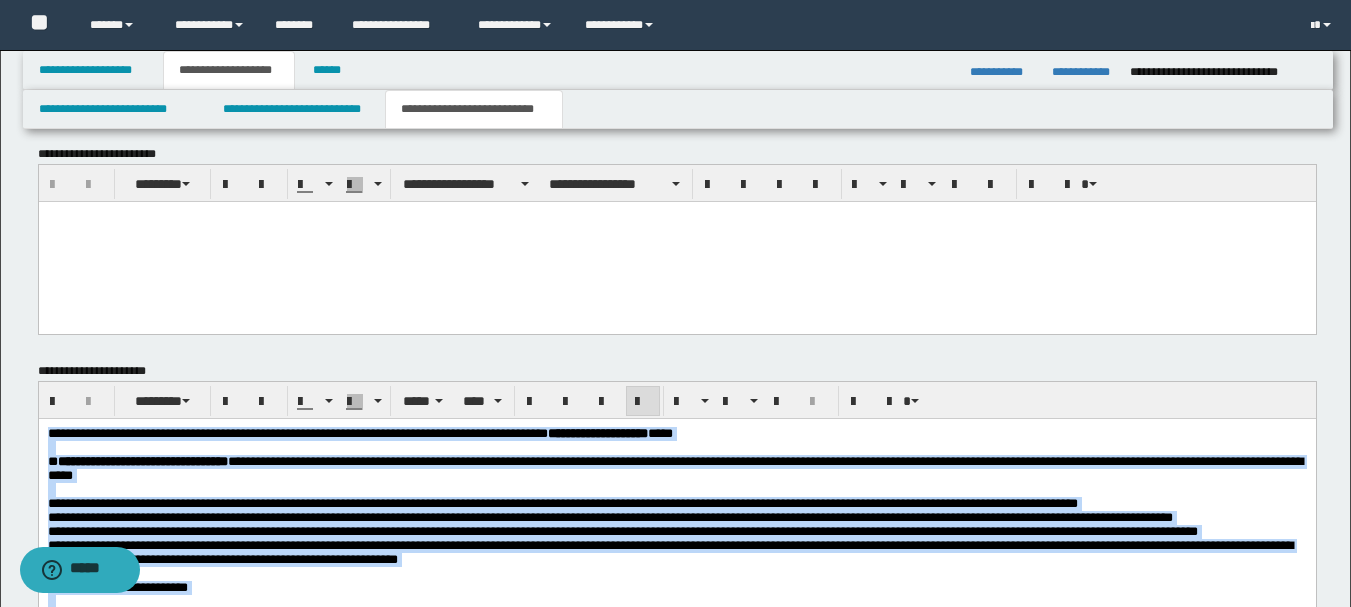 click at bounding box center [643, 402] 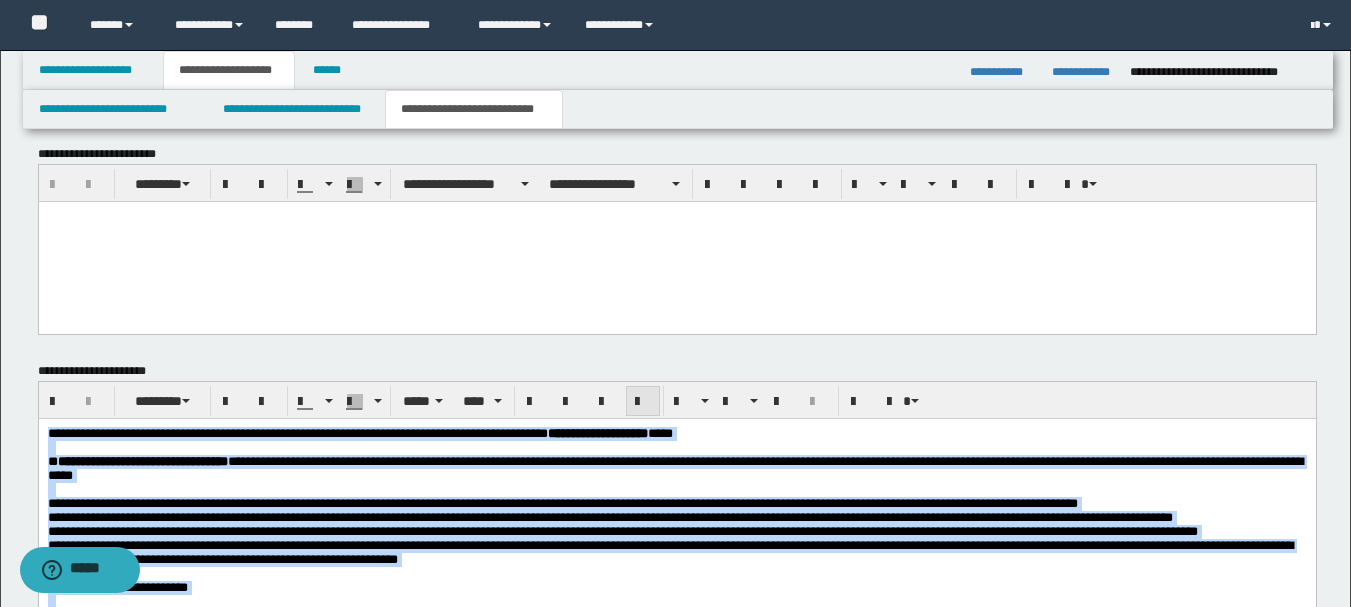 click at bounding box center (643, 402) 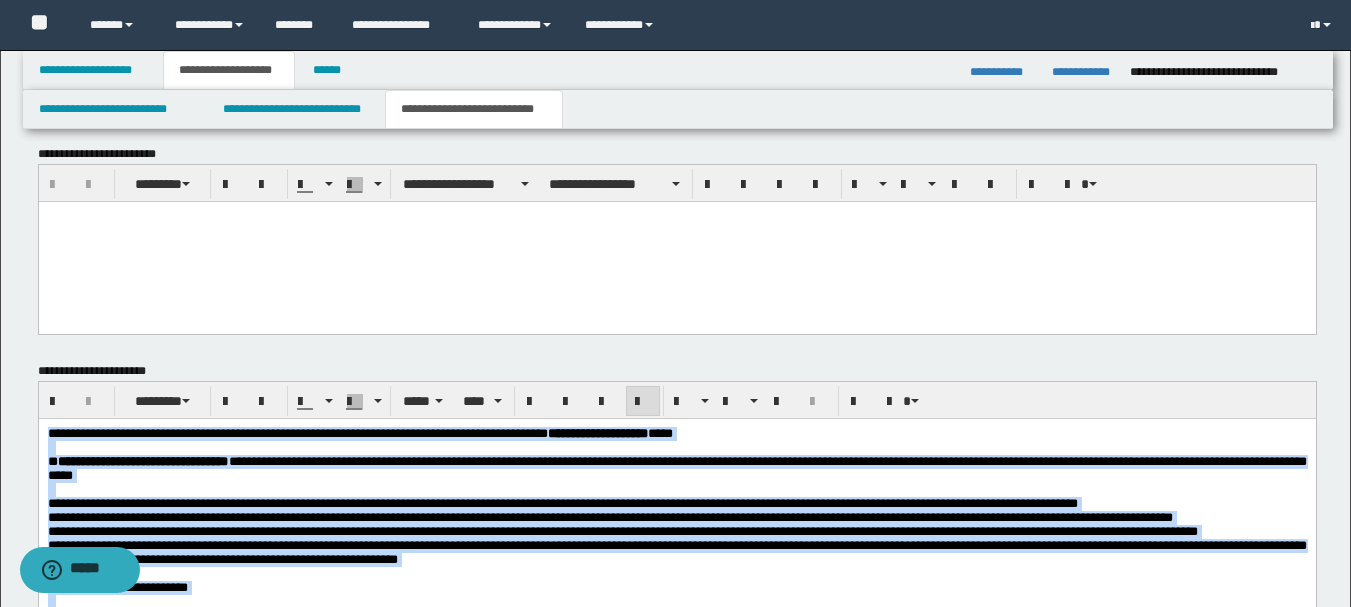 click on "**********" at bounding box center (676, 518) 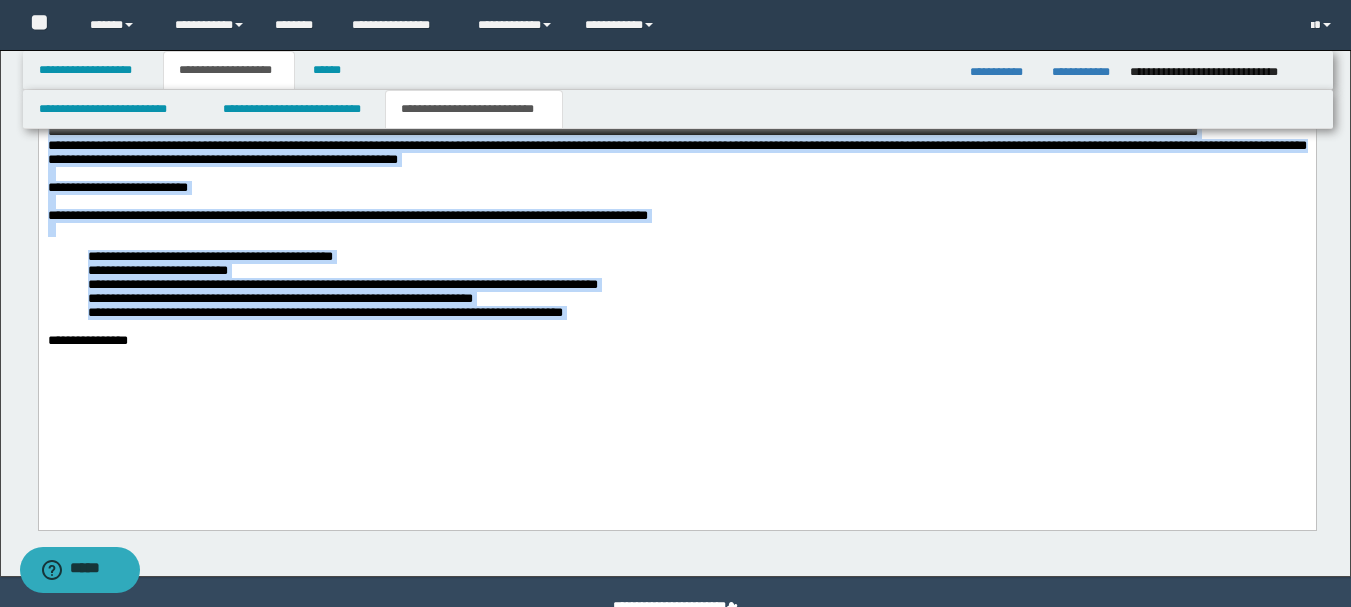 click on "**********" at bounding box center (676, 212) 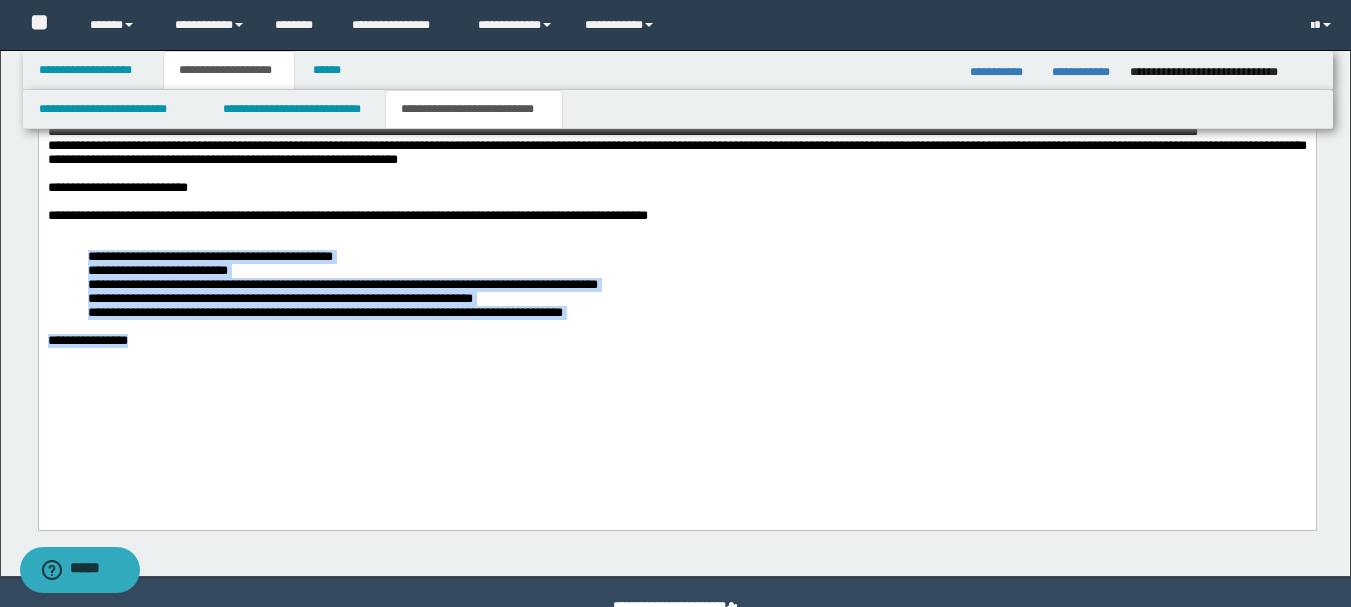 drag, startPoint x: 158, startPoint y: 415, endPoint x: 81, endPoint y: 306, distance: 133.45412 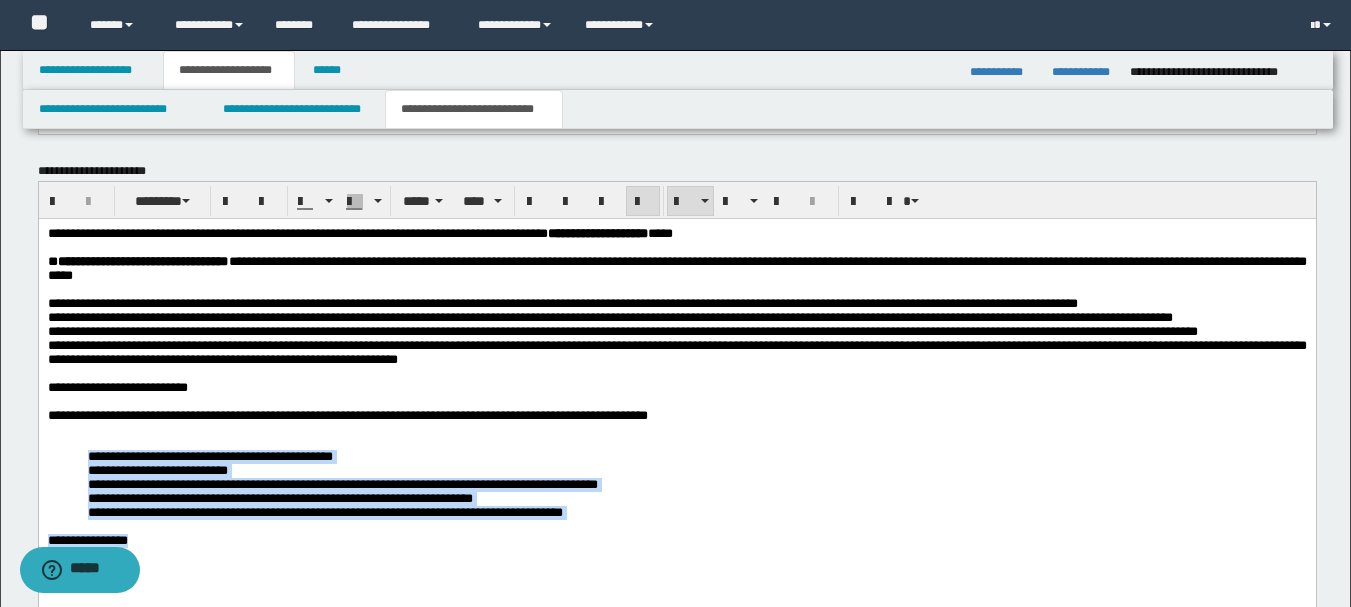 scroll, scrollTop: 2721, scrollLeft: 0, axis: vertical 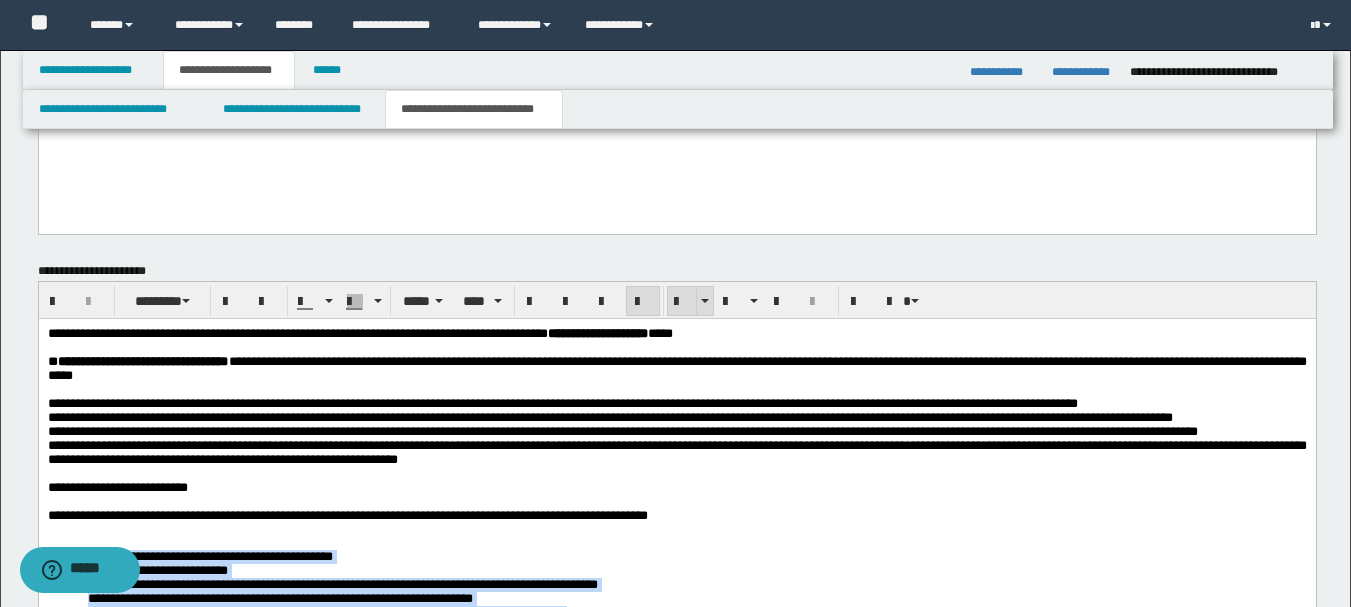 click at bounding box center [682, 302] 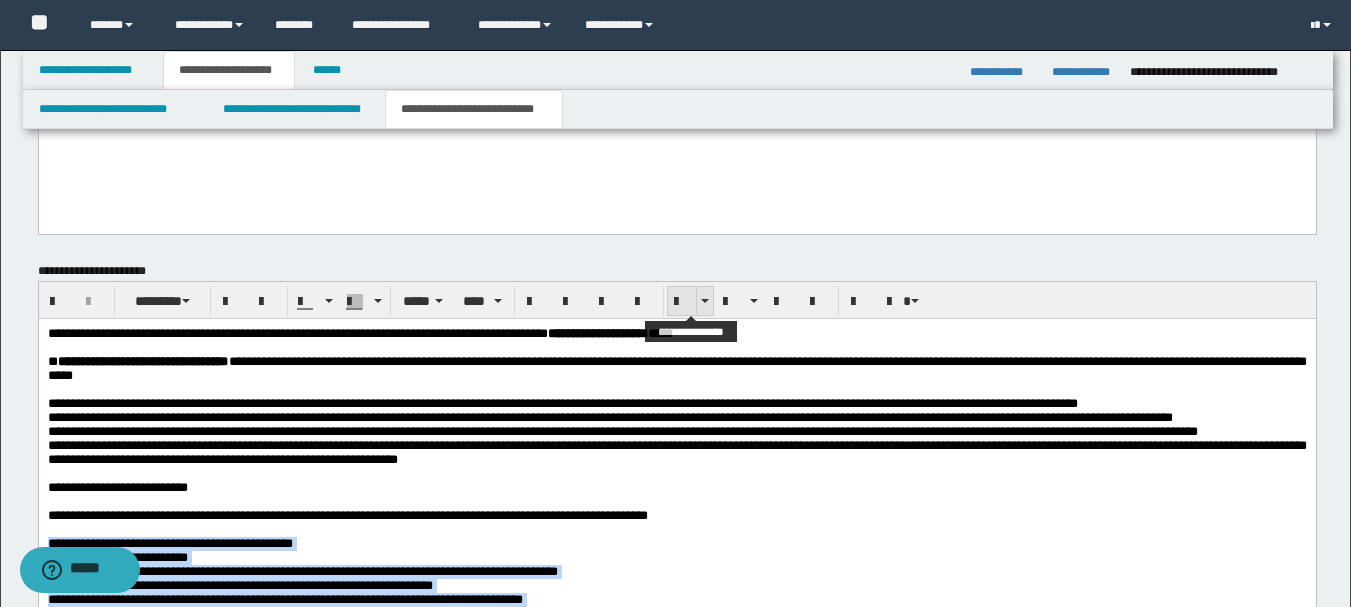 click at bounding box center [682, 302] 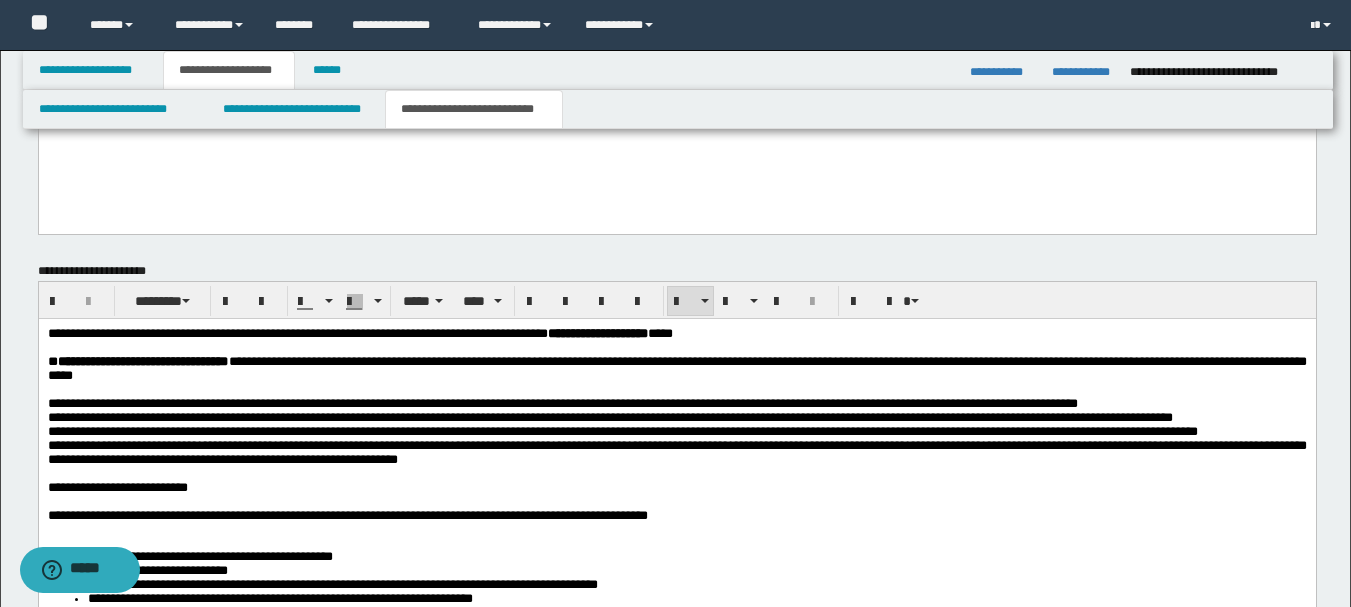 click on "**********" at bounding box center (676, 418) 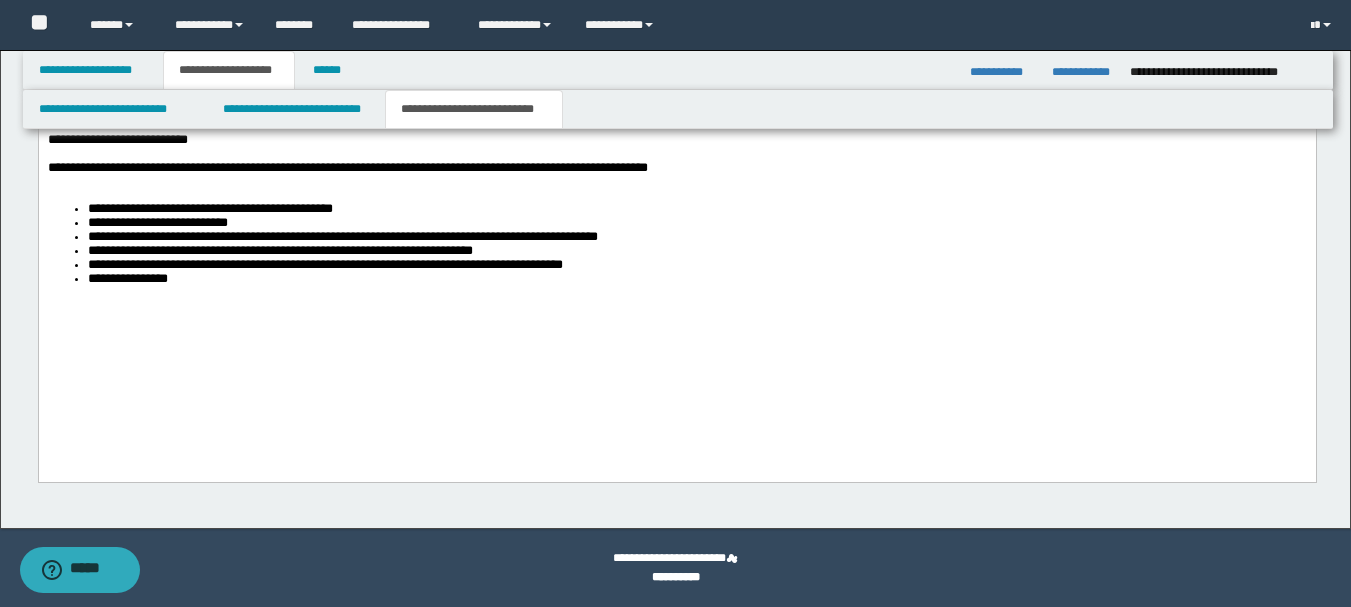 click on "**********" at bounding box center [676, 165] 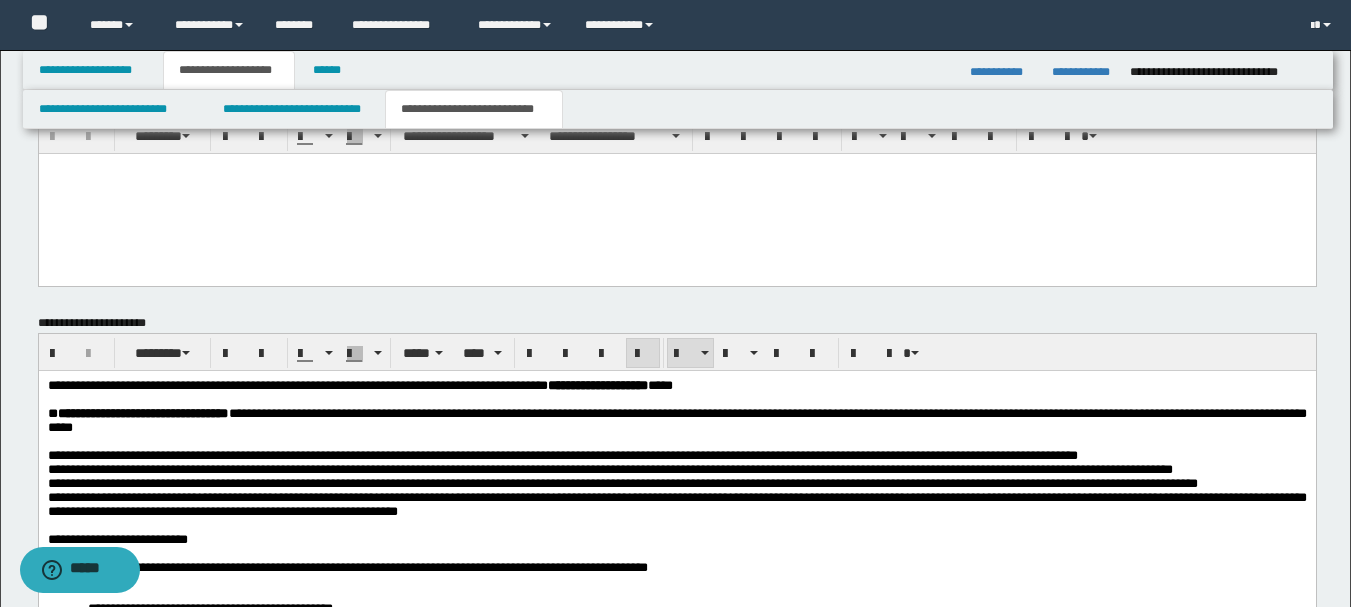 scroll, scrollTop: 2169, scrollLeft: 0, axis: vertical 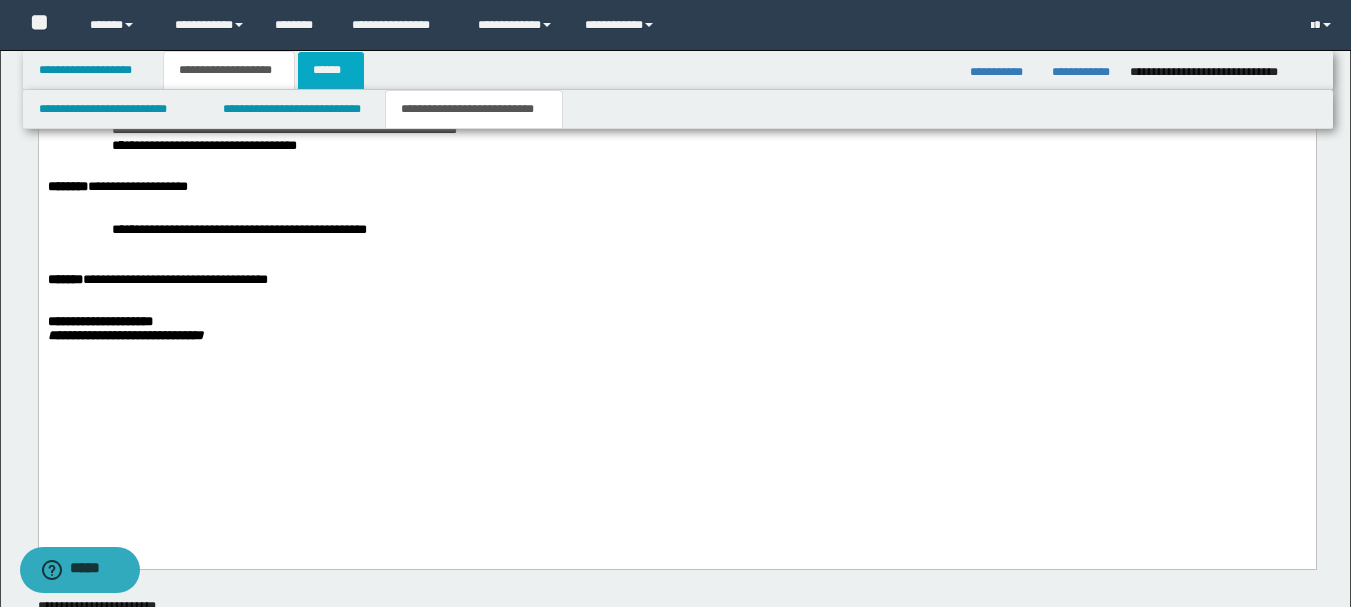 click on "******" at bounding box center (331, 70) 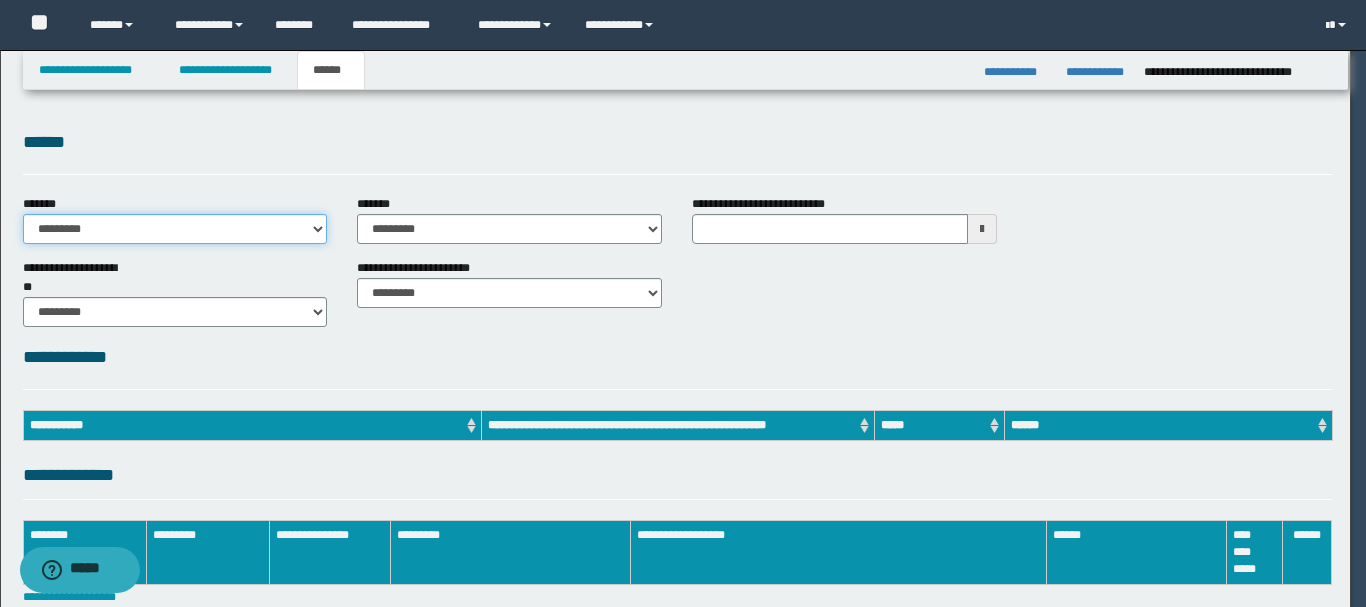 click on "**********" at bounding box center (175, 229) 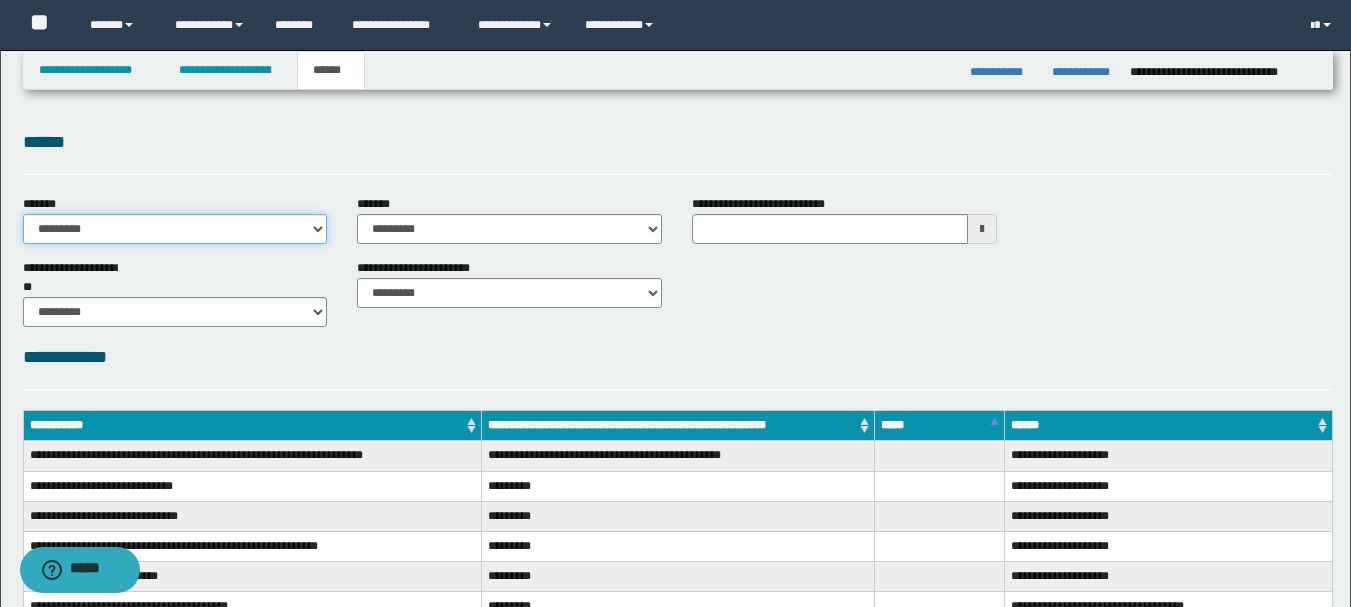 scroll, scrollTop: 0, scrollLeft: 0, axis: both 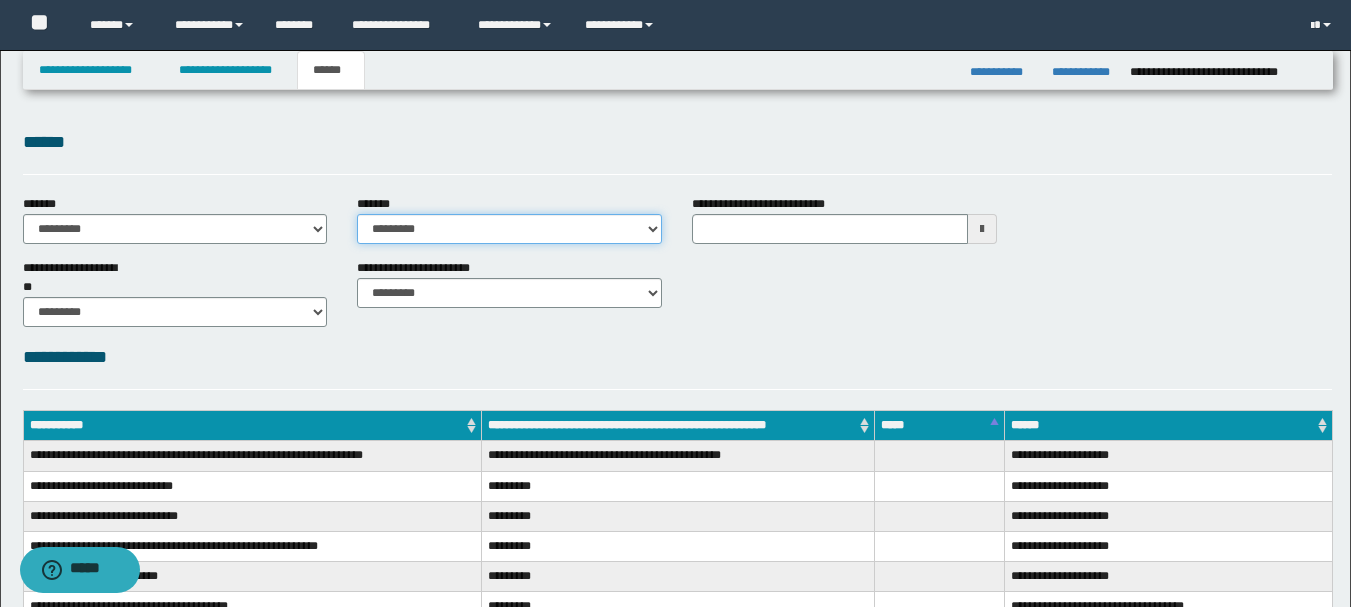 click on "**********" at bounding box center [509, 229] 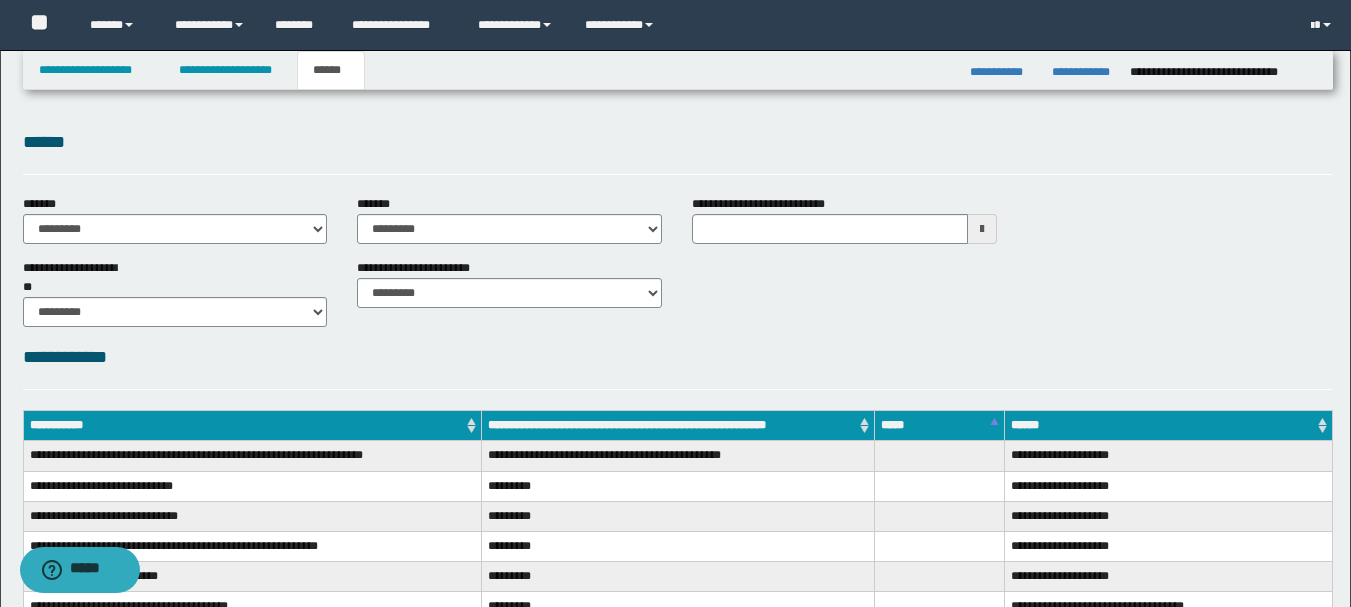 click on "**********" at bounding box center (677, 357) 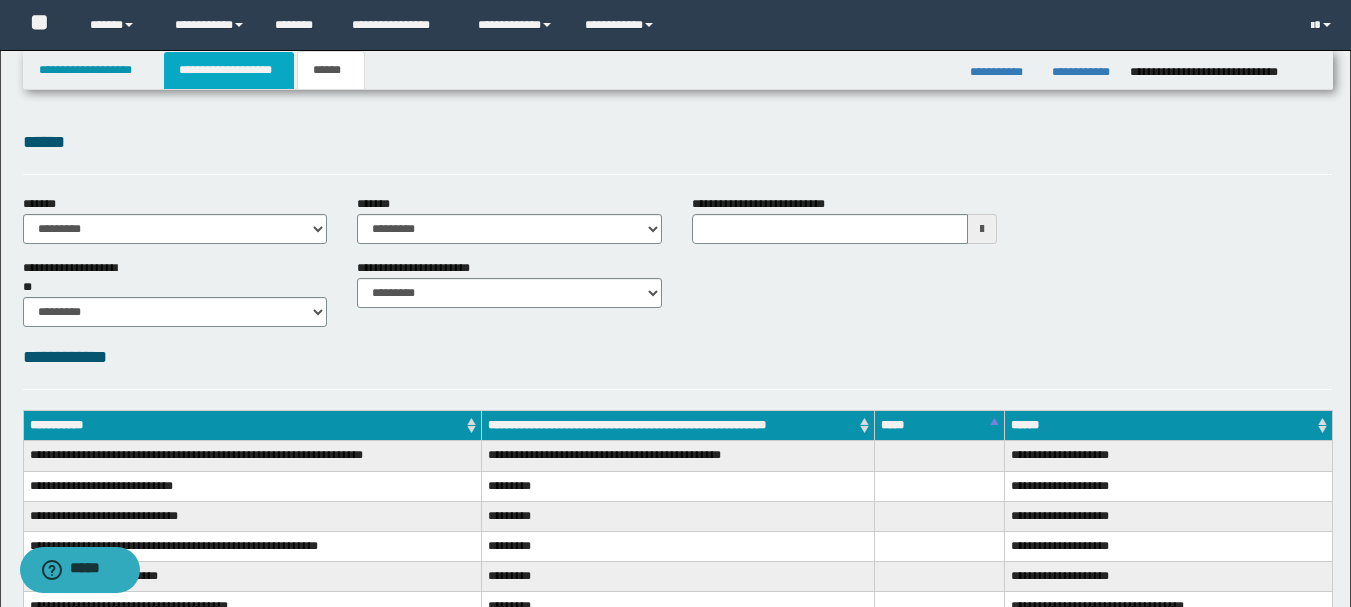 click on "**********" at bounding box center (229, 70) 